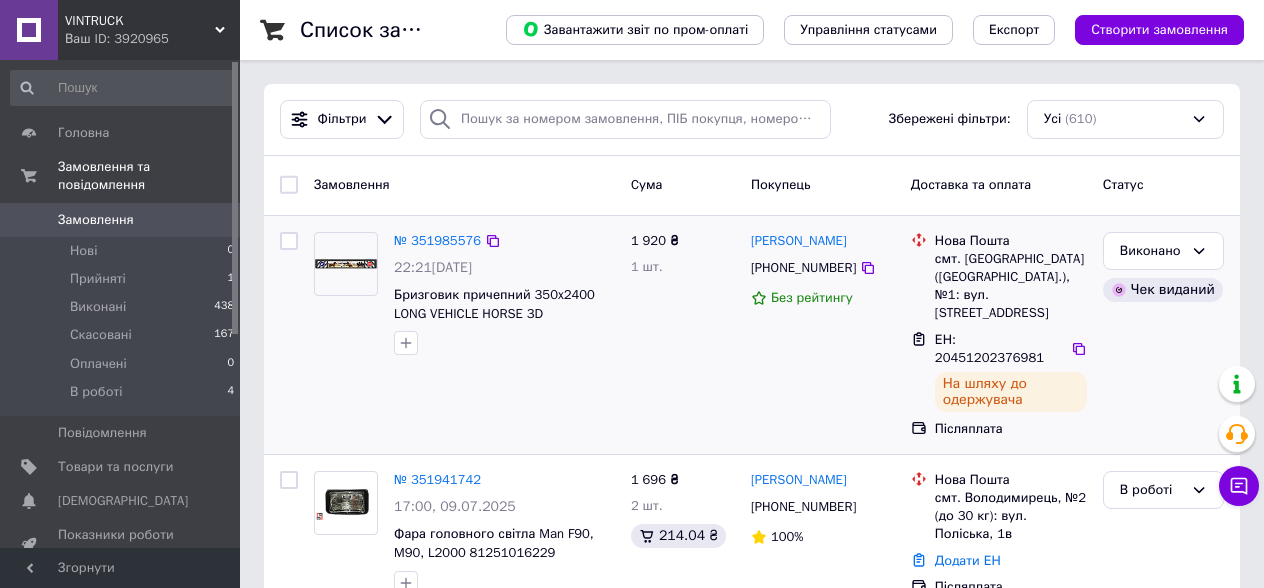 scroll, scrollTop: 0, scrollLeft: 0, axis: both 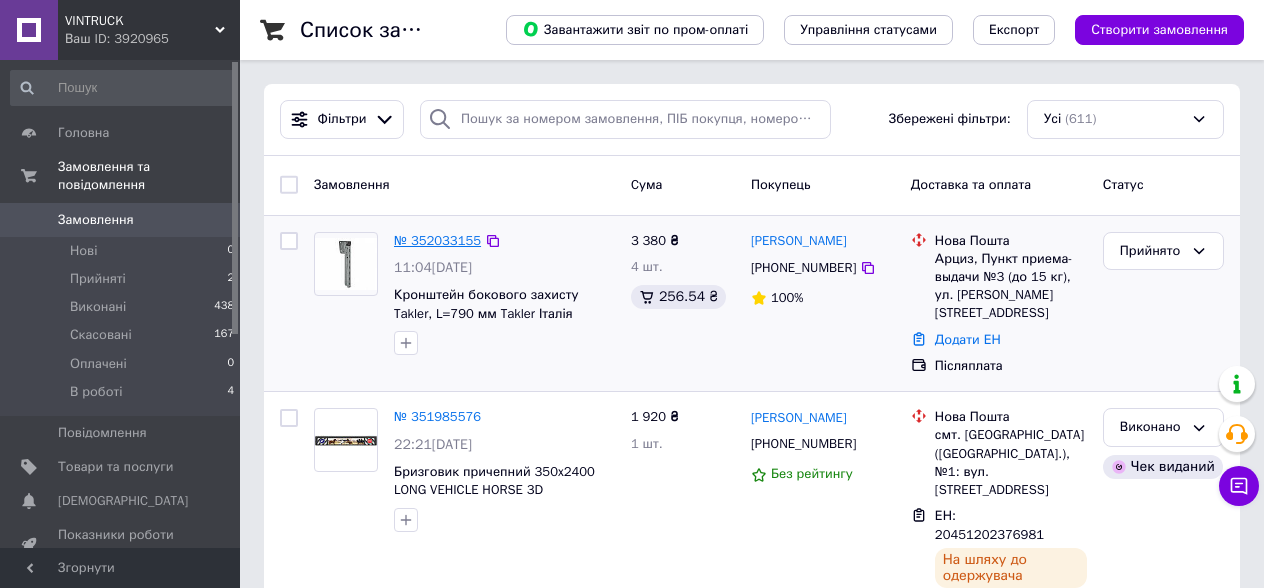 click on "№ 352033155" at bounding box center (437, 240) 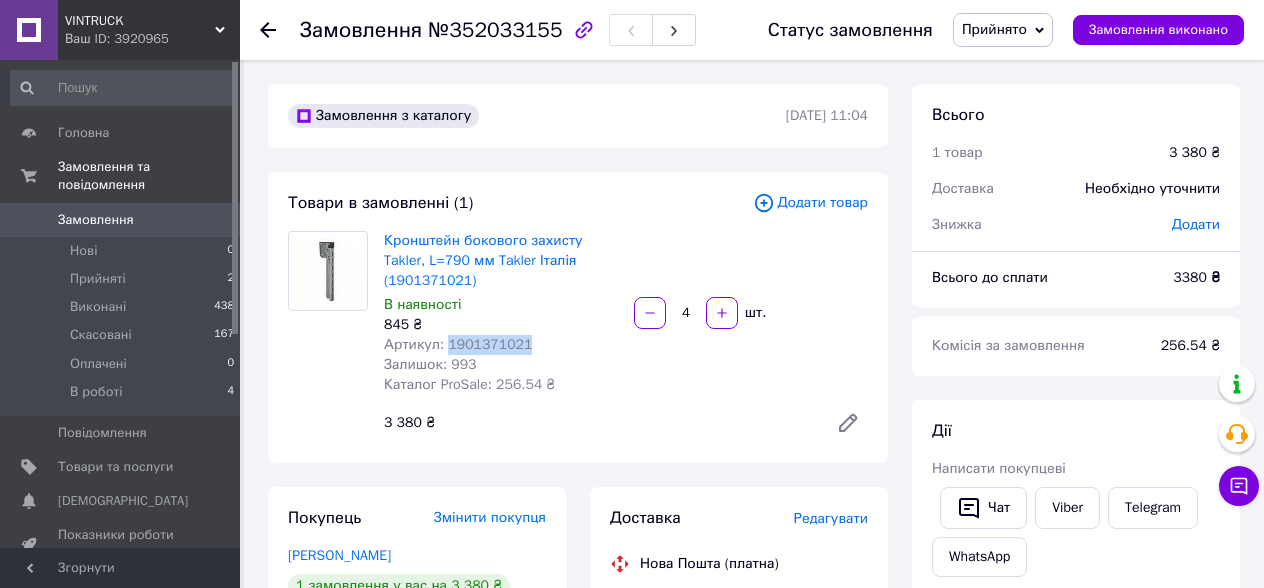 drag, startPoint x: 531, startPoint y: 346, endPoint x: 450, endPoint y: 344, distance: 81.02469 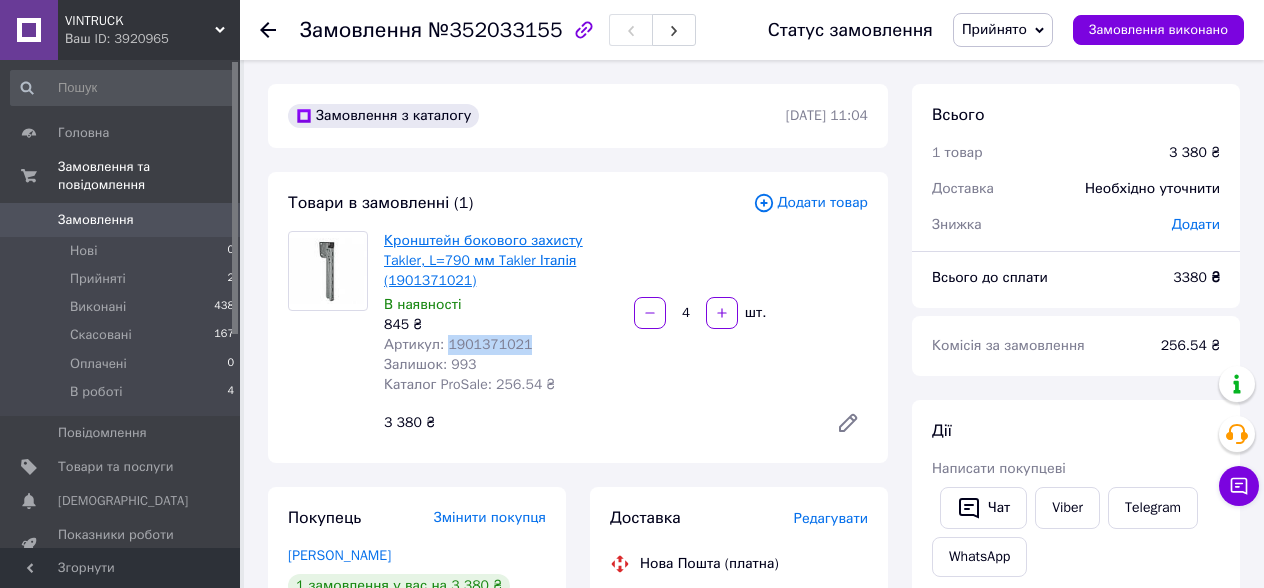 scroll, scrollTop: 100, scrollLeft: 0, axis: vertical 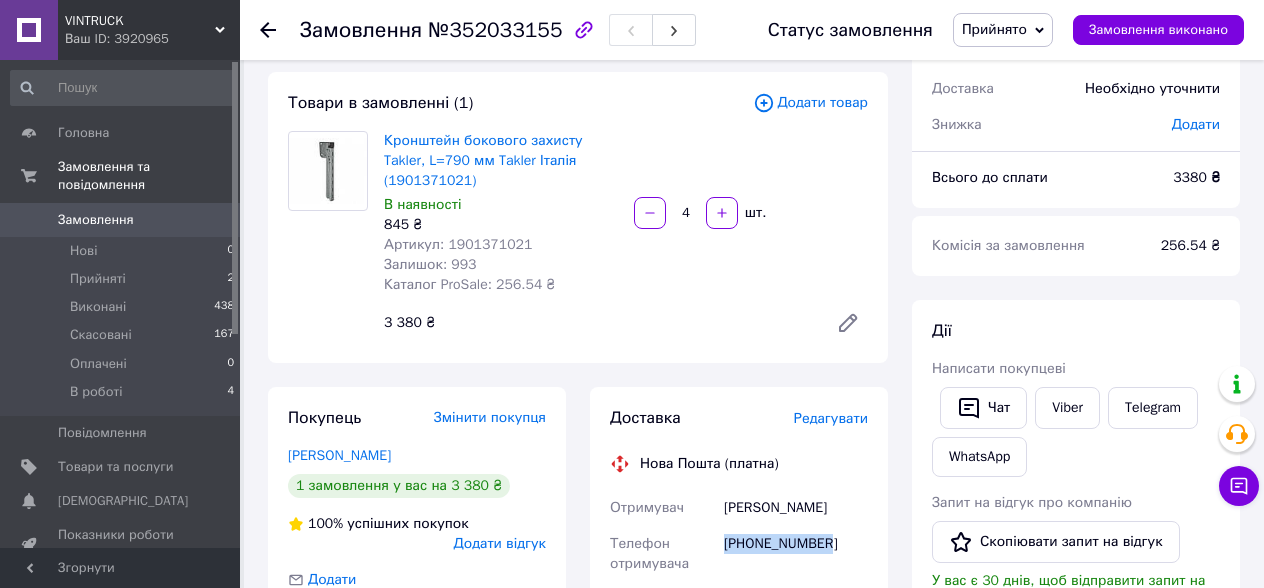 drag, startPoint x: 842, startPoint y: 545, endPoint x: 724, endPoint y: 541, distance: 118.06778 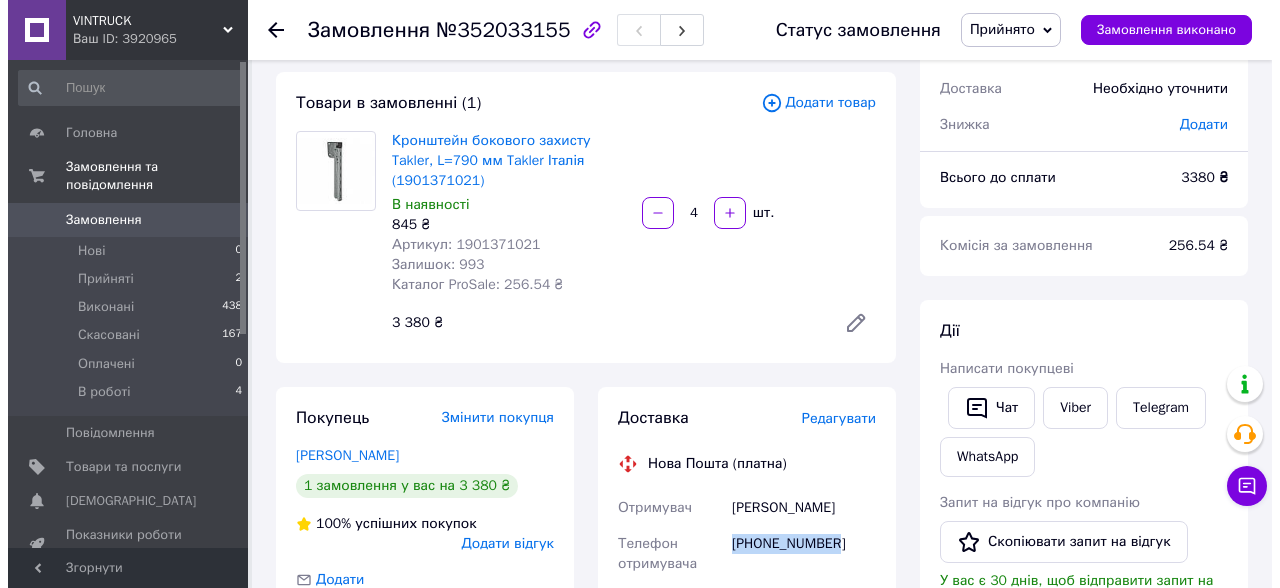 scroll, scrollTop: 200, scrollLeft: 0, axis: vertical 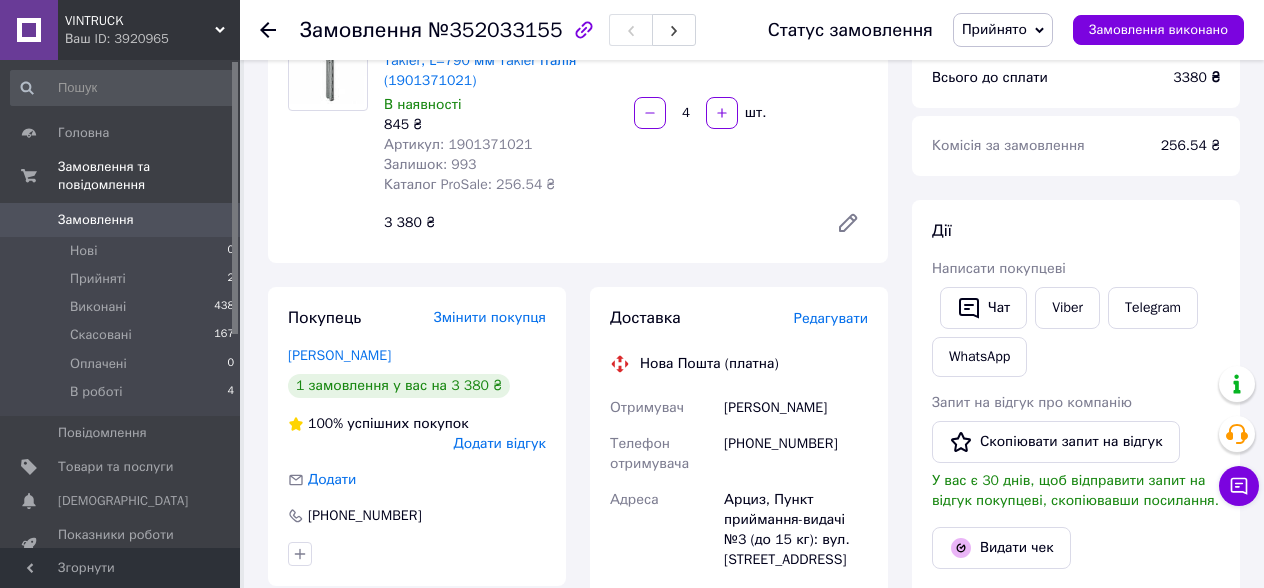 click on "Редагувати" at bounding box center [831, 318] 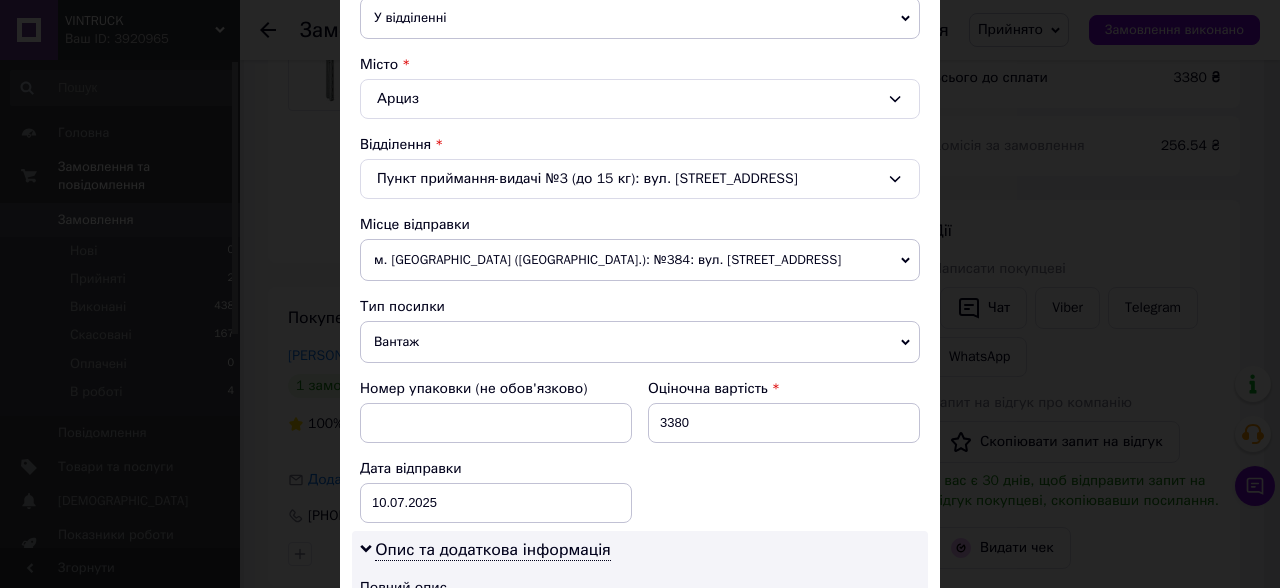 scroll, scrollTop: 600, scrollLeft: 0, axis: vertical 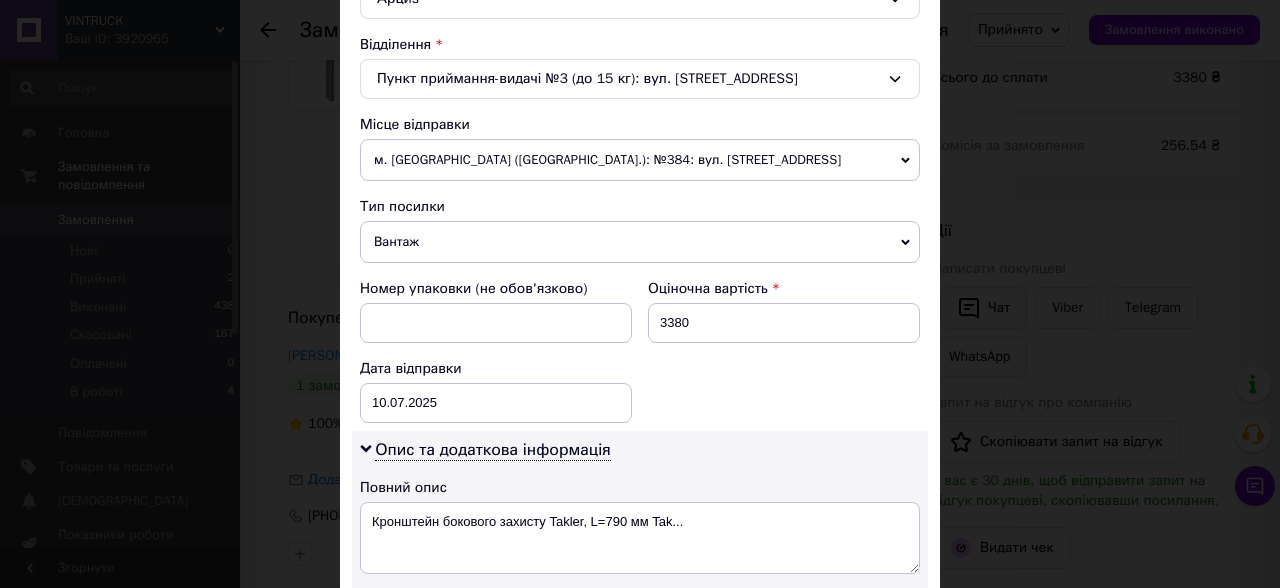click 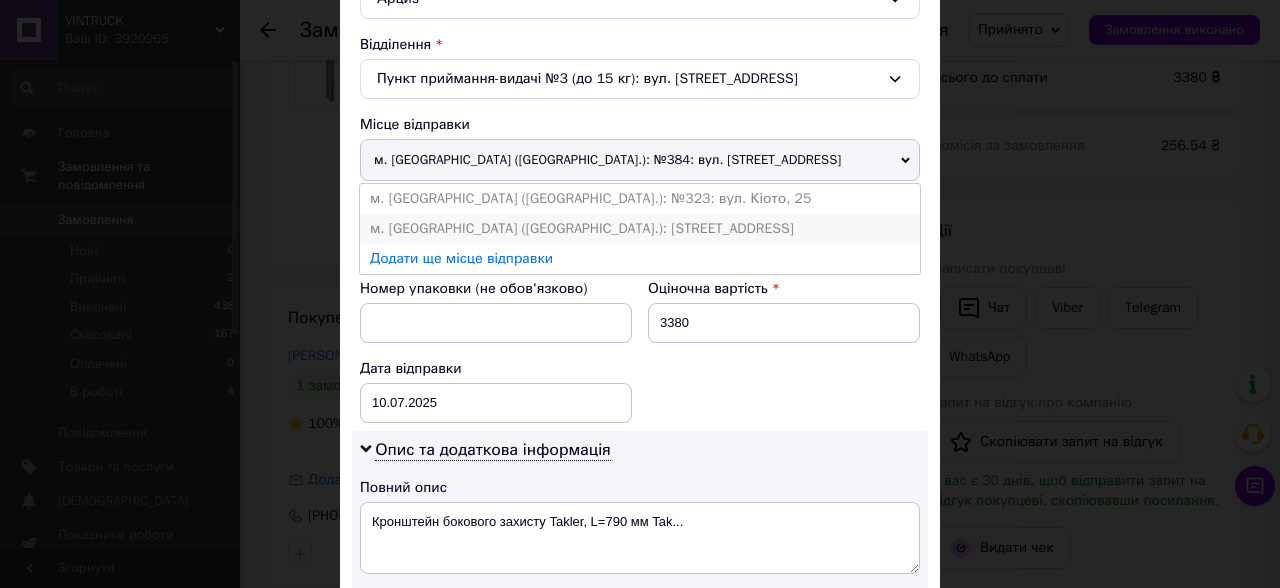 click on "м. [GEOGRAPHIC_DATA] ([GEOGRAPHIC_DATA].): [STREET_ADDRESS]" at bounding box center [640, 229] 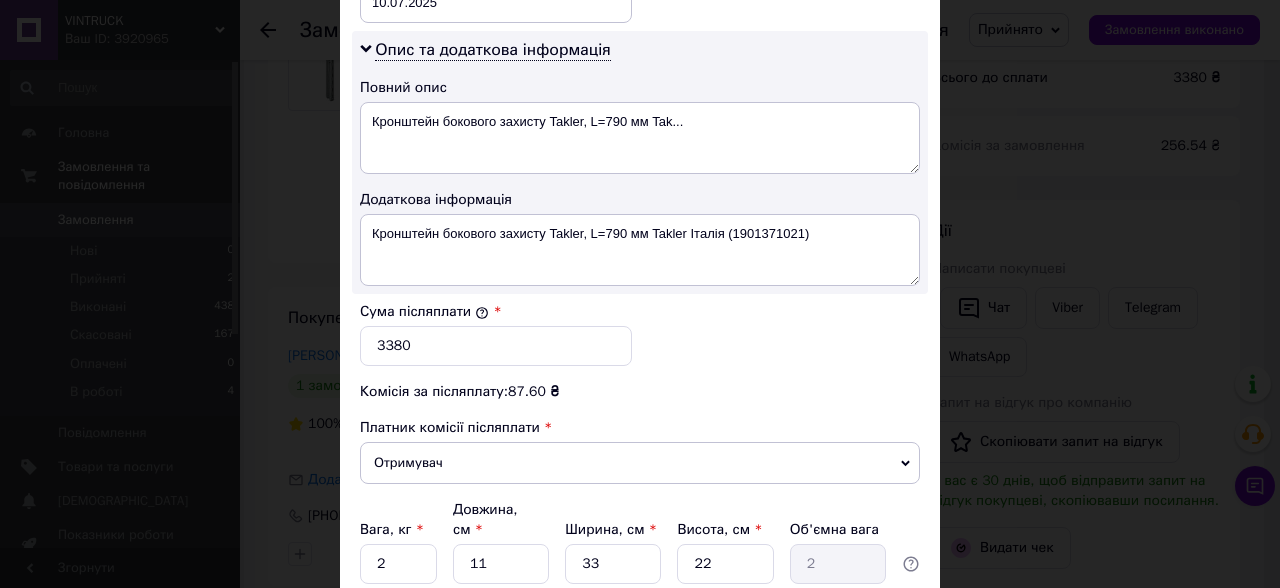 scroll, scrollTop: 1162, scrollLeft: 0, axis: vertical 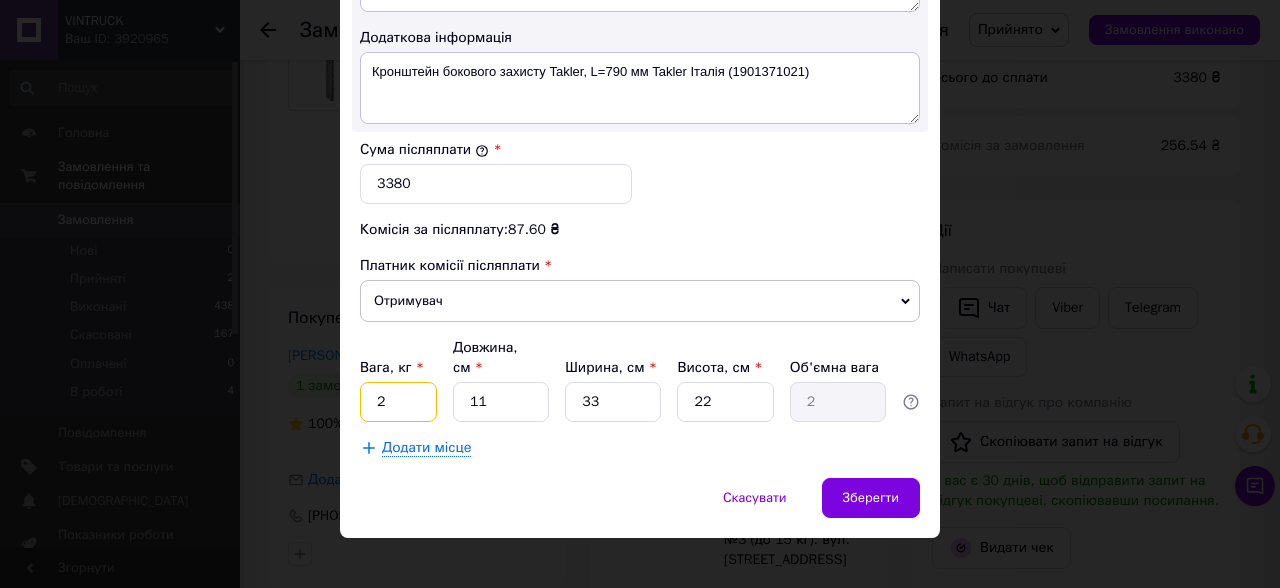 drag, startPoint x: 373, startPoint y: 380, endPoint x: 390, endPoint y: 380, distance: 17 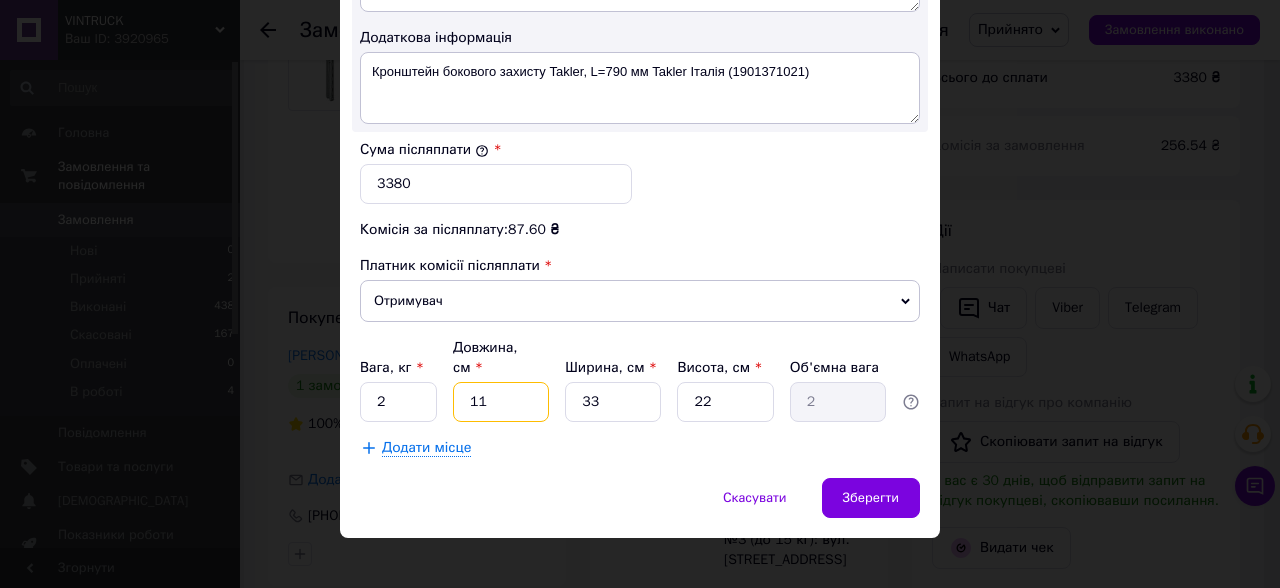 drag, startPoint x: 468, startPoint y: 384, endPoint x: 493, endPoint y: 384, distance: 25 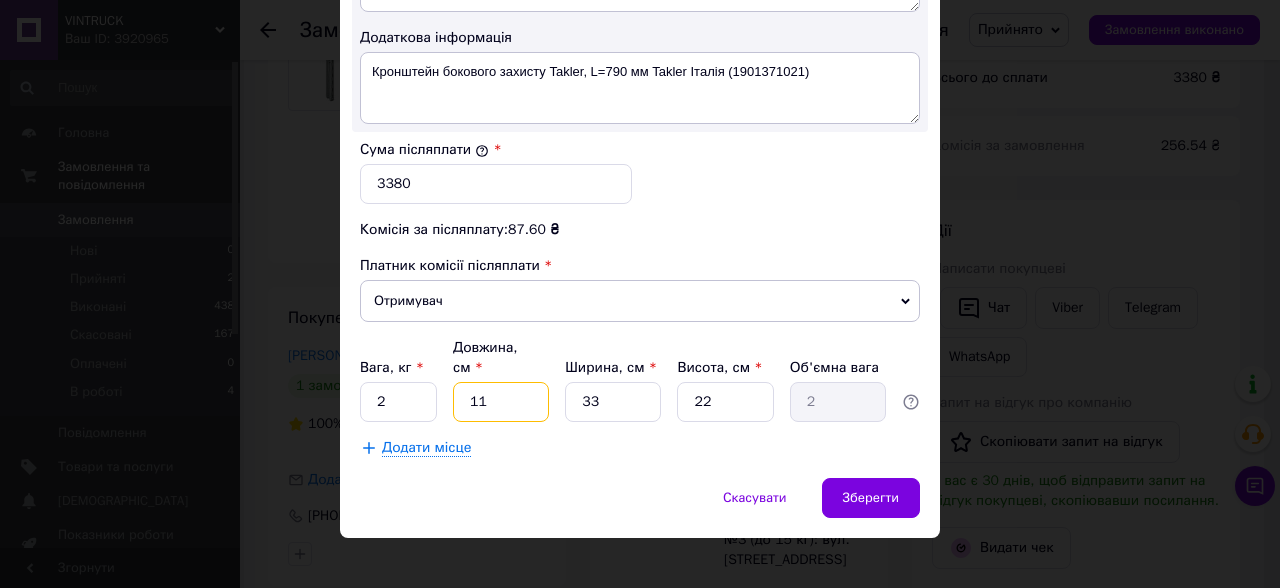 type on "8" 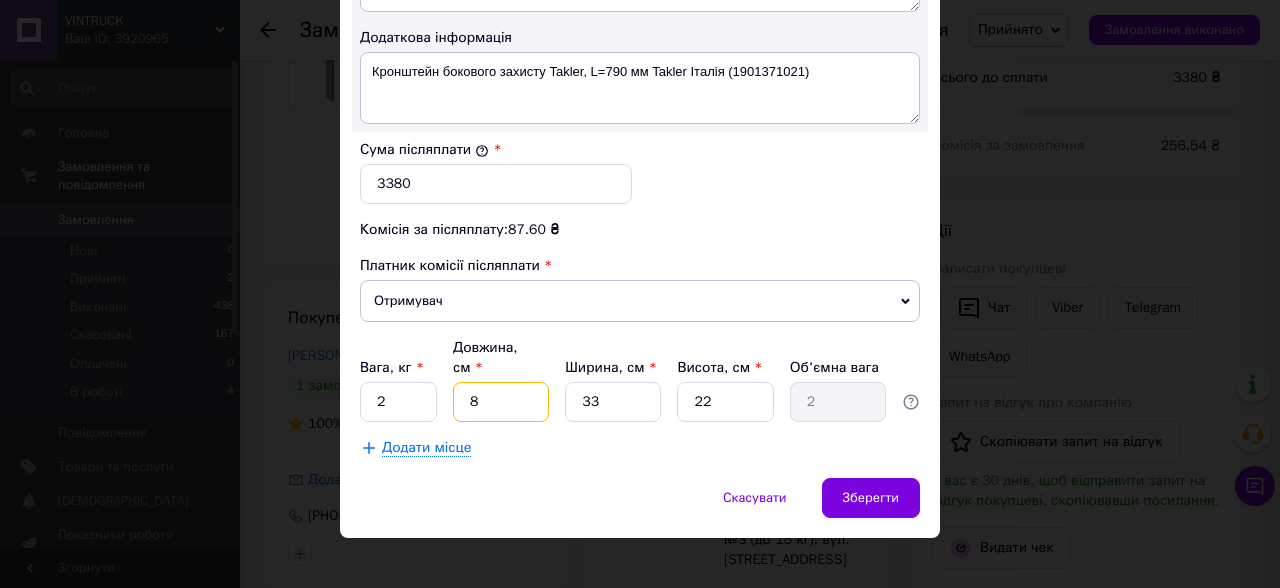 type on "1.45" 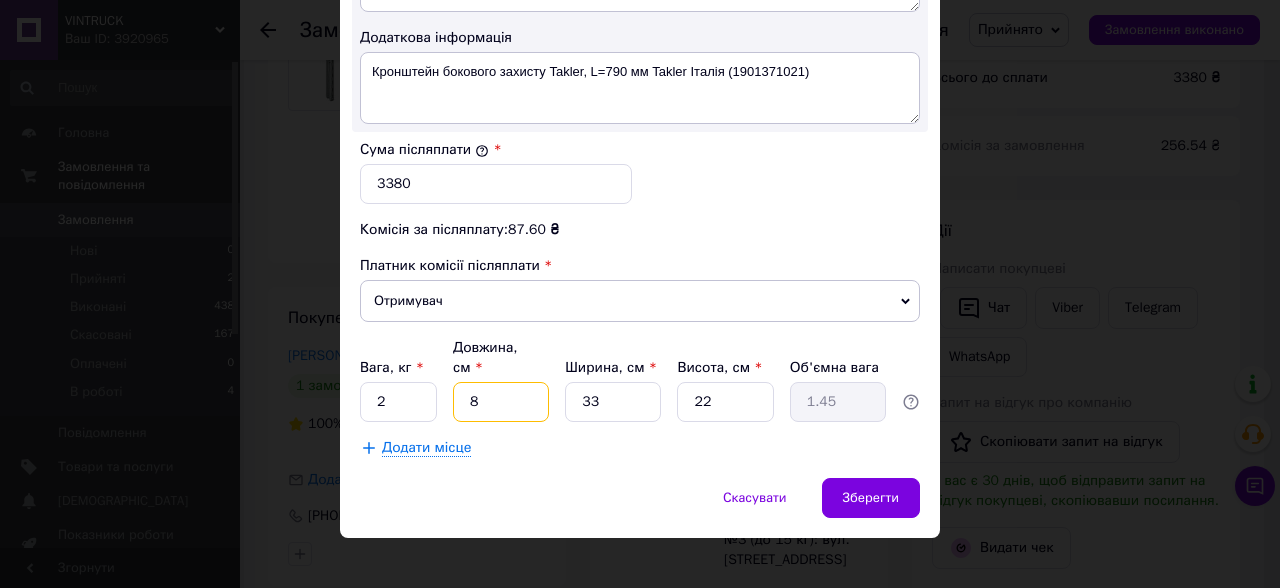 type on "80" 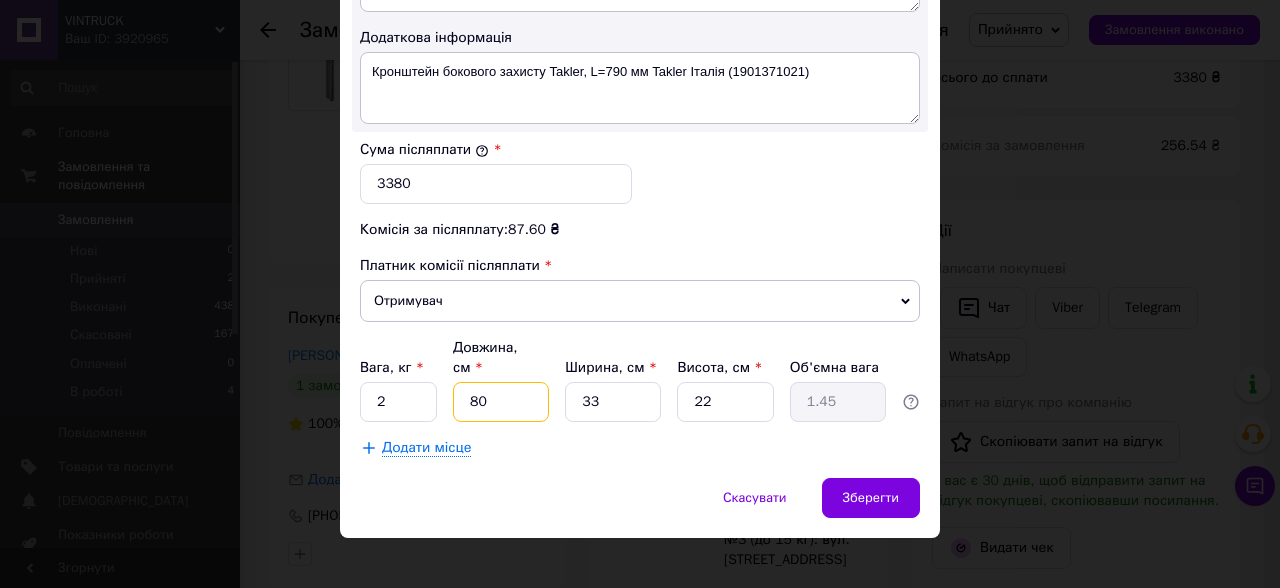 type on "14.52" 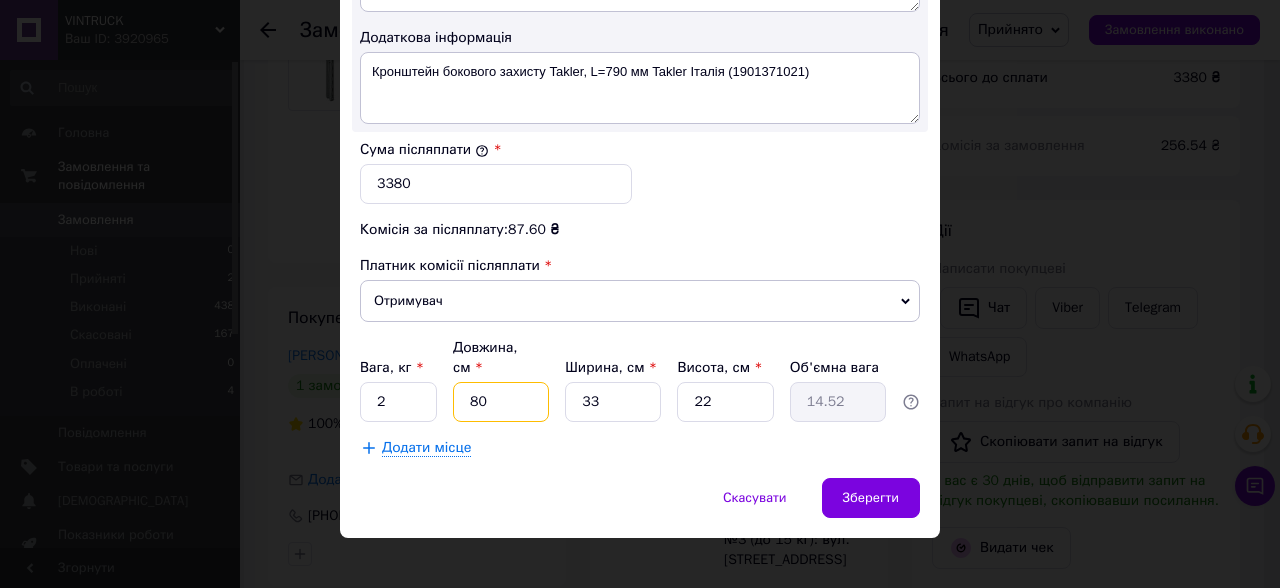 type on "80" 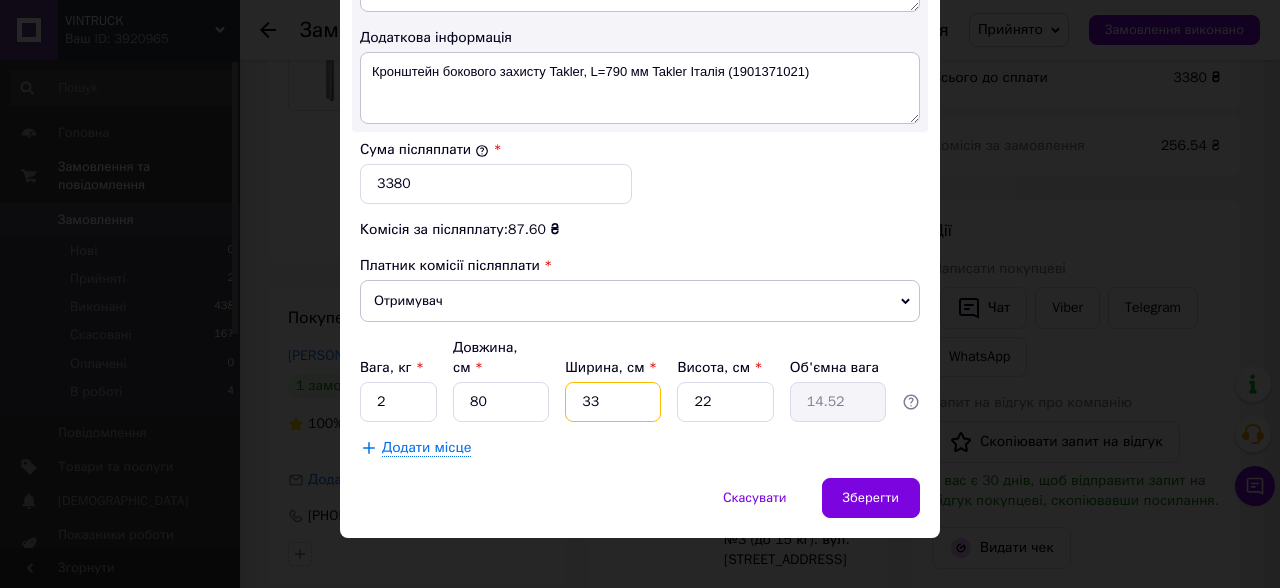 type on "2" 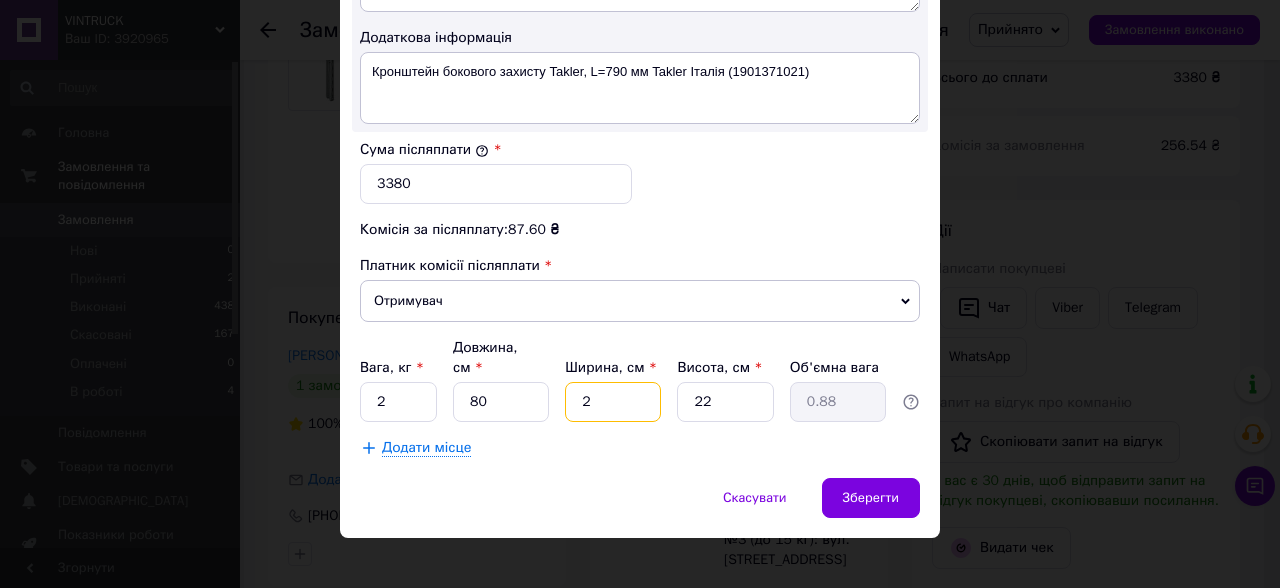 type on "20" 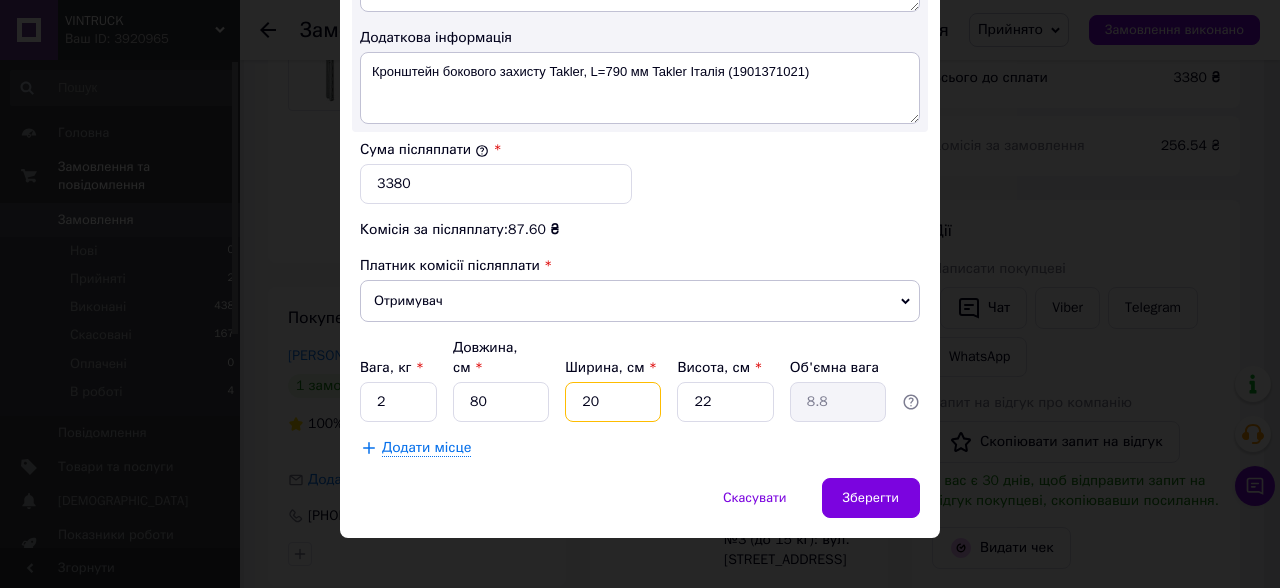 type on "20" 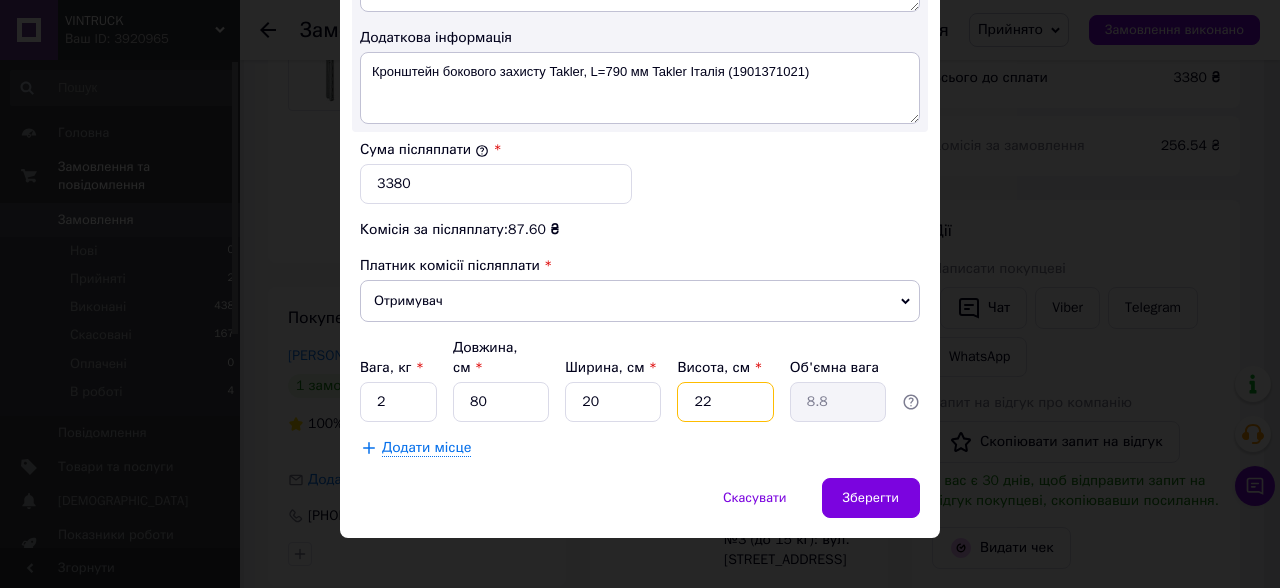 type on "1" 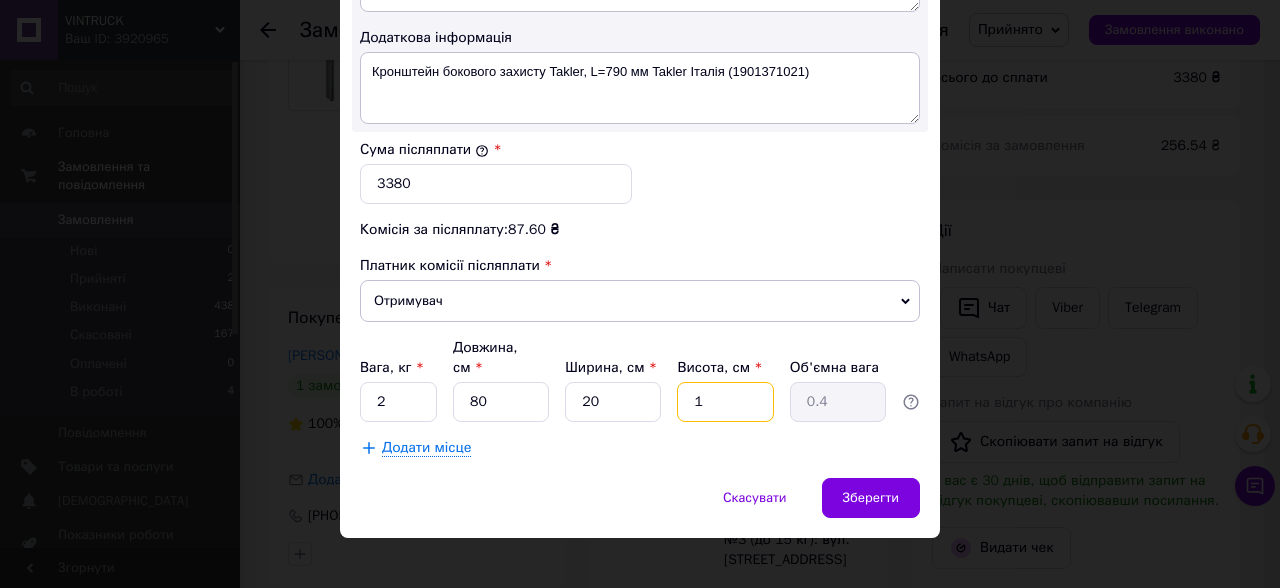 type on "12" 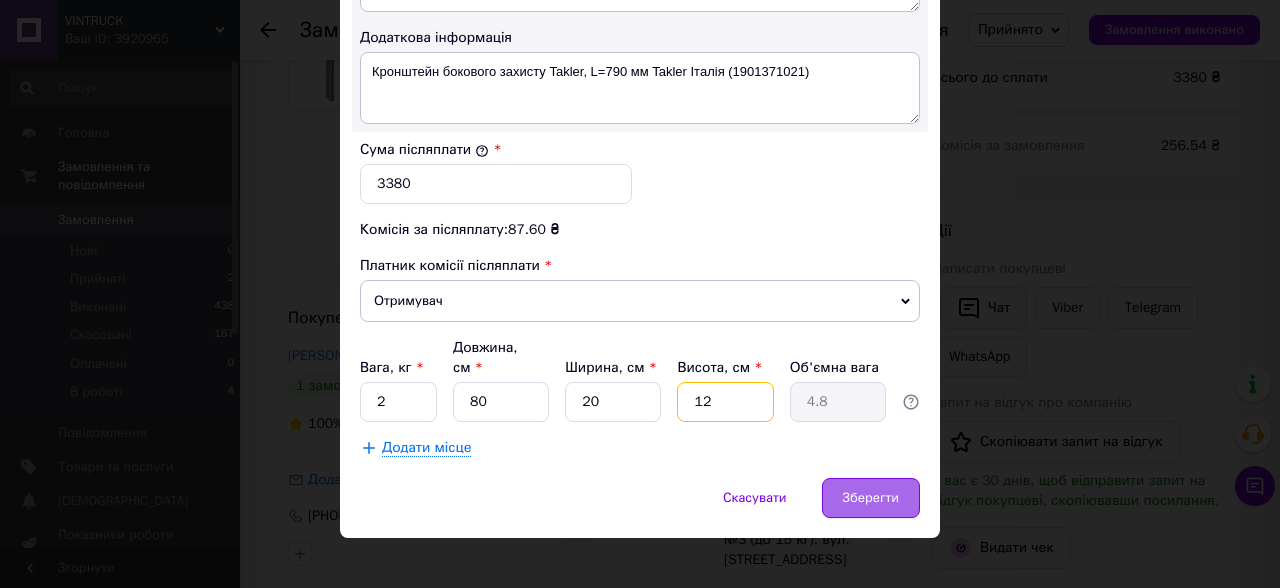 type on "1" 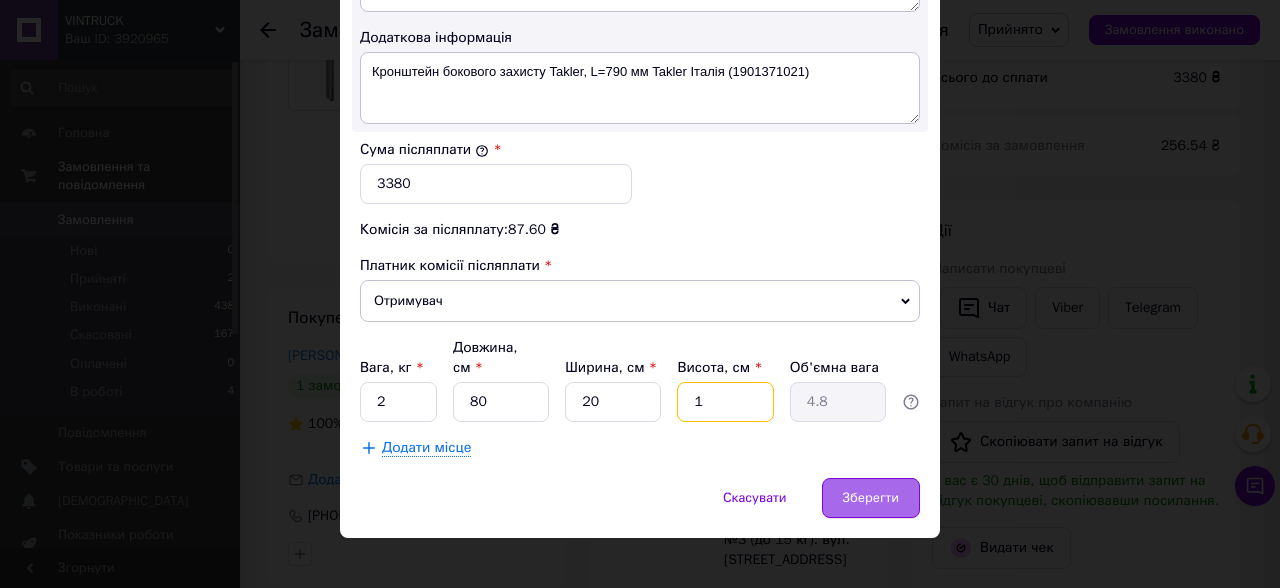 type on "0.4" 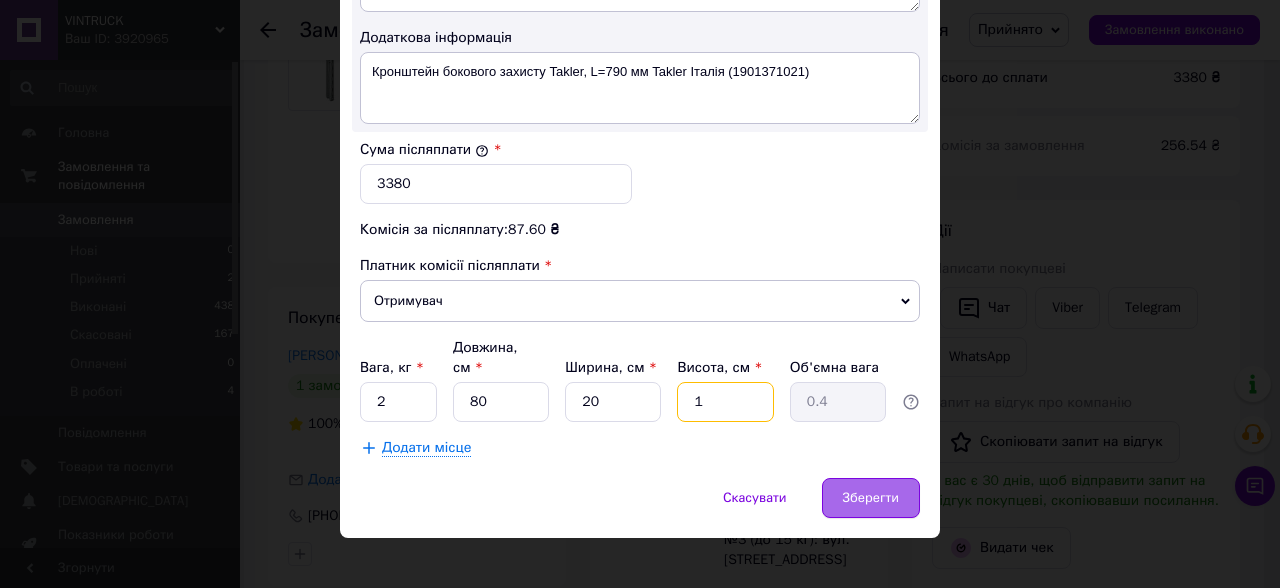 type on "15" 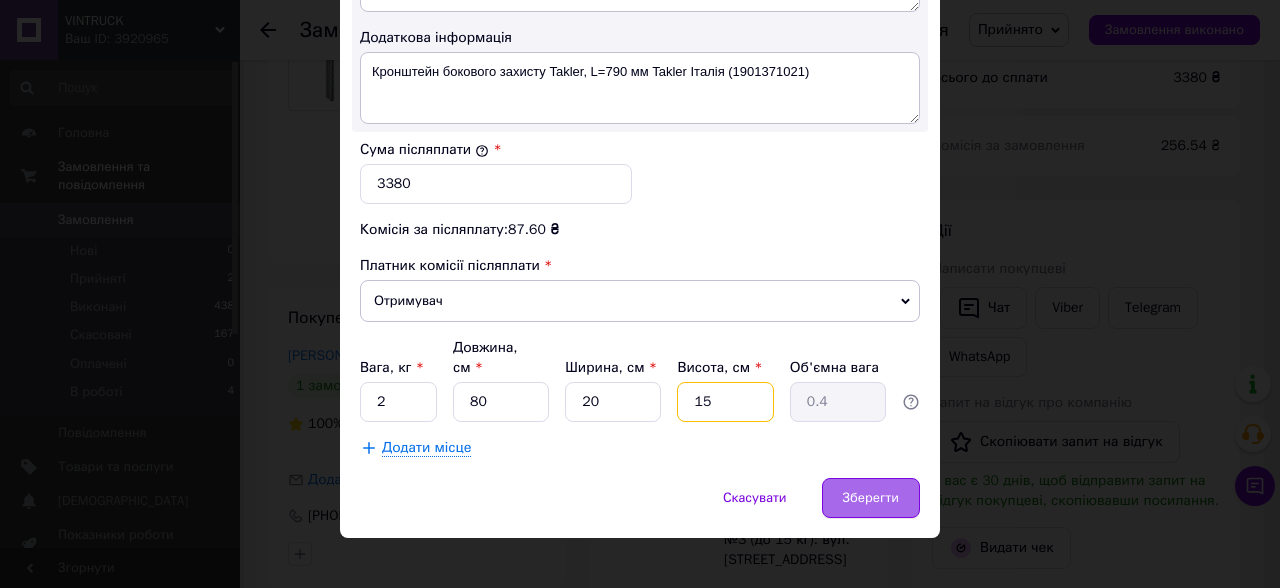 type on "6" 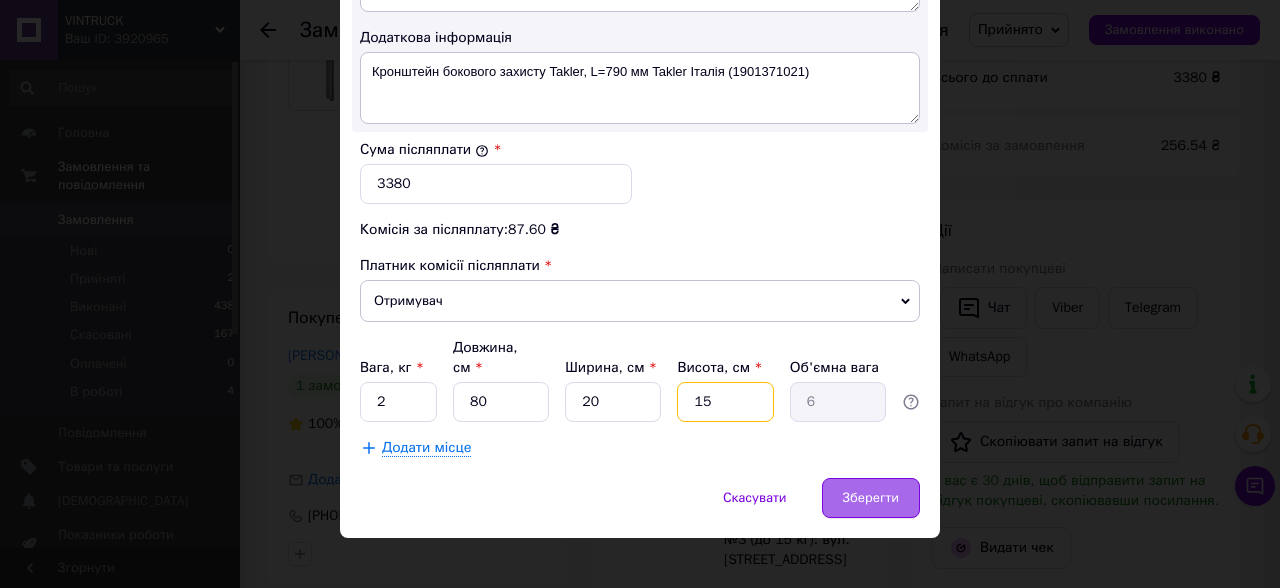 type on "15" 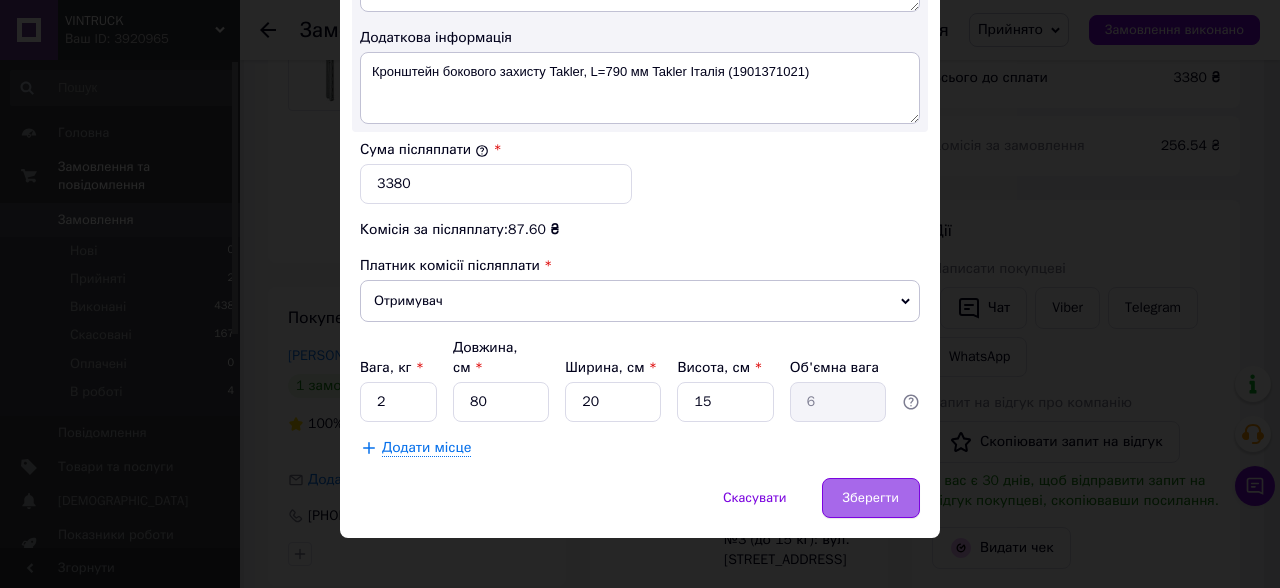 click on "Зберегти" at bounding box center [871, 498] 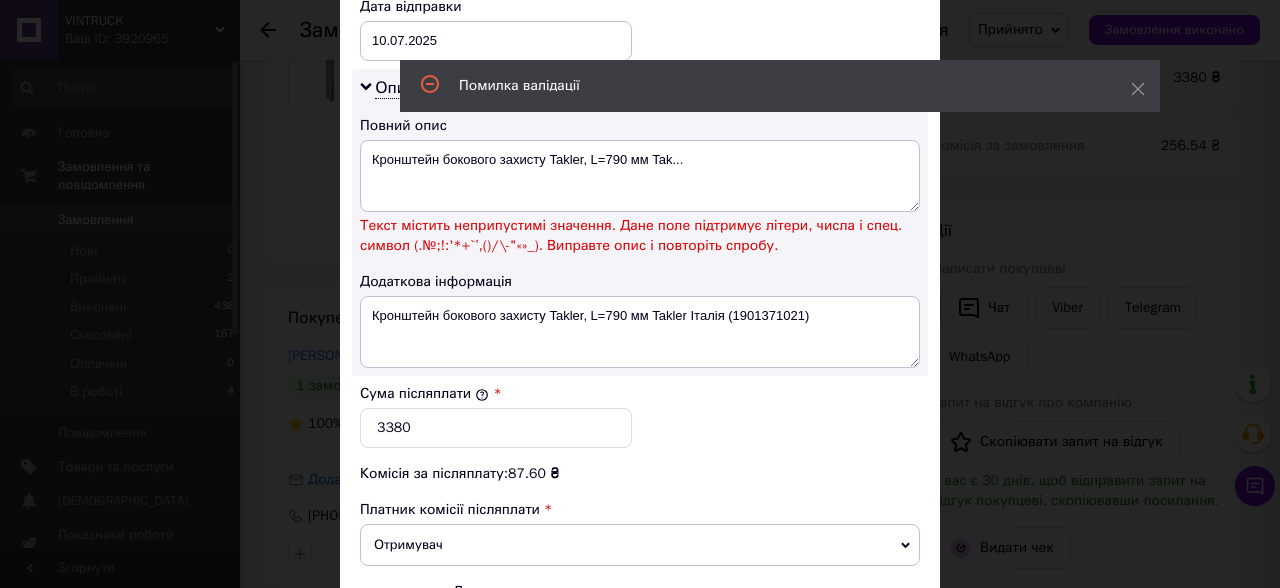 scroll, scrollTop: 862, scrollLeft: 0, axis: vertical 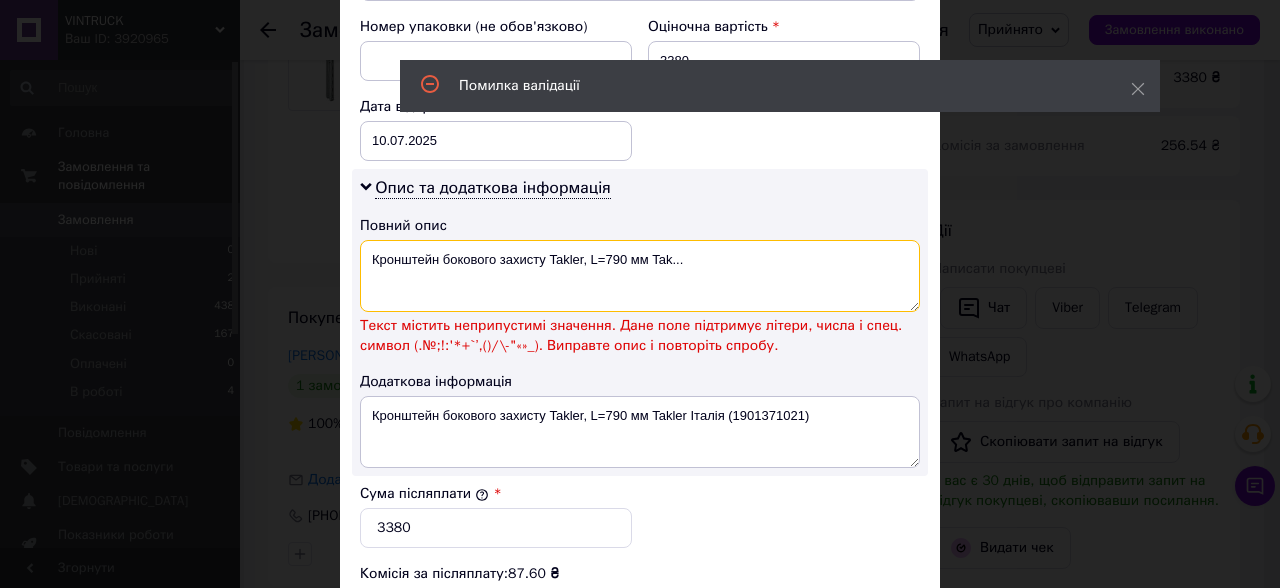 click on "Кронштейн бокового захисту Takler, L=790 мм Tak..." at bounding box center (640, 276) 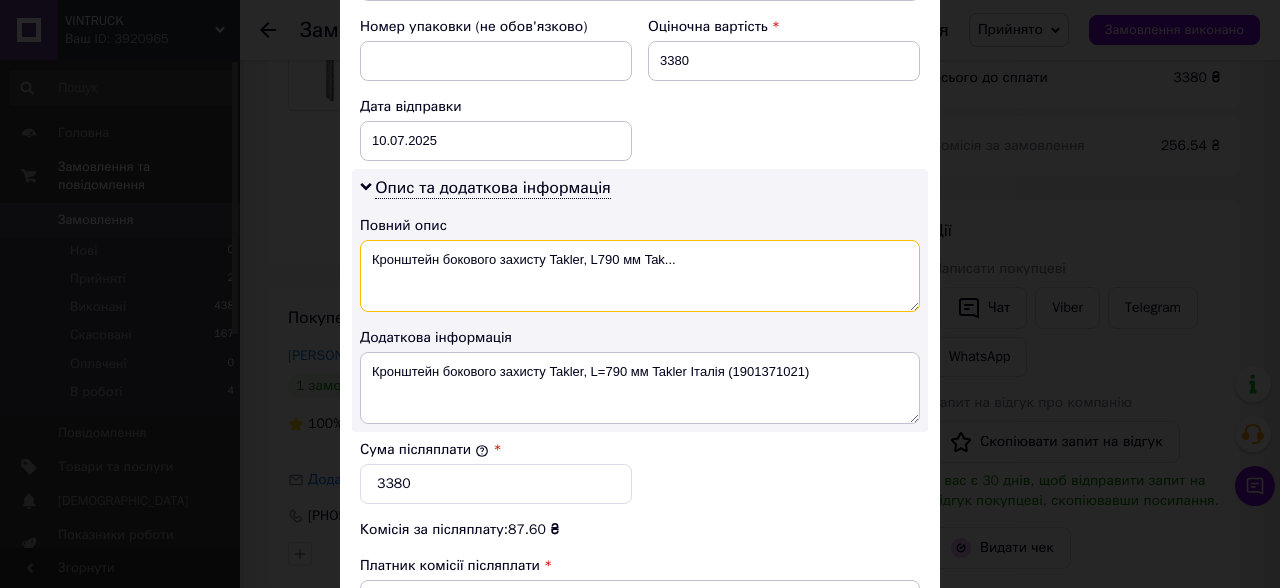 type on "Кронштейн бокового захисту Takler, L790 мм Tak..." 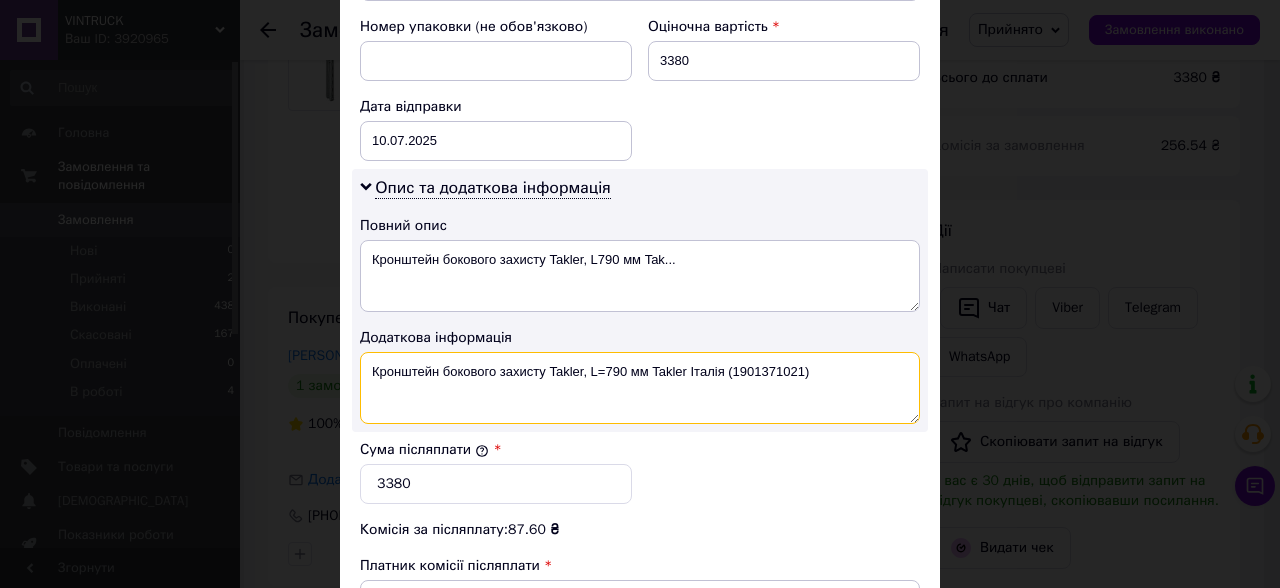 click on "Кронштейн бокового захисту Takler, L=790 мм Takler Італія (1901371021)" at bounding box center [640, 388] 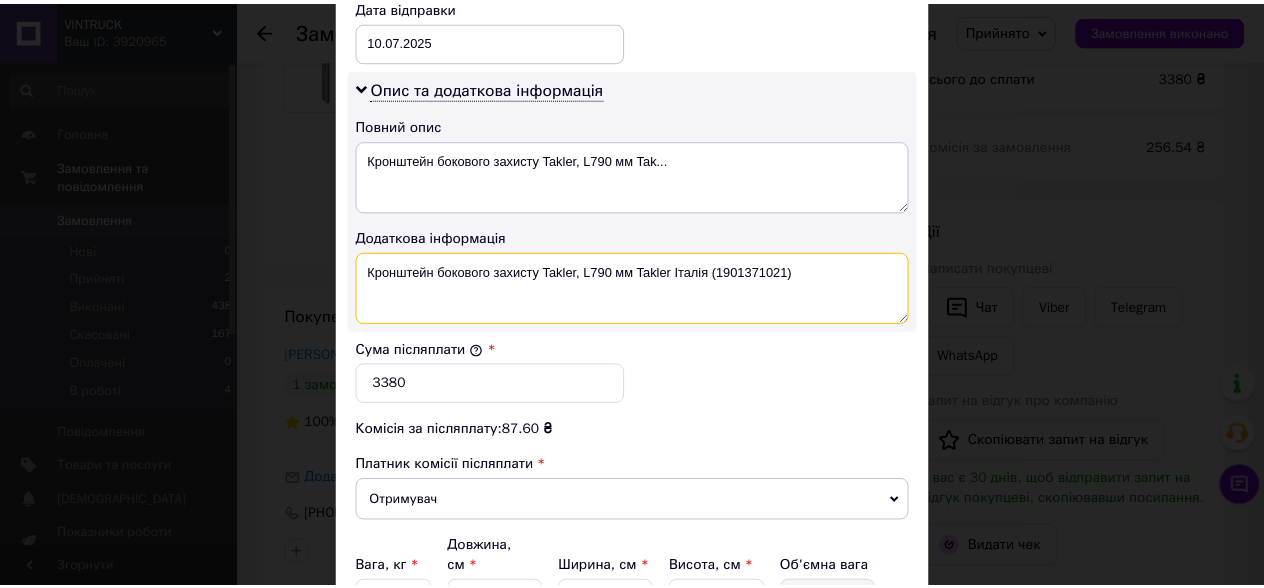 scroll, scrollTop: 1162, scrollLeft: 0, axis: vertical 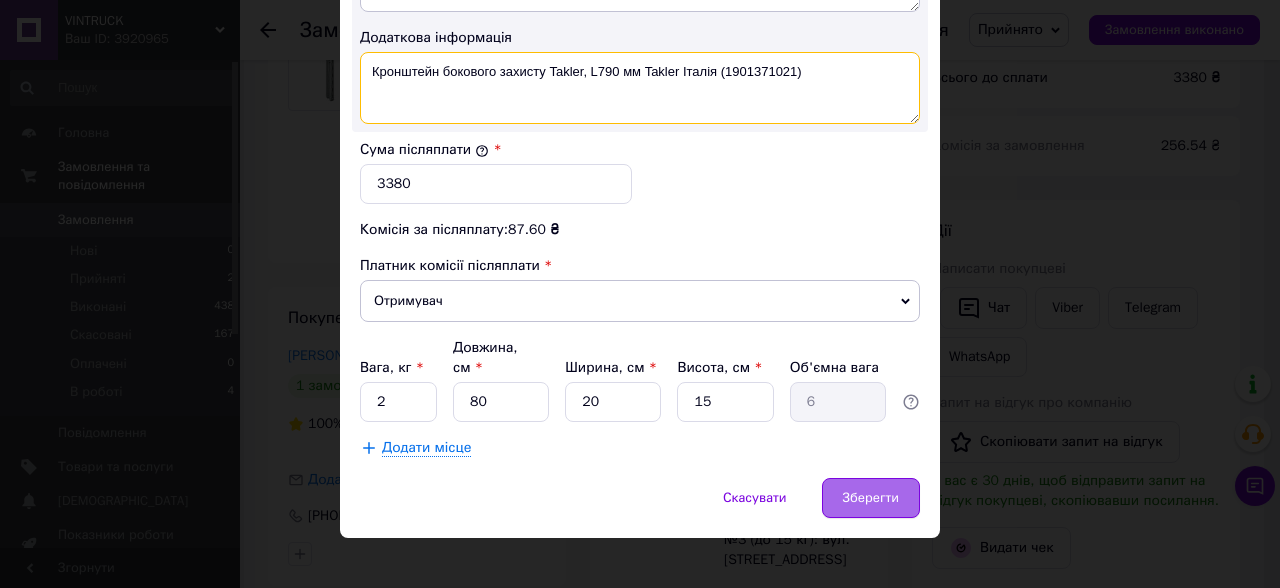 type on "Кронштейн бокового захисту Takler, L790 мм Takler Італія (1901371021)" 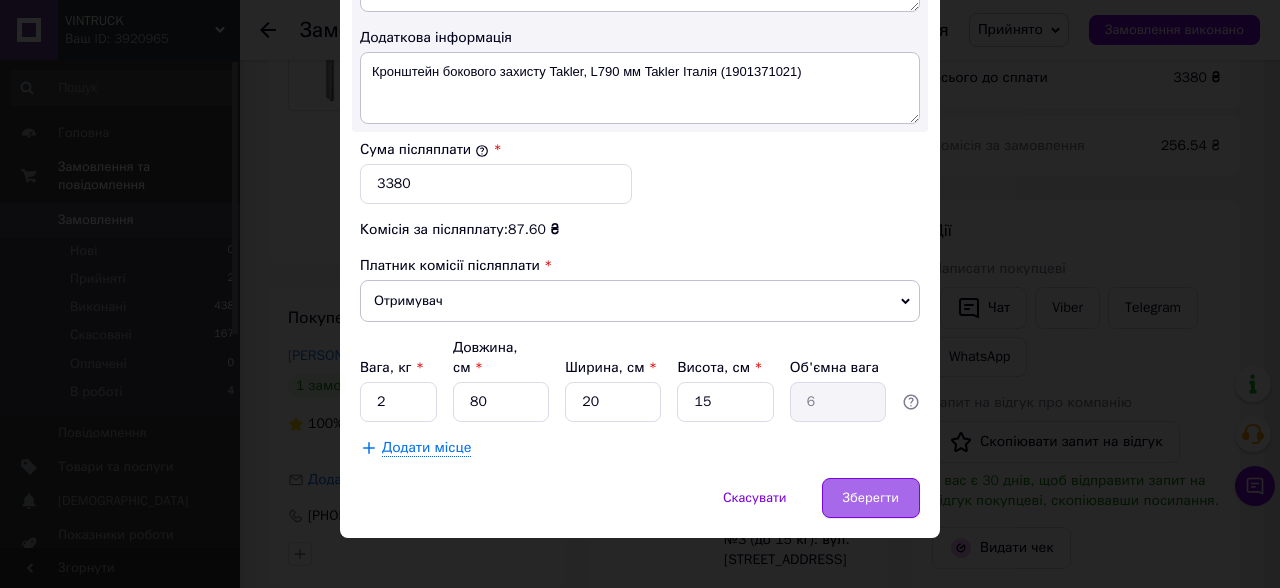 click on "Зберегти" at bounding box center (871, 498) 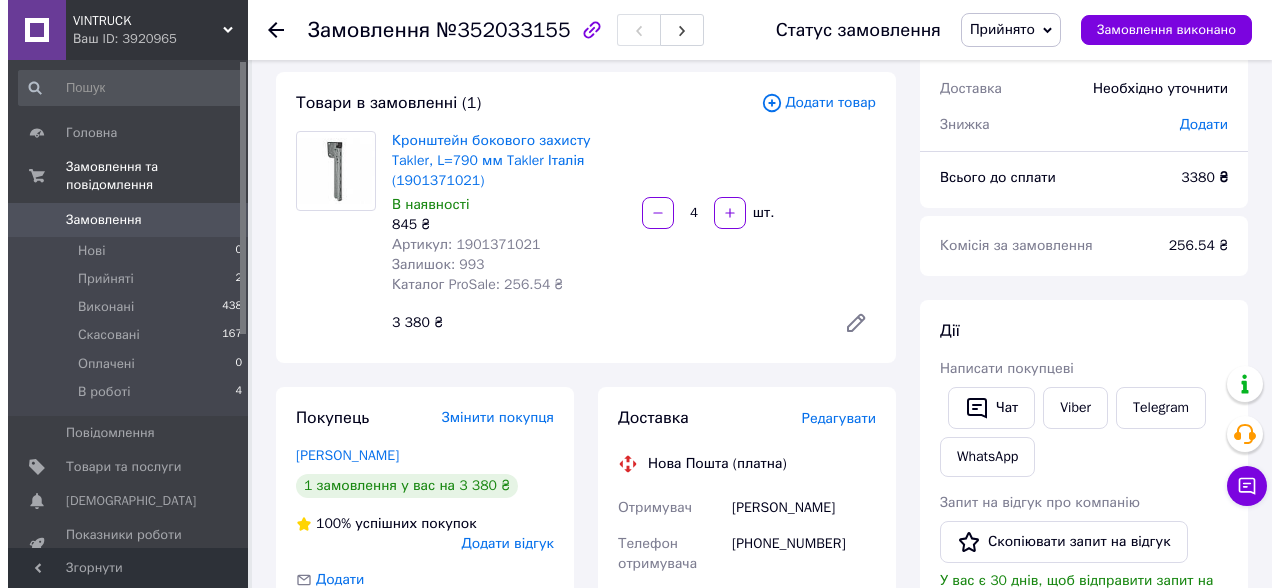 scroll, scrollTop: 200, scrollLeft: 0, axis: vertical 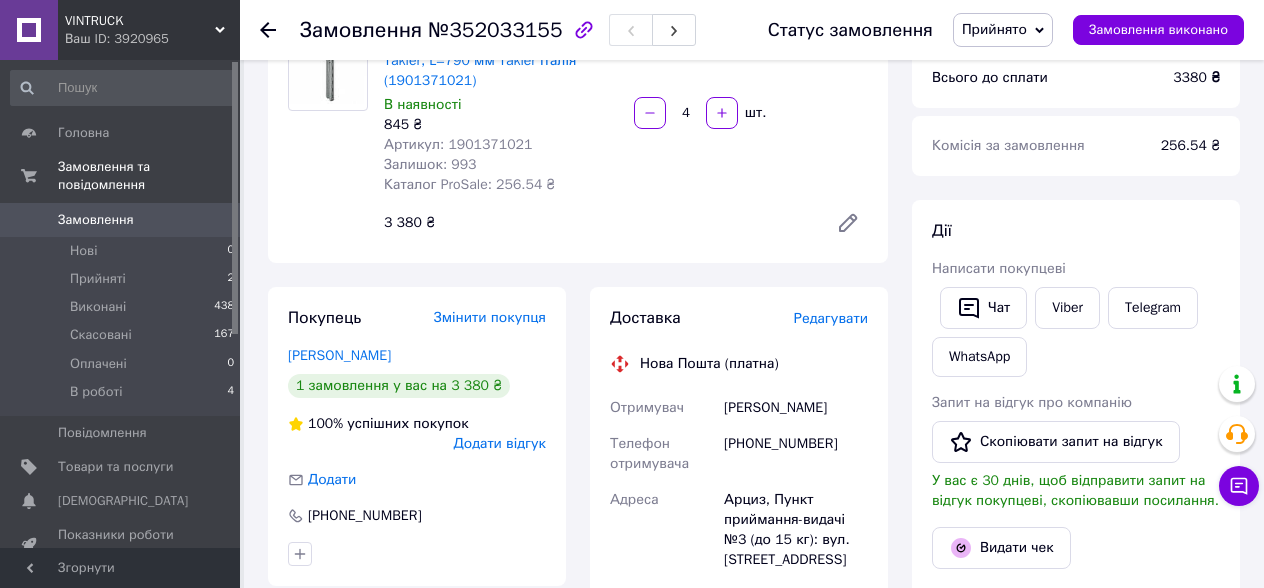 click on "Редагувати" at bounding box center (831, 318) 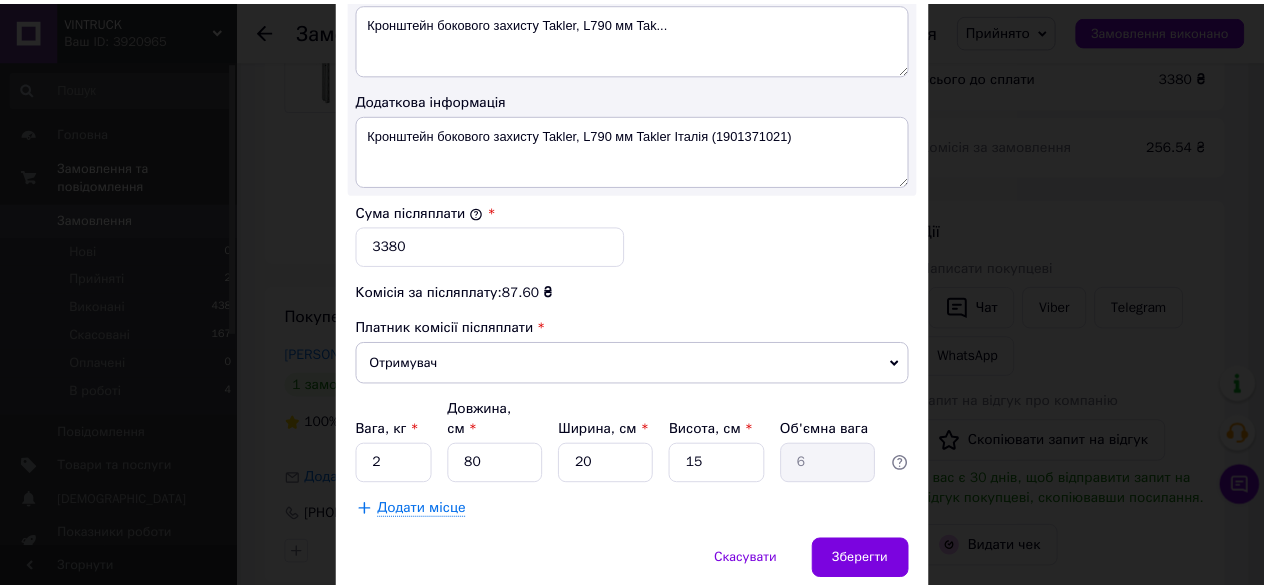 scroll, scrollTop: 1162, scrollLeft: 0, axis: vertical 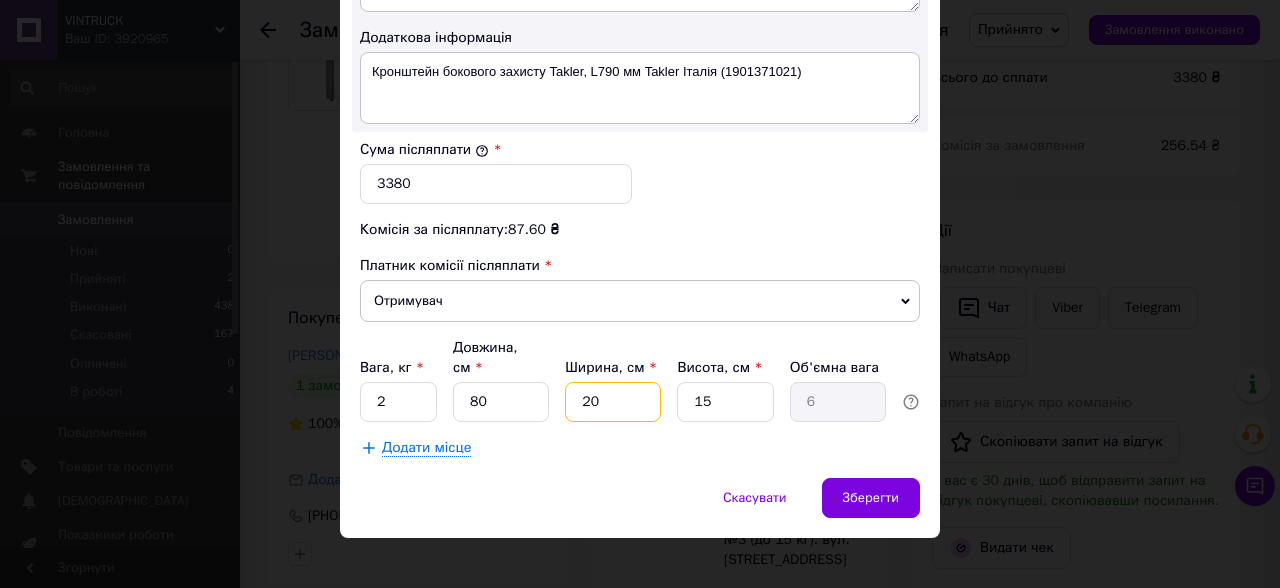 drag, startPoint x: 578, startPoint y: 384, endPoint x: 618, endPoint y: 382, distance: 40.04997 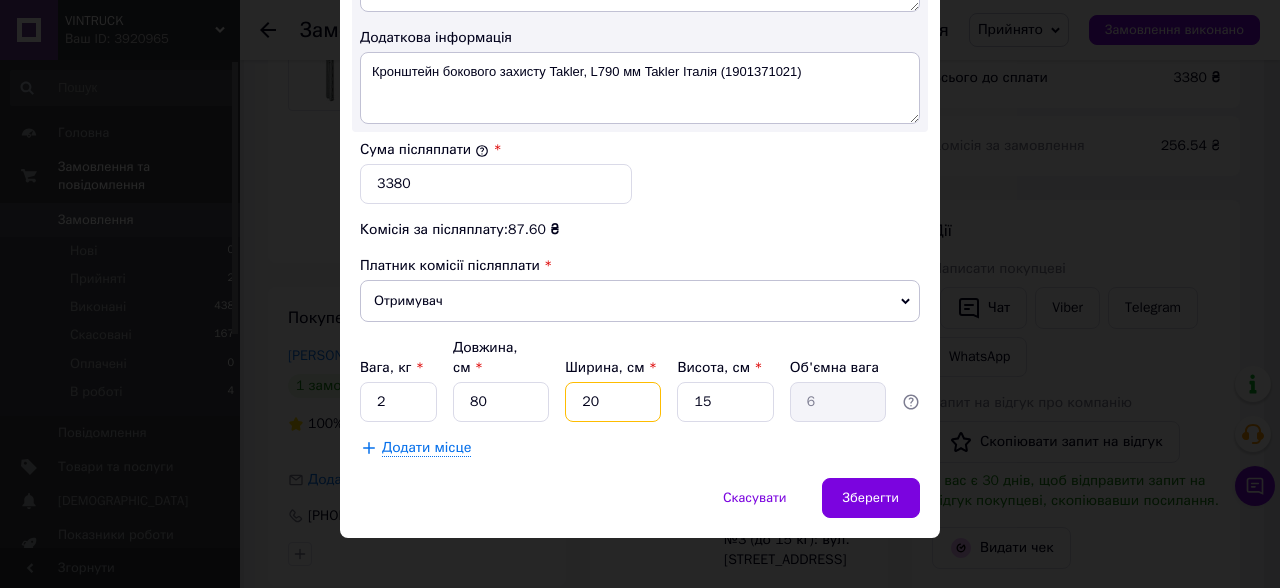 type on "1" 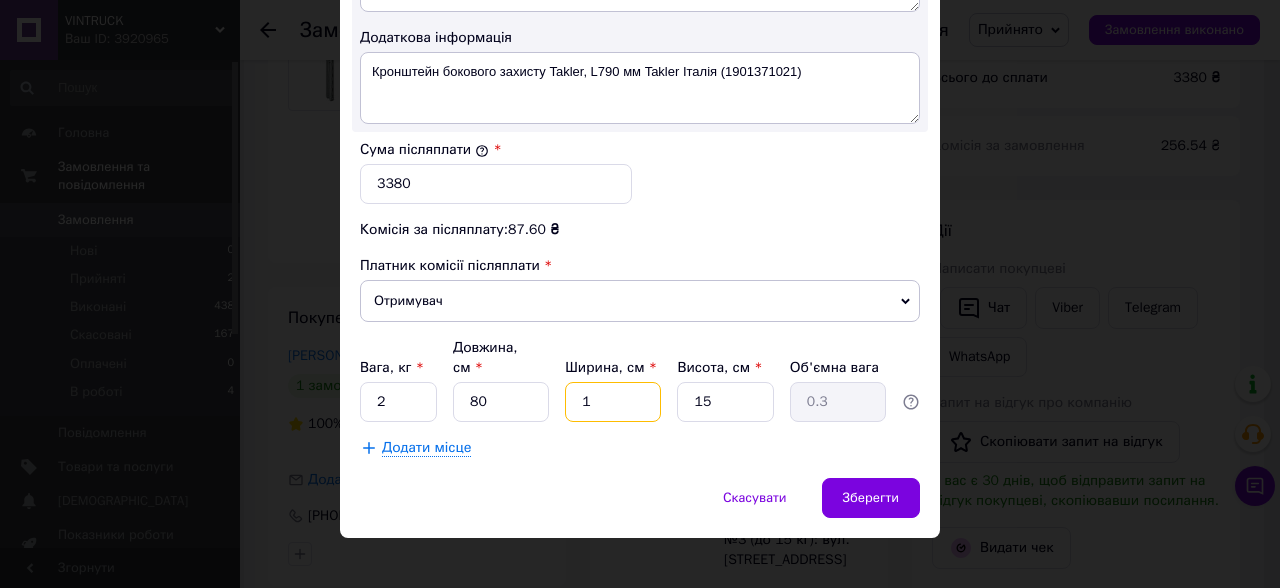 type on "15" 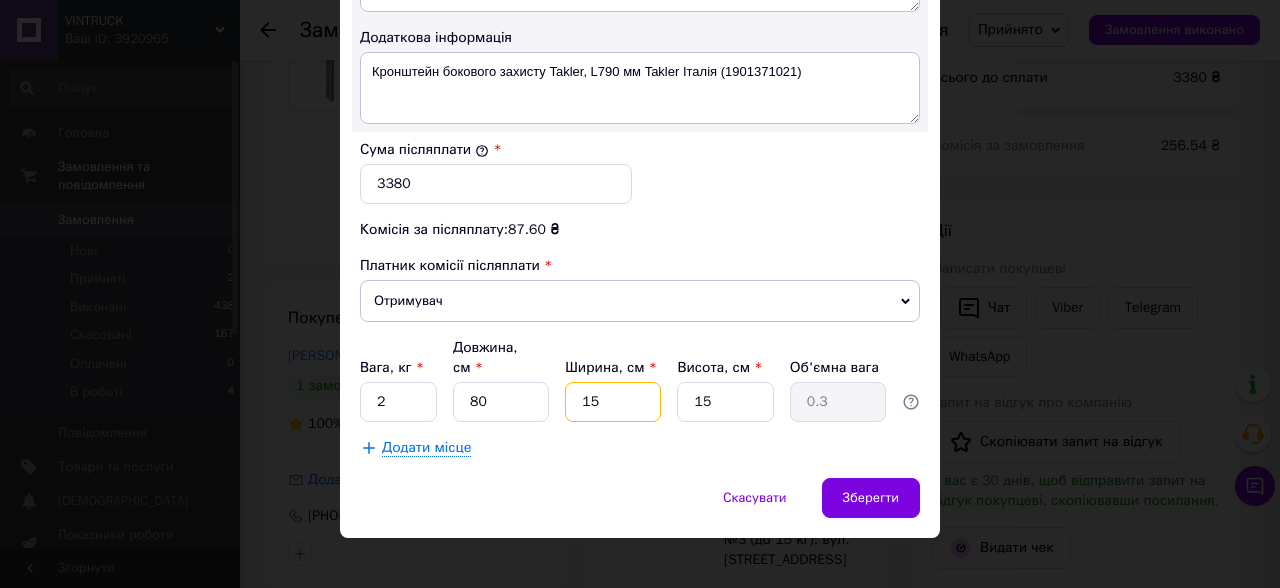 type on "4.5" 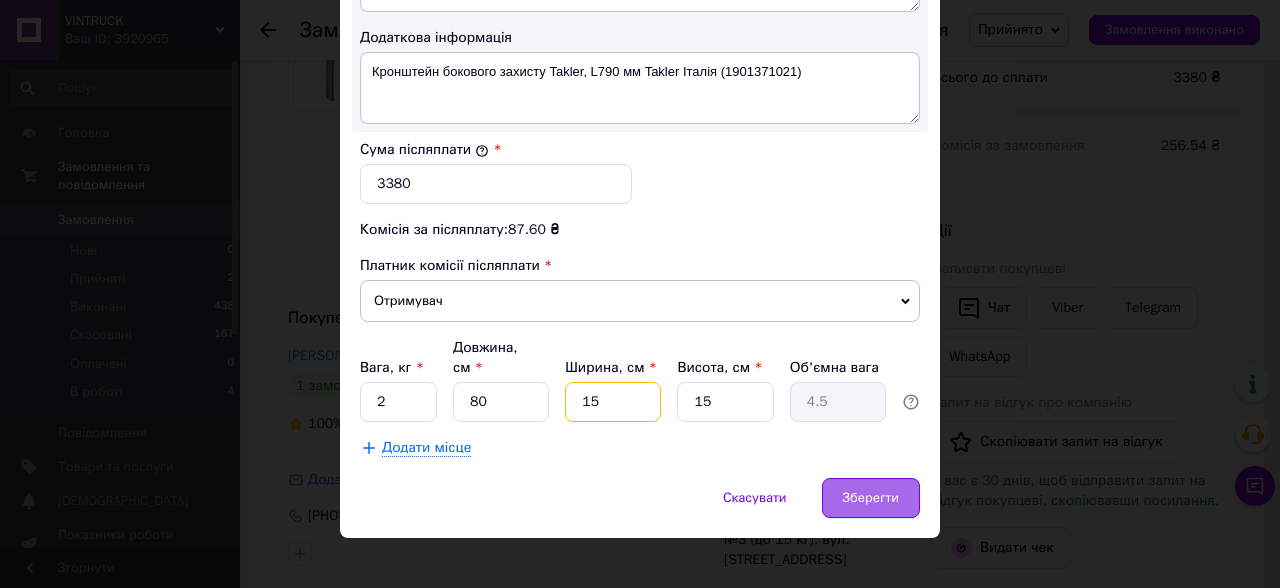type on "15" 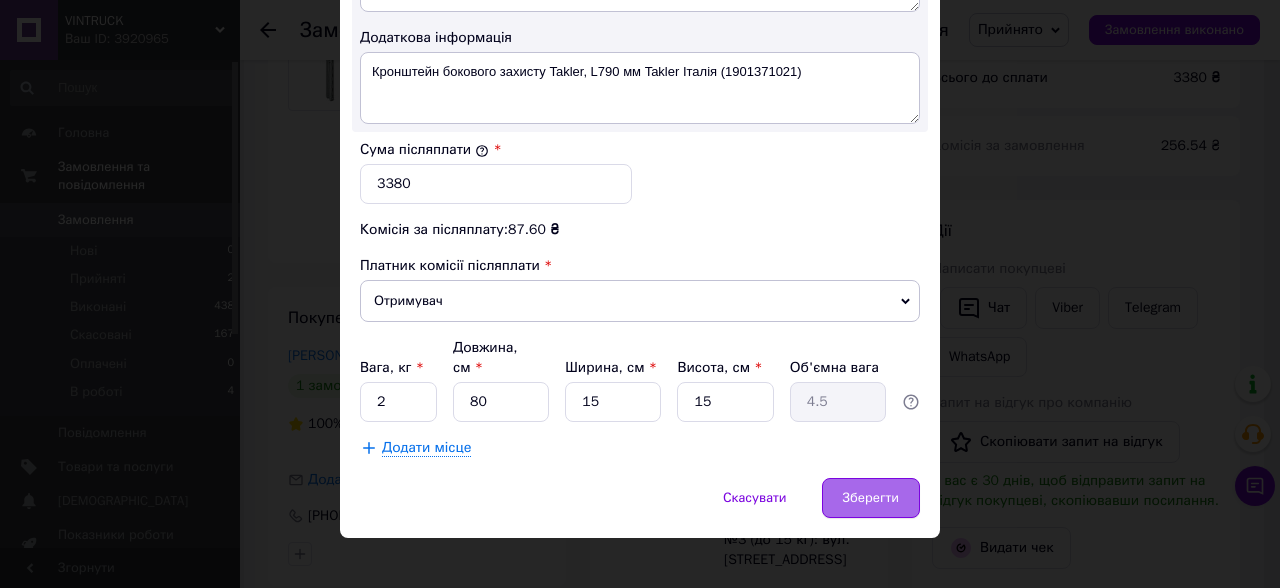 click on "Зберегти" at bounding box center (871, 498) 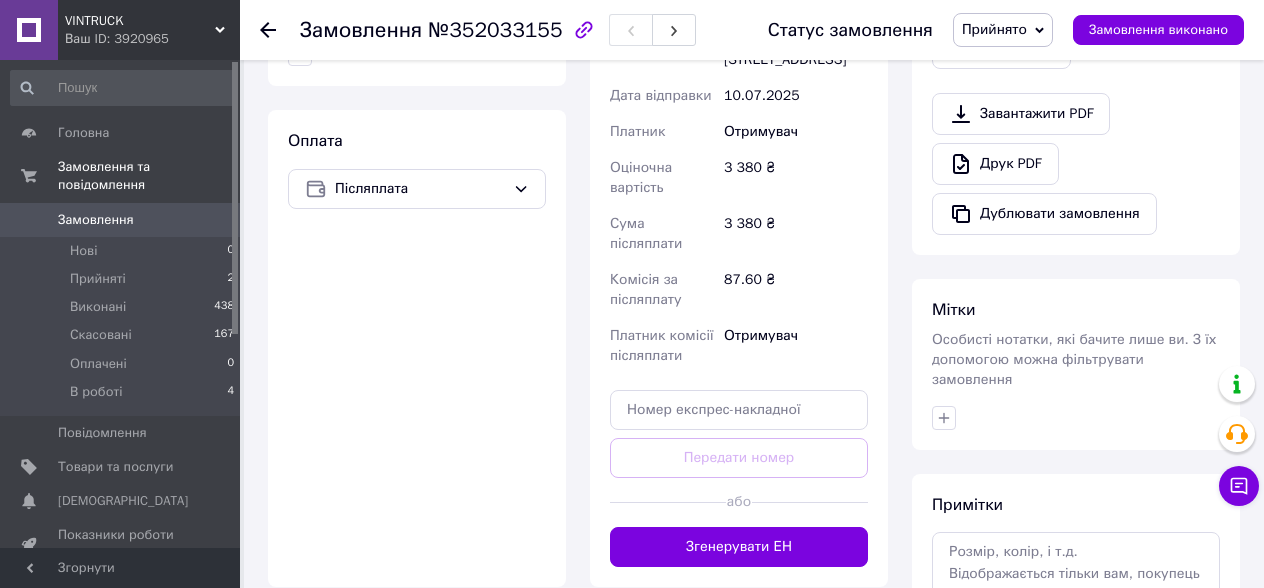 scroll, scrollTop: 800, scrollLeft: 0, axis: vertical 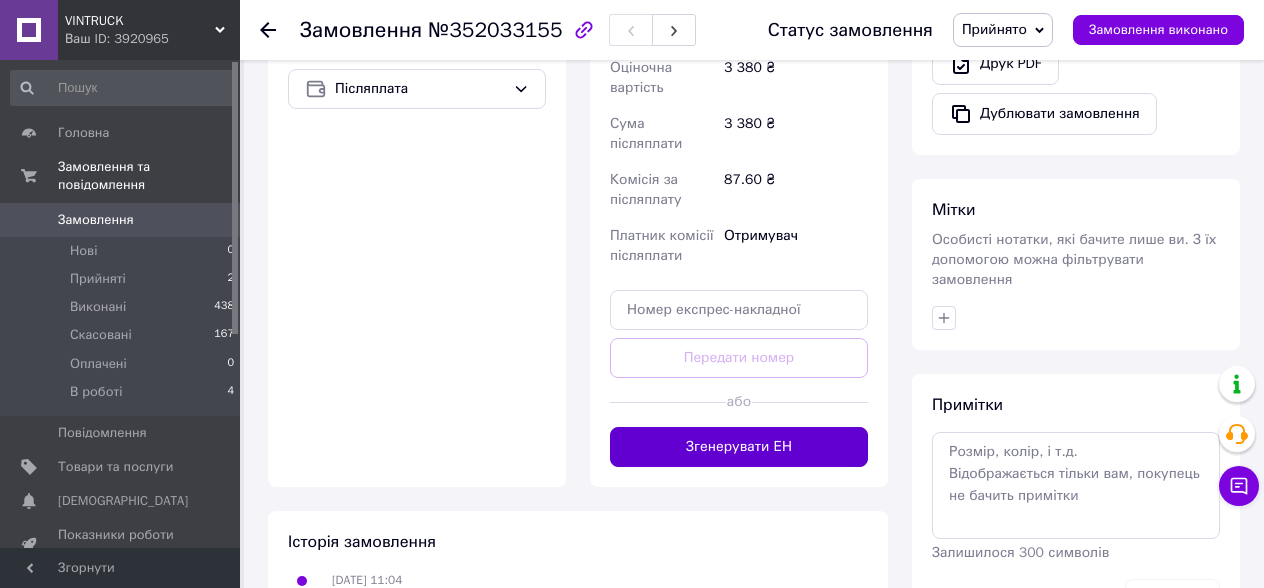 click on "Згенерувати ЕН" at bounding box center [739, 447] 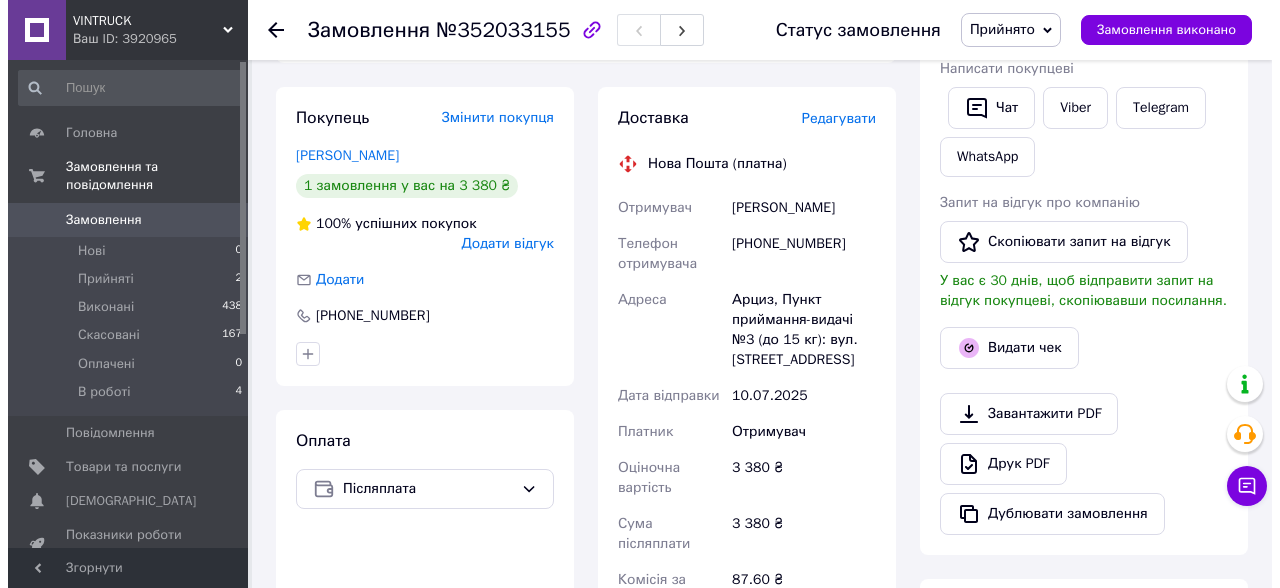 scroll, scrollTop: 300, scrollLeft: 0, axis: vertical 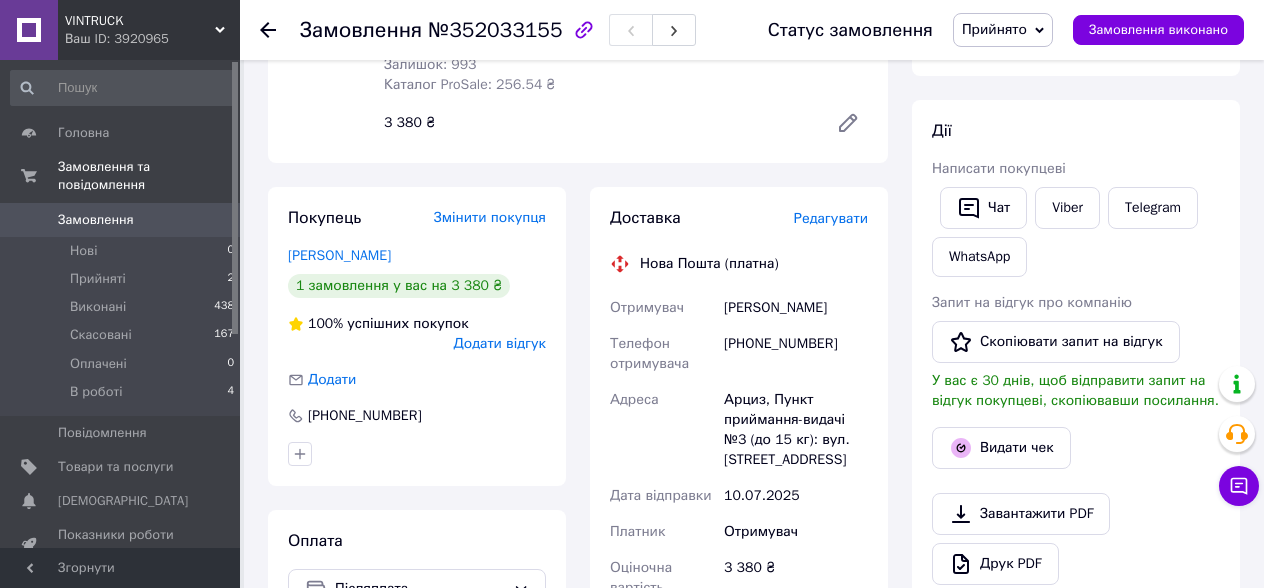 click on "Редагувати" at bounding box center (831, 218) 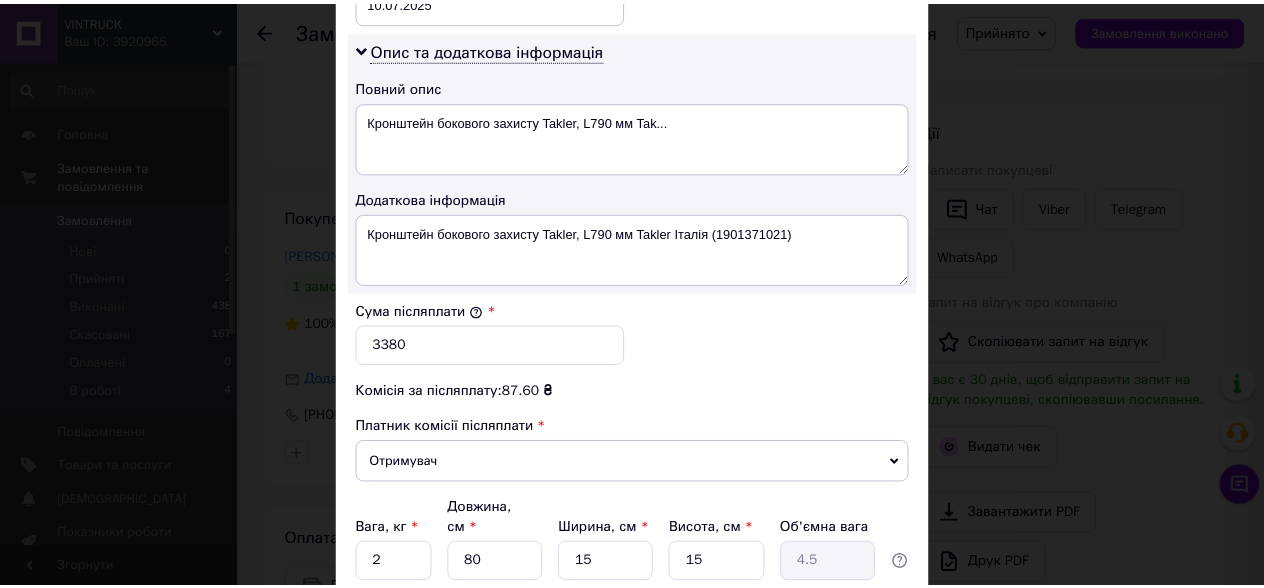 scroll, scrollTop: 1162, scrollLeft: 0, axis: vertical 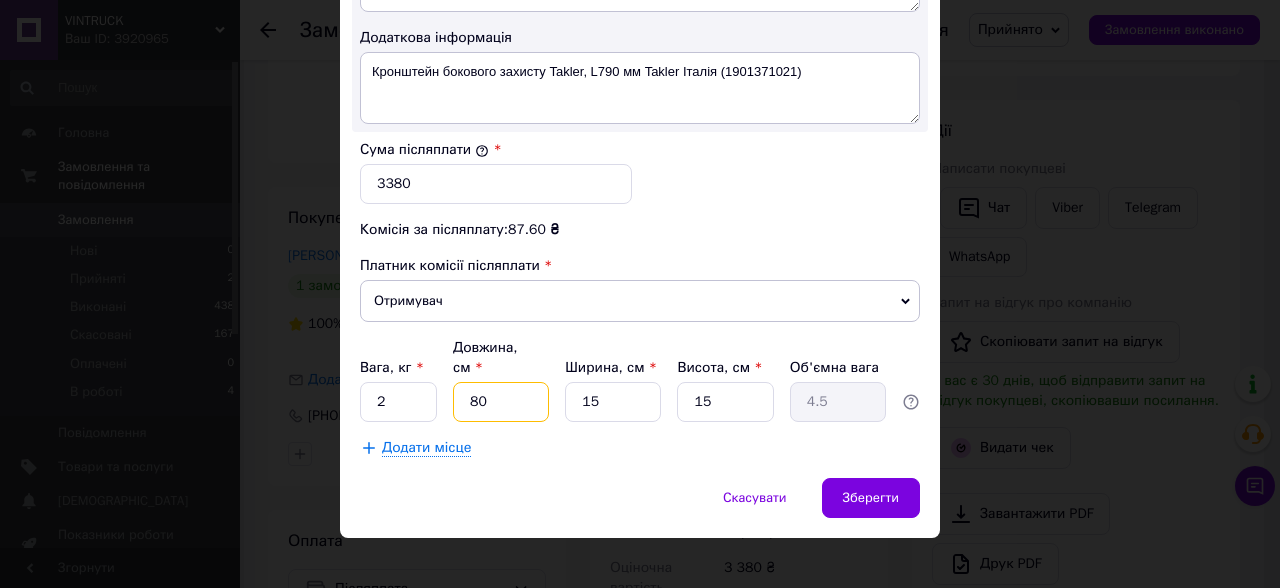 drag, startPoint x: 463, startPoint y: 379, endPoint x: 495, endPoint y: 379, distance: 32 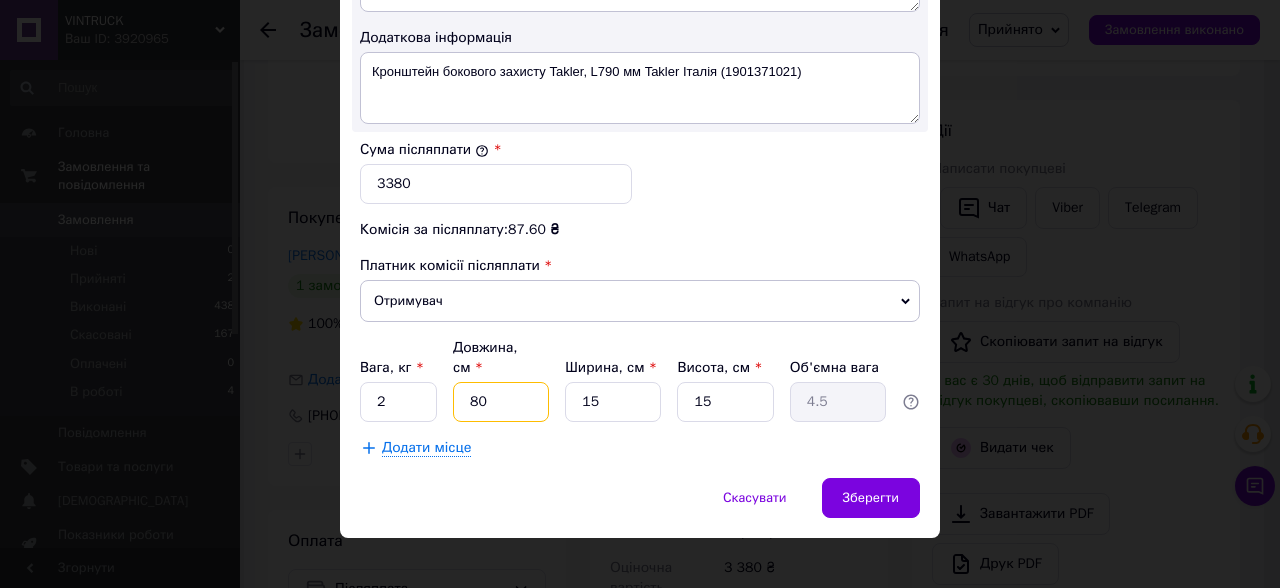 type on "7" 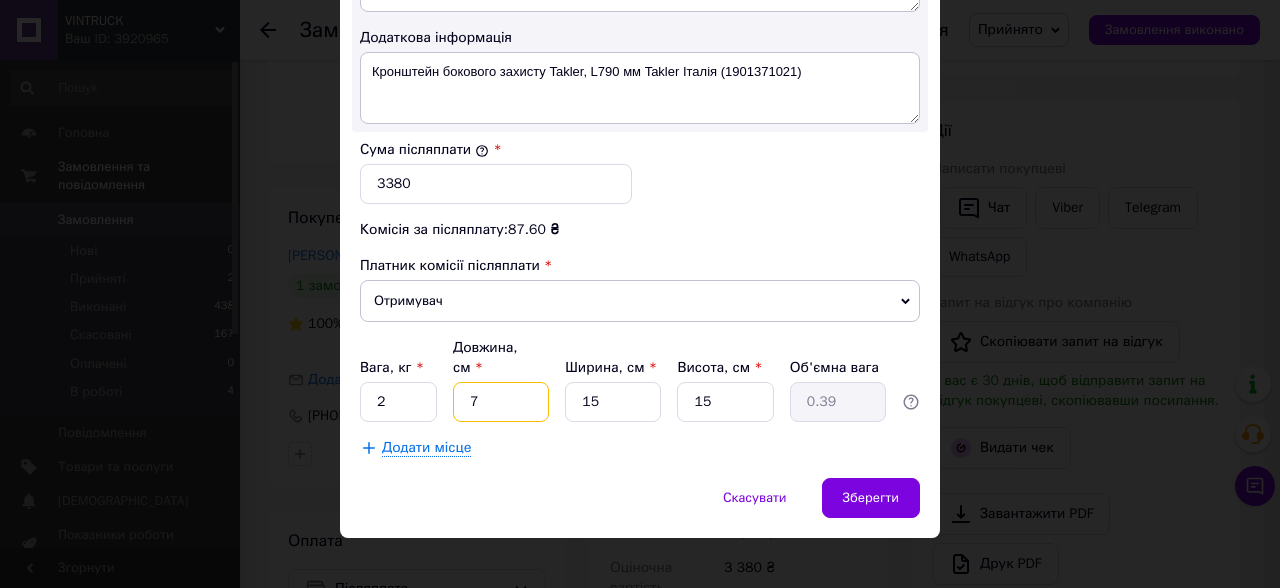 type on "79" 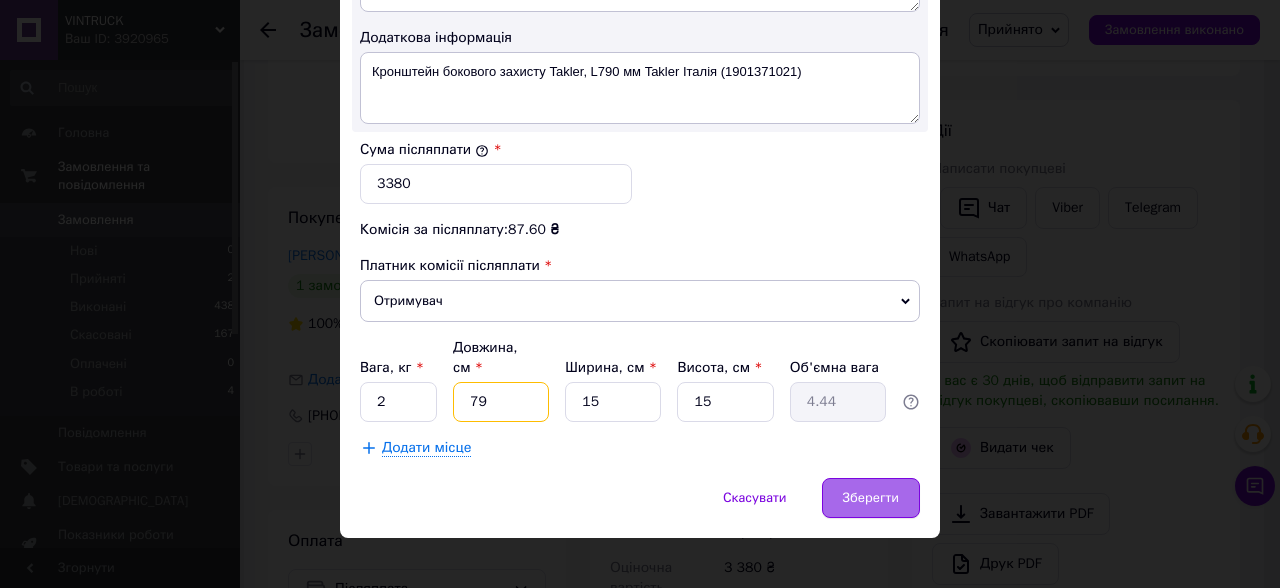 type on "79" 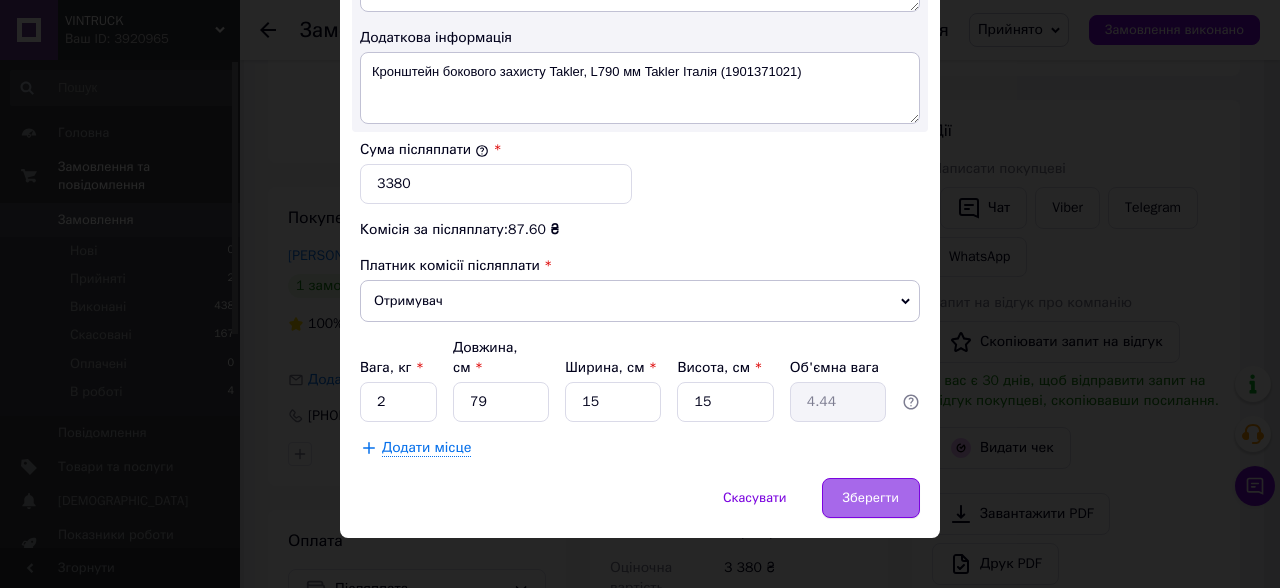click on "Зберегти" at bounding box center [871, 498] 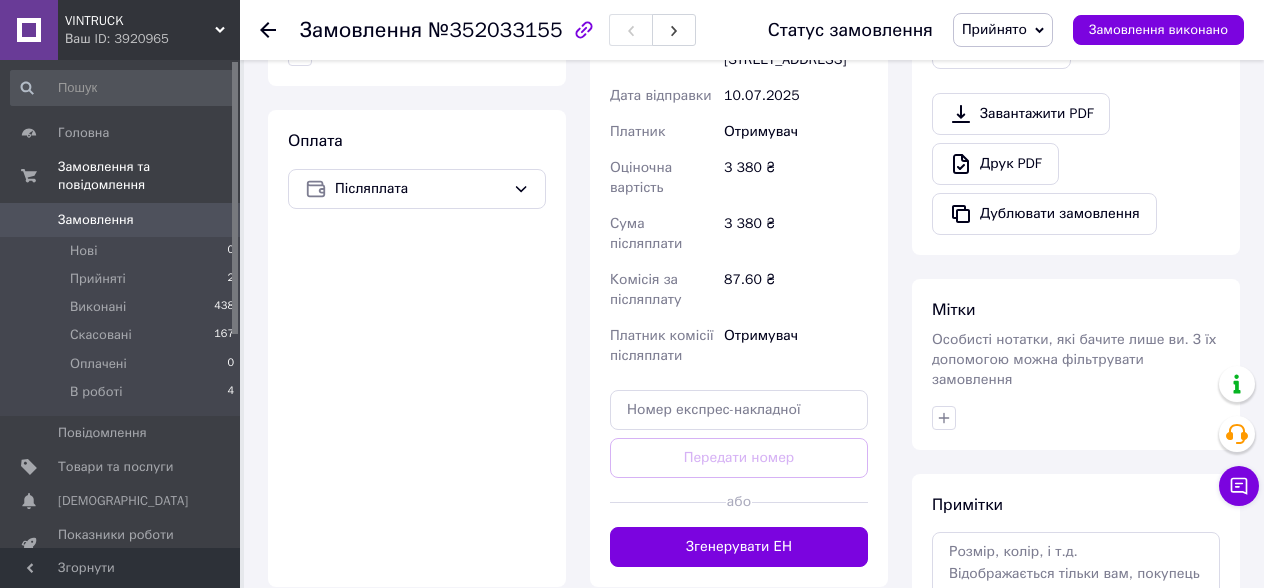 scroll, scrollTop: 800, scrollLeft: 0, axis: vertical 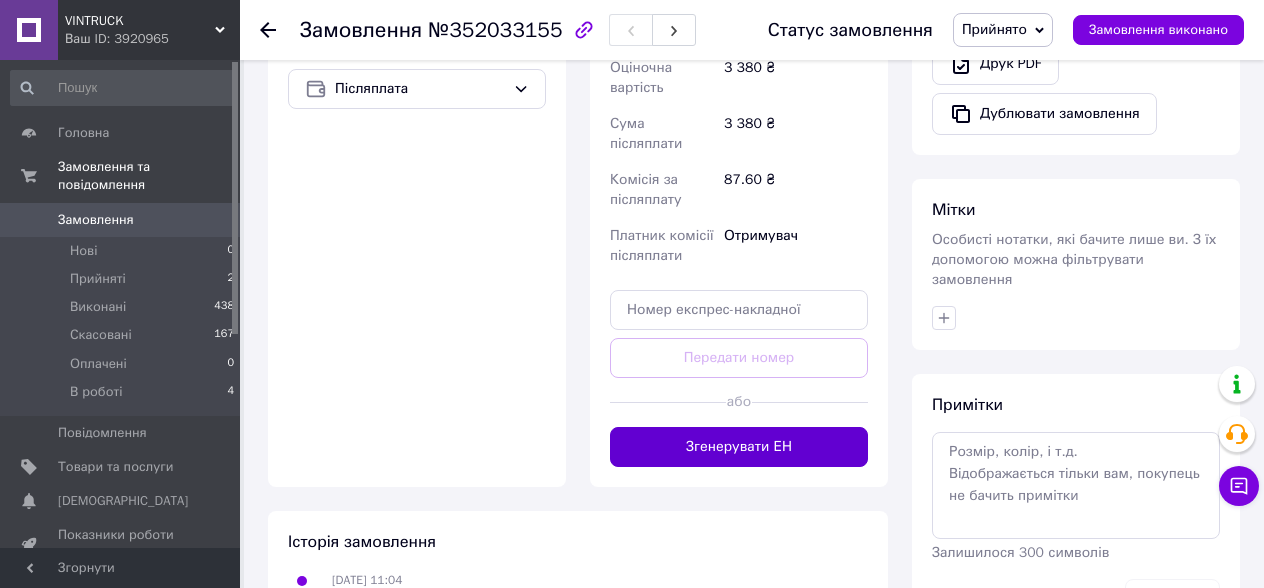 click on "Згенерувати ЕН" at bounding box center (739, 447) 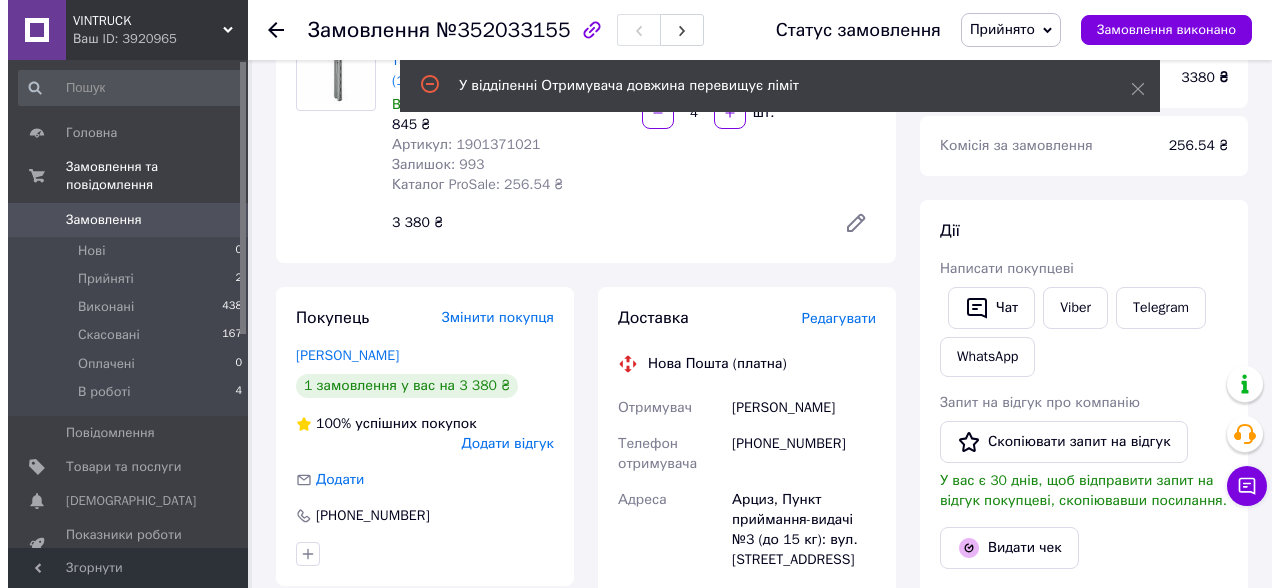 scroll, scrollTop: 300, scrollLeft: 0, axis: vertical 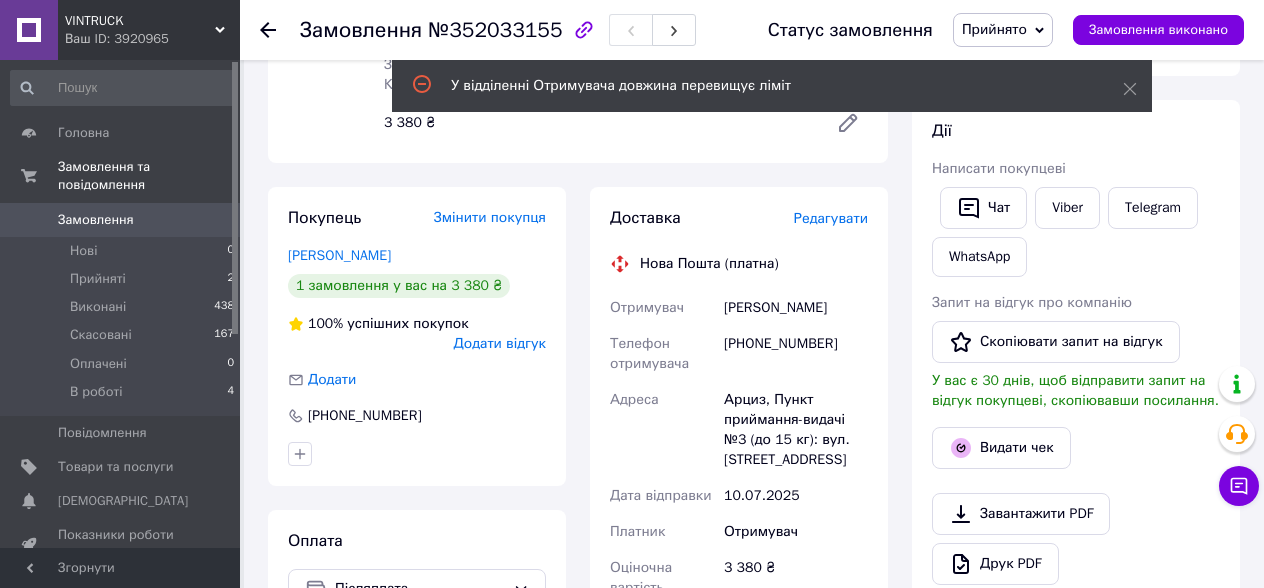 click on "Редагувати" at bounding box center (831, 218) 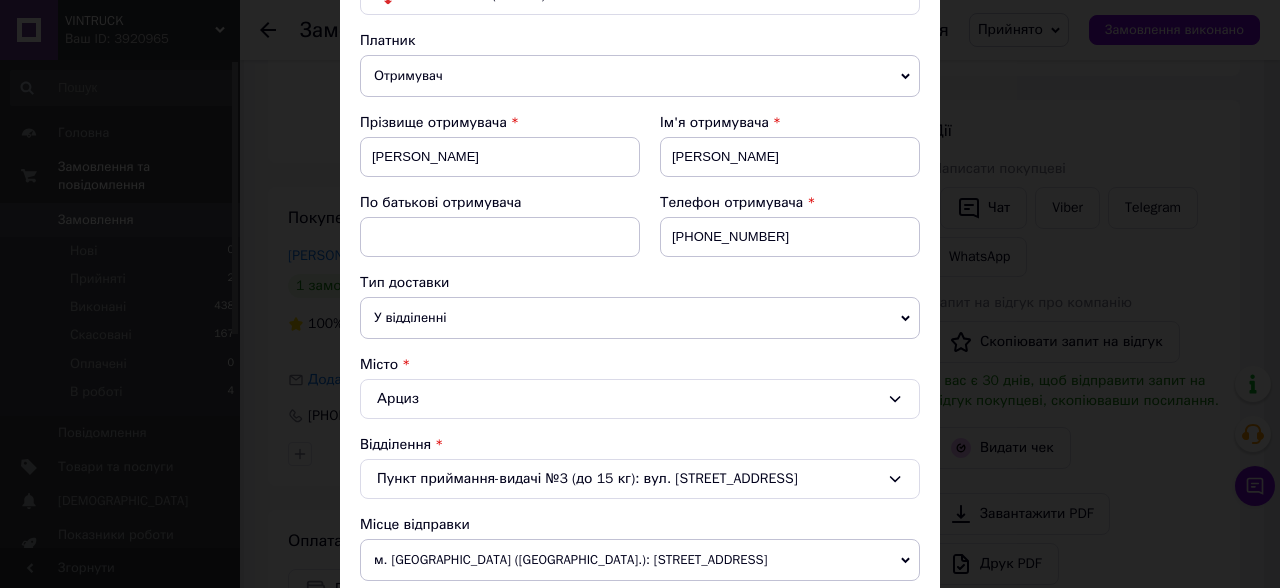scroll, scrollTop: 300, scrollLeft: 0, axis: vertical 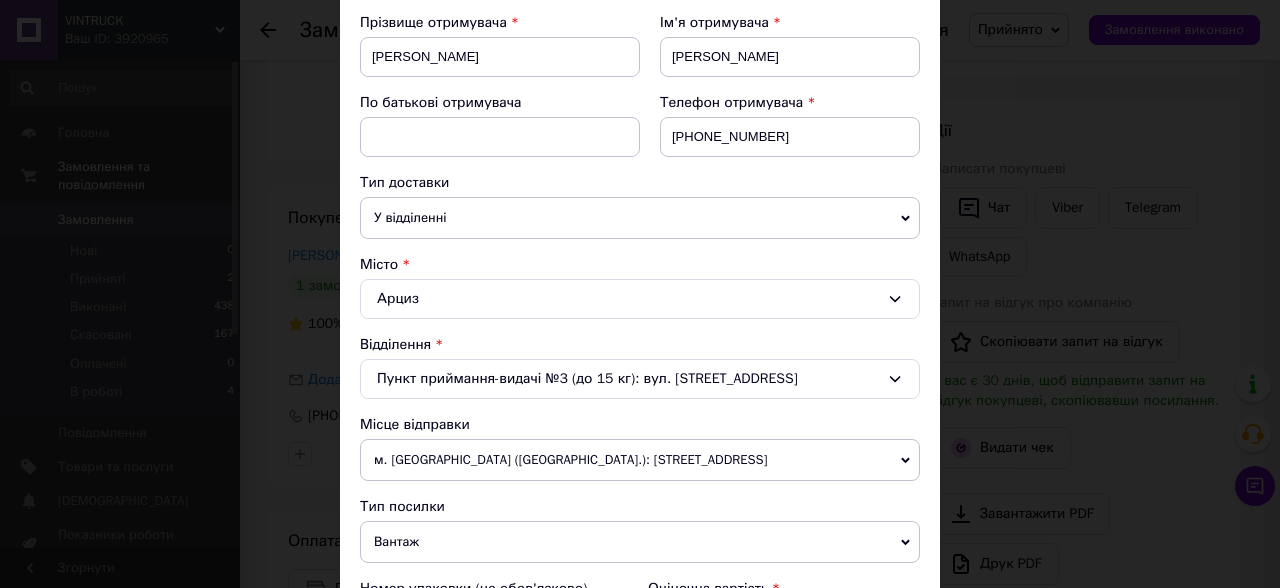 click 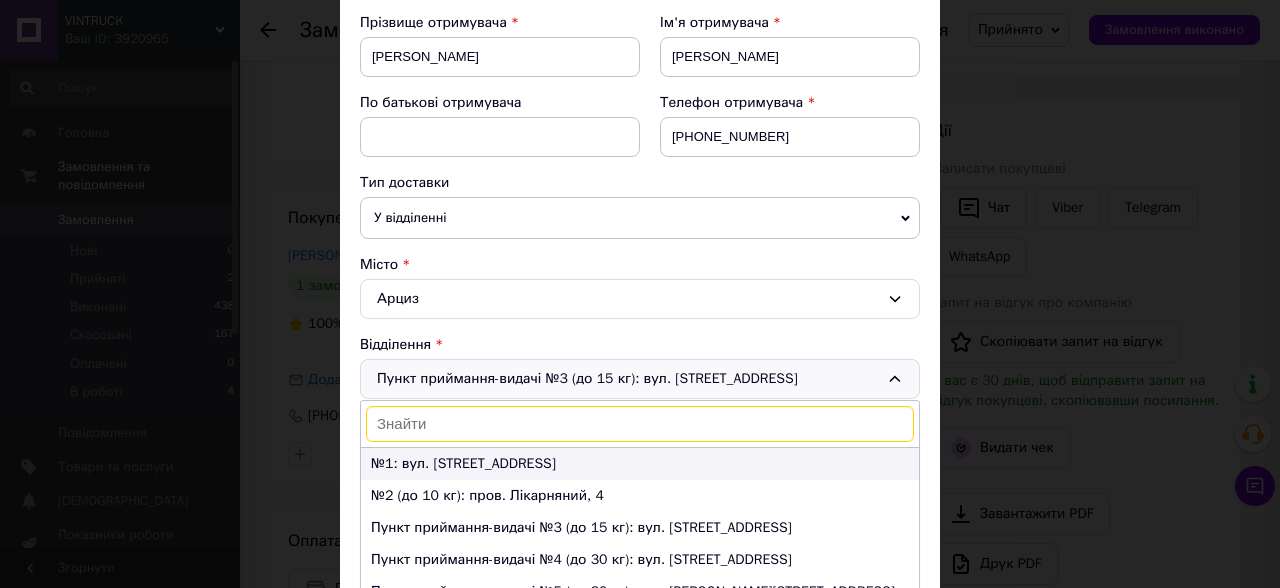 click on "№1: вул. [STREET_ADDRESS]" at bounding box center [640, 464] 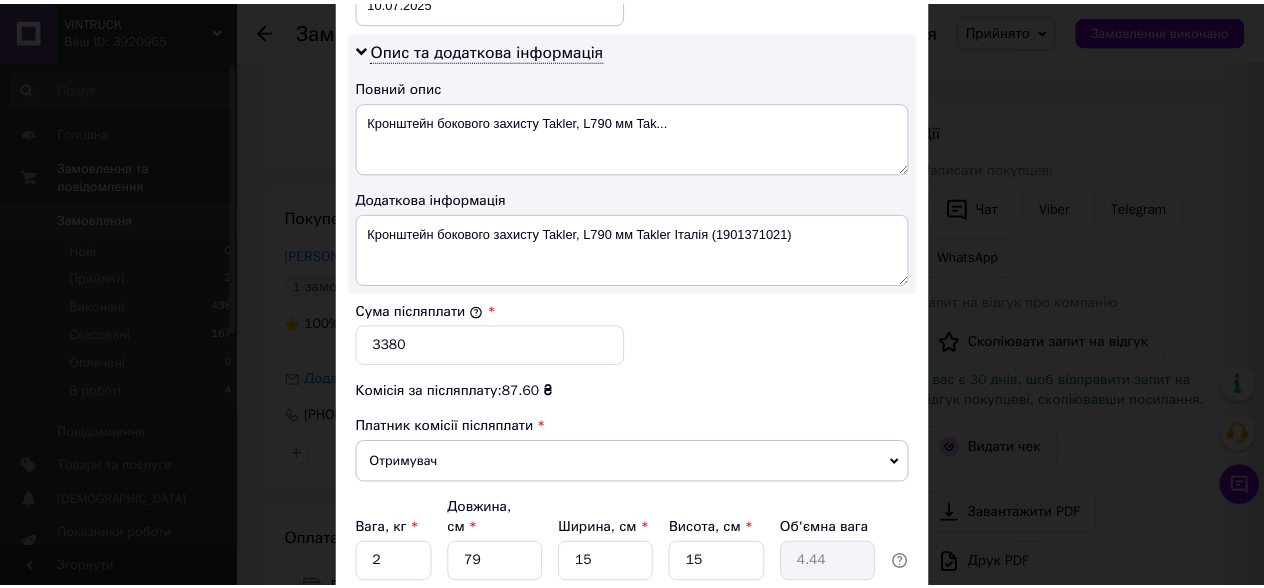 scroll, scrollTop: 1162, scrollLeft: 0, axis: vertical 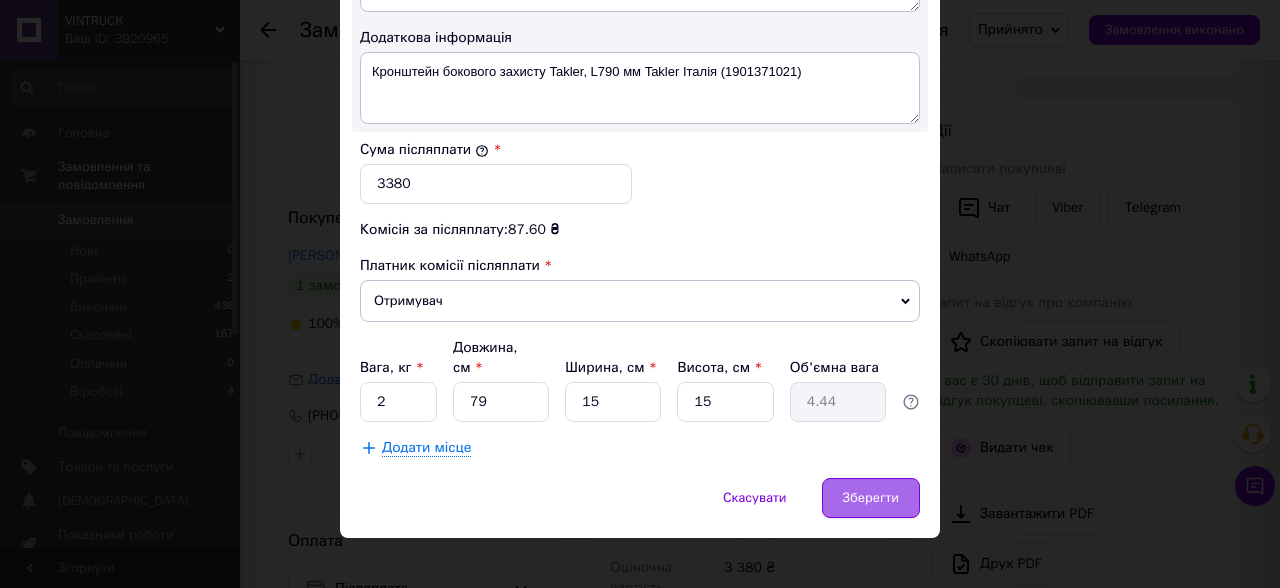 click on "Зберегти" at bounding box center (871, 498) 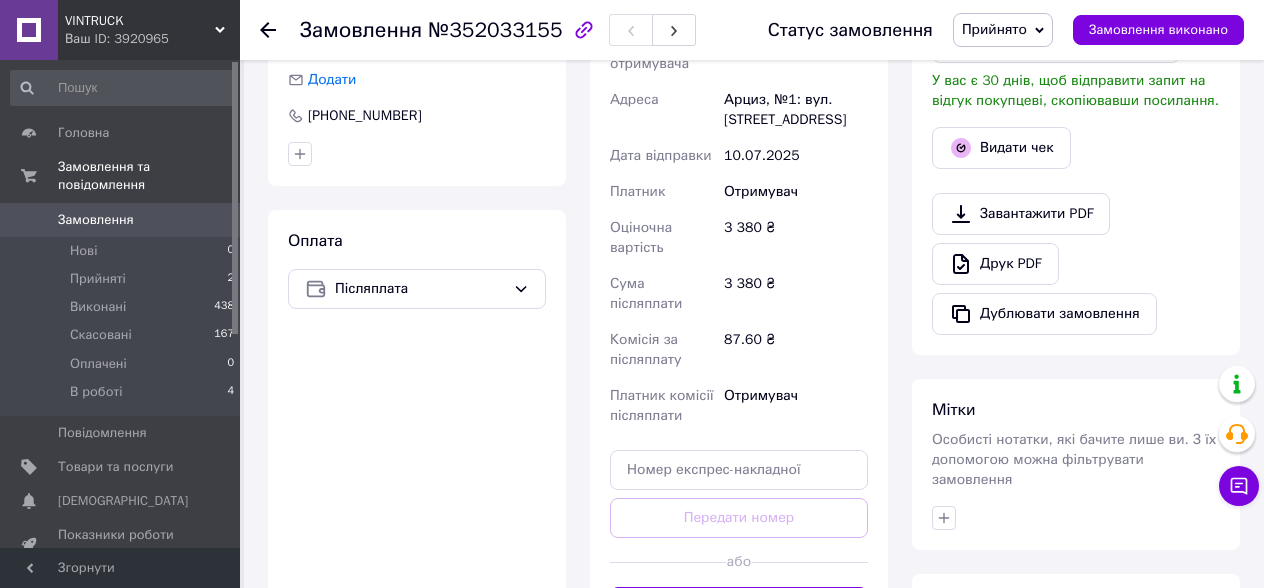 scroll, scrollTop: 700, scrollLeft: 0, axis: vertical 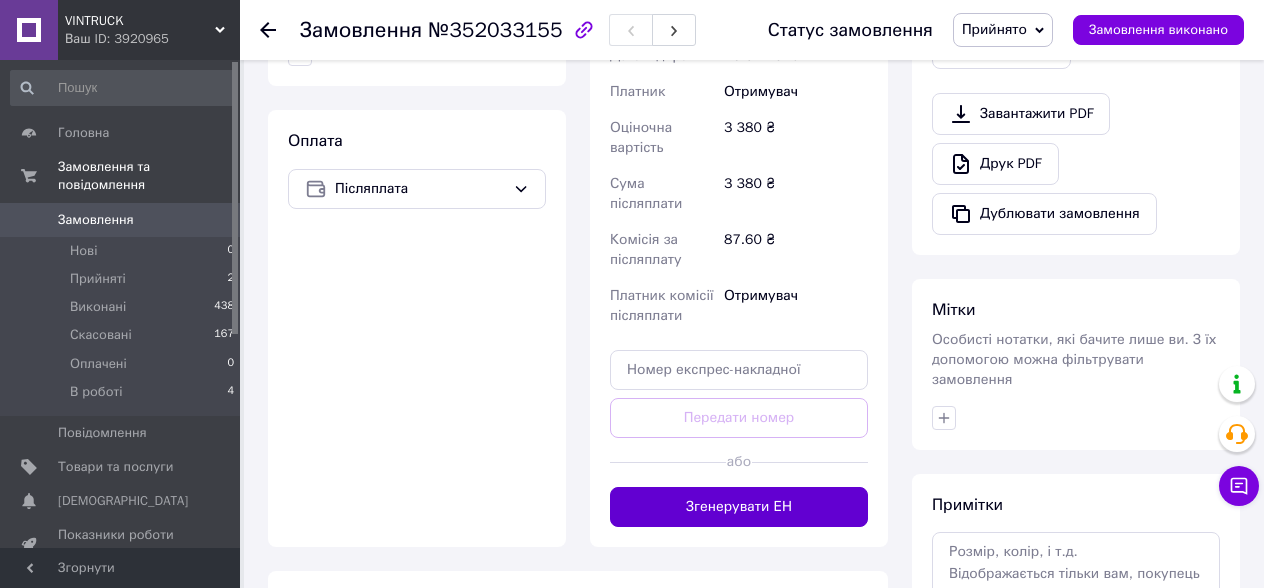 click on "Згенерувати ЕН" at bounding box center (739, 507) 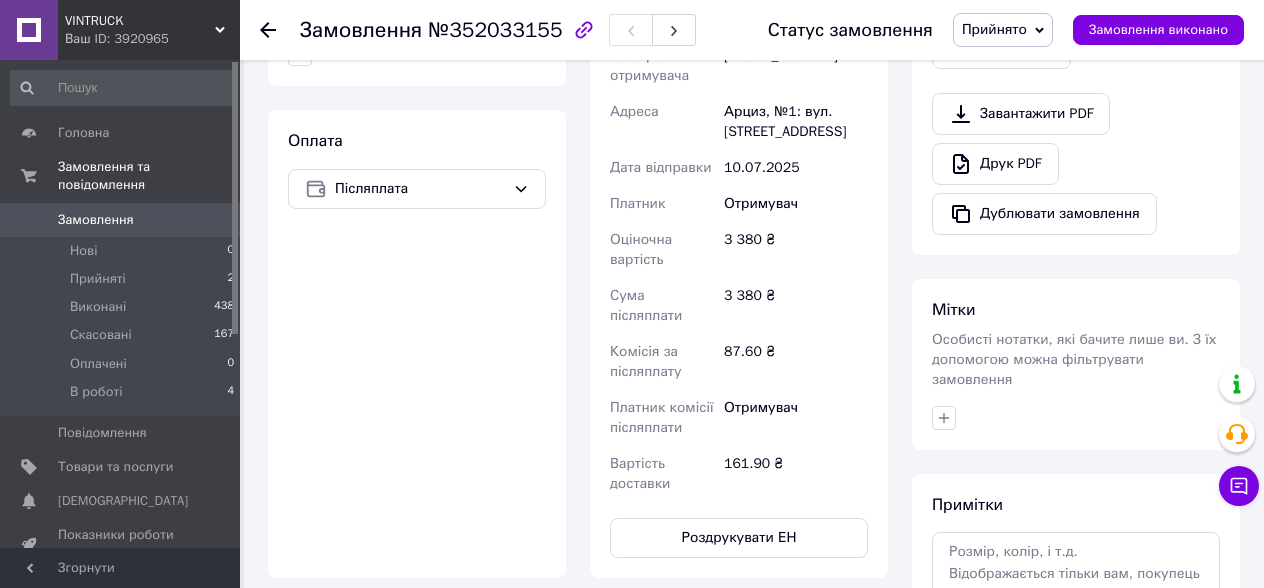 scroll, scrollTop: 16, scrollLeft: 0, axis: vertical 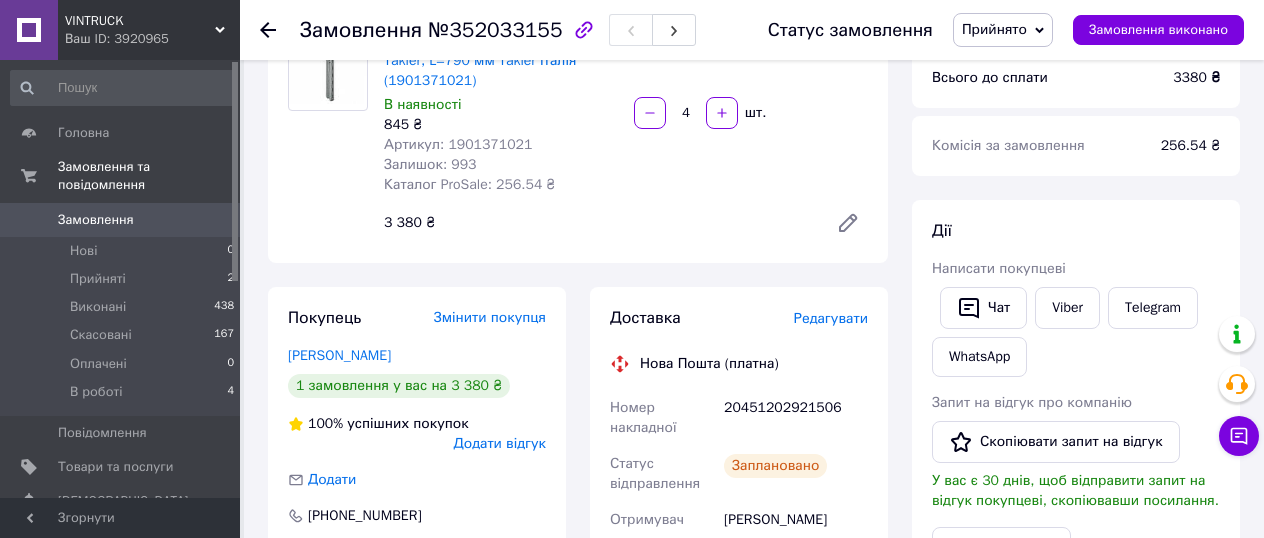 click 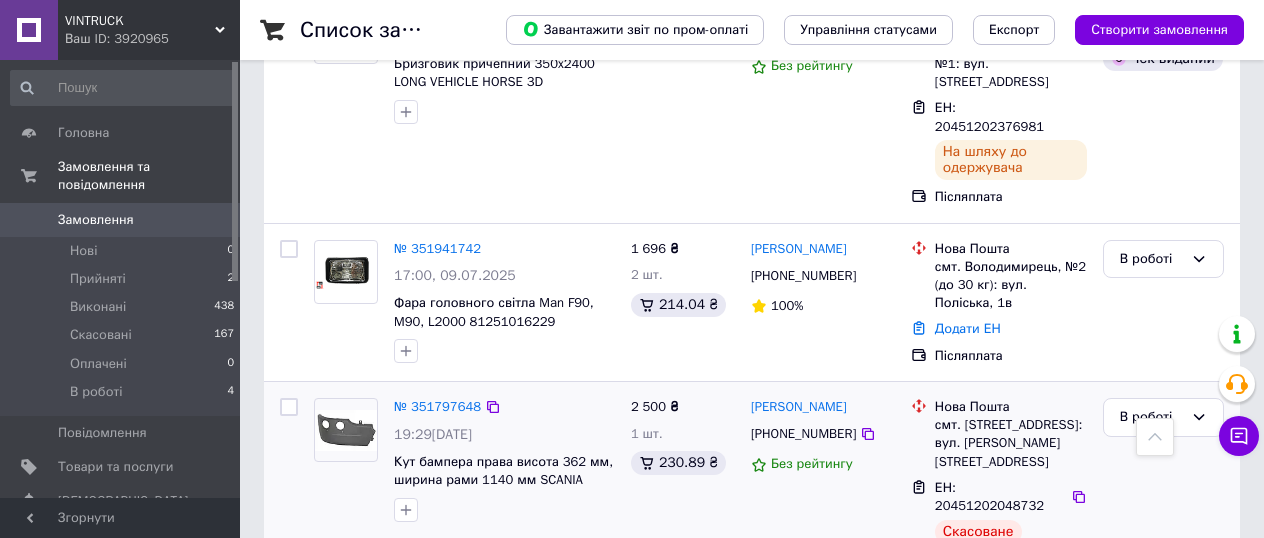 scroll, scrollTop: 500, scrollLeft: 0, axis: vertical 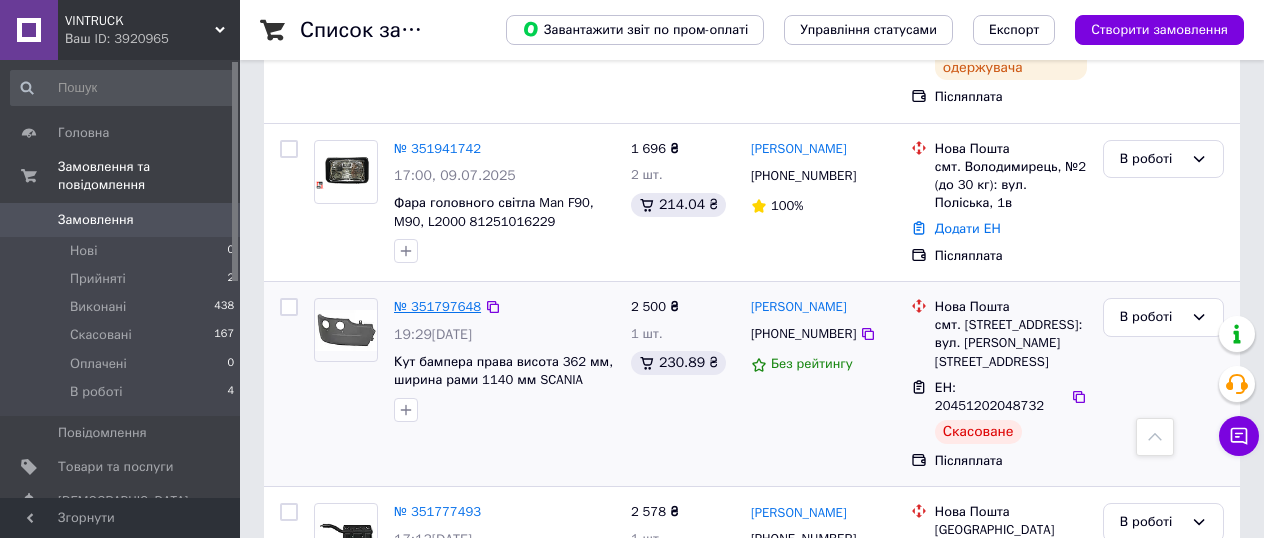 click on "№ 351797648" at bounding box center [437, 306] 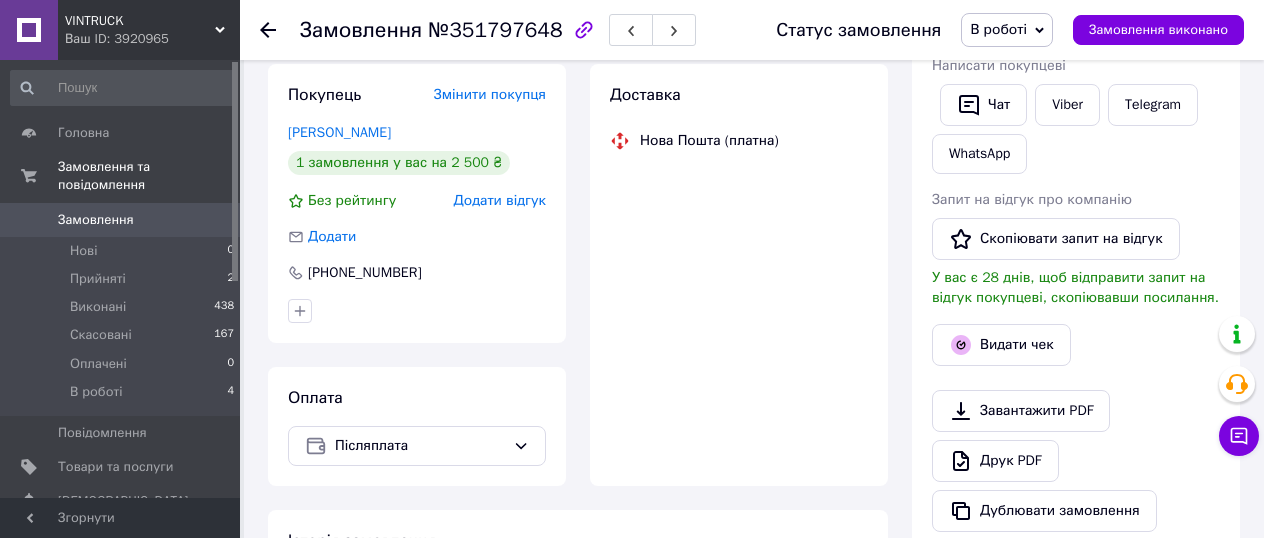 scroll, scrollTop: 500, scrollLeft: 0, axis: vertical 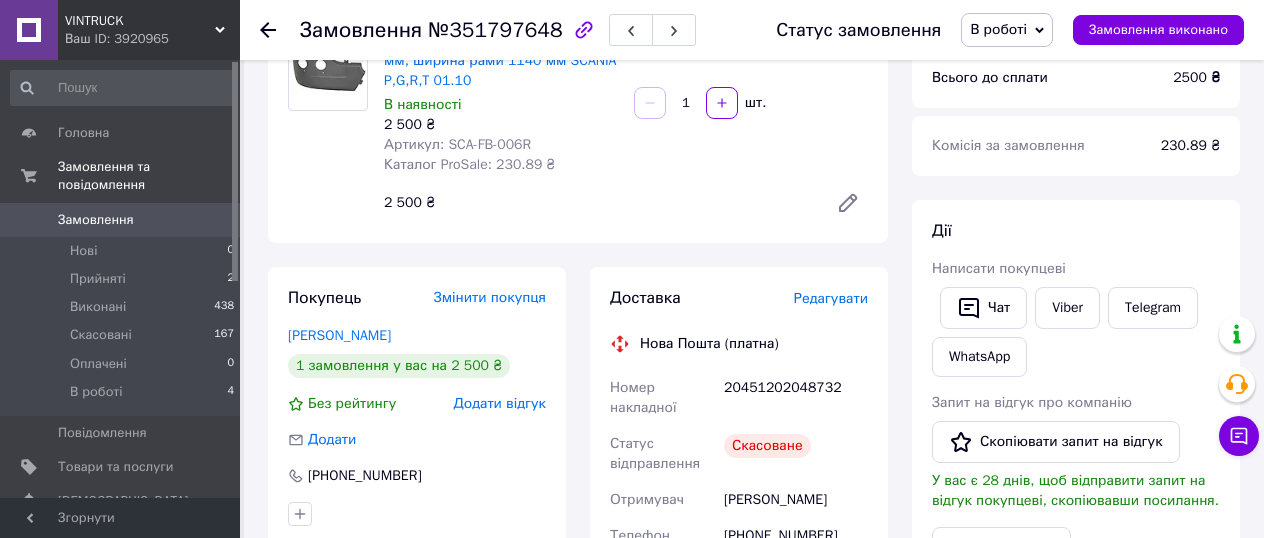 click on "Редагувати" at bounding box center [831, 298] 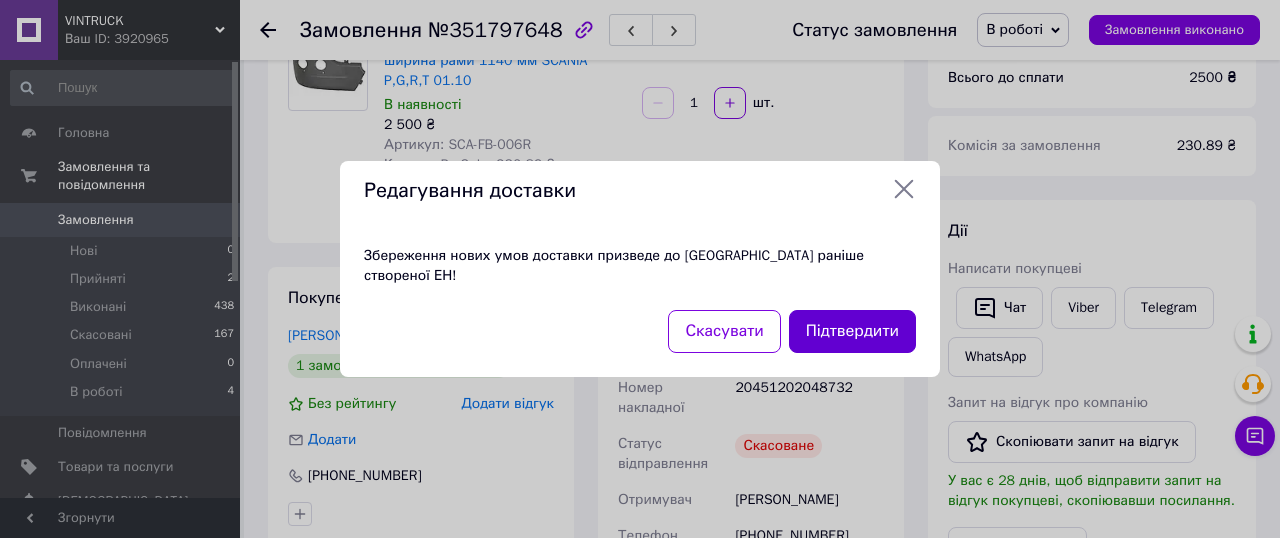 click on "Підтвердити" at bounding box center (852, 331) 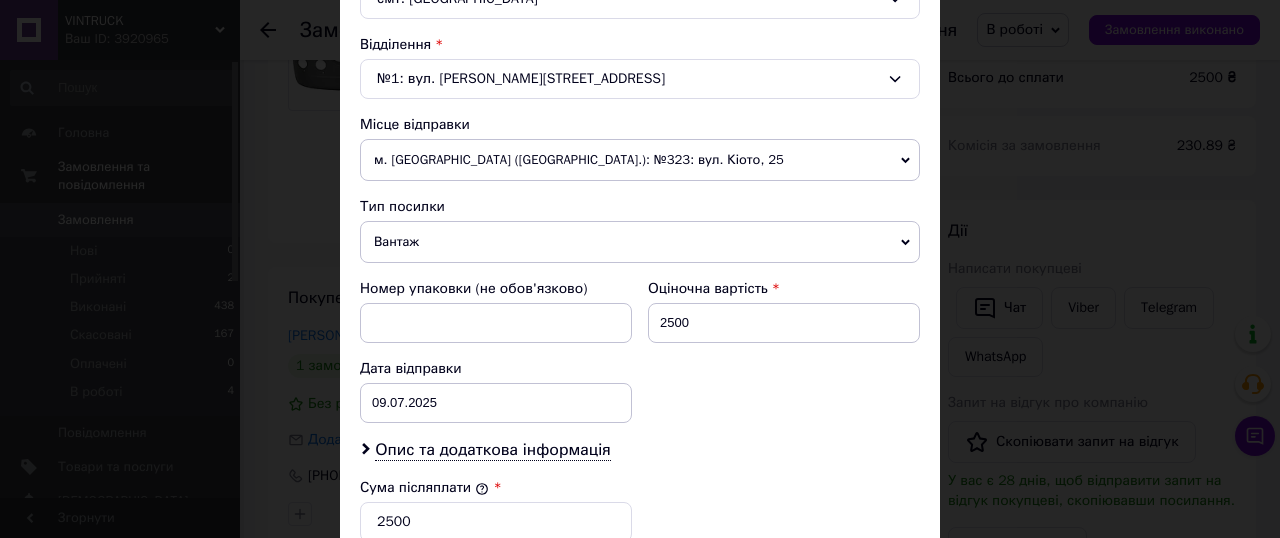 scroll, scrollTop: 700, scrollLeft: 0, axis: vertical 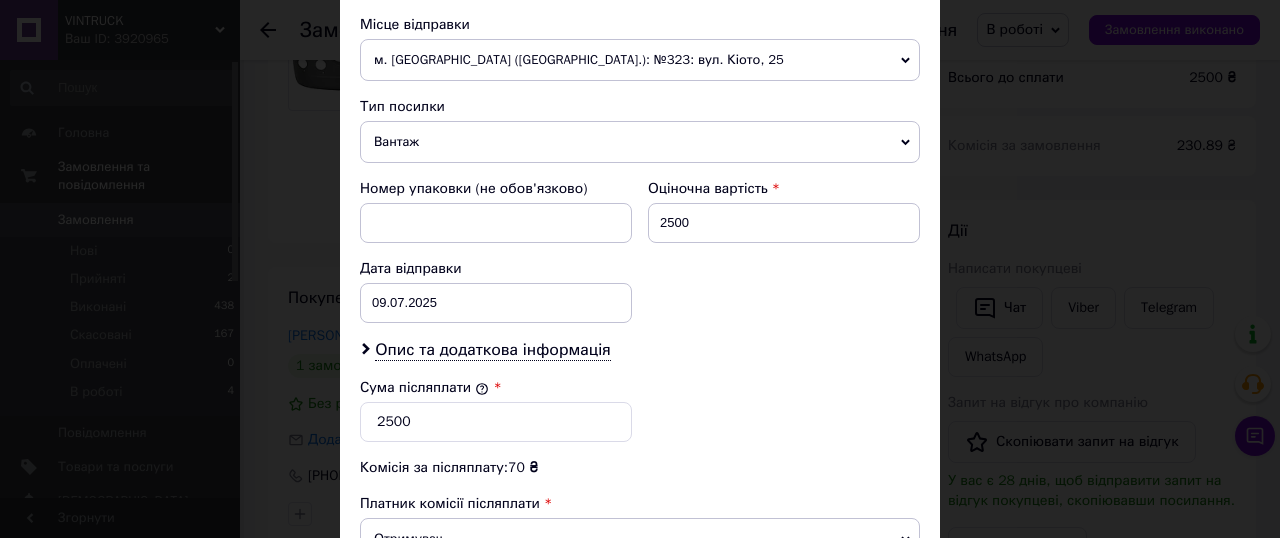 click 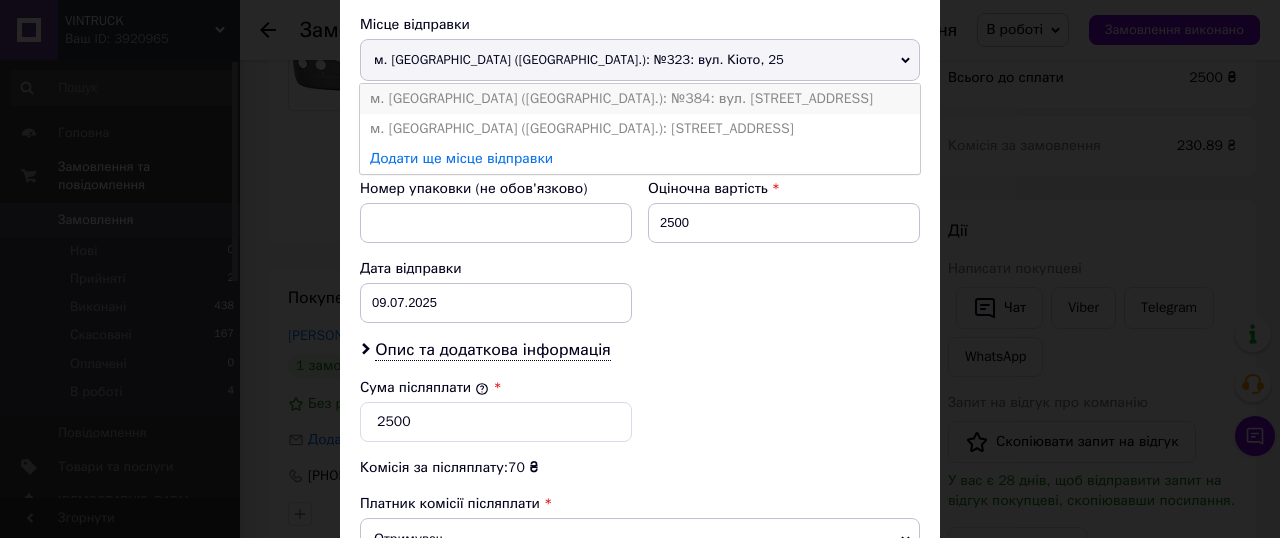 click on "м. [GEOGRAPHIC_DATA] ([GEOGRAPHIC_DATA].): №384: вул. [STREET_ADDRESS]" at bounding box center (640, 99) 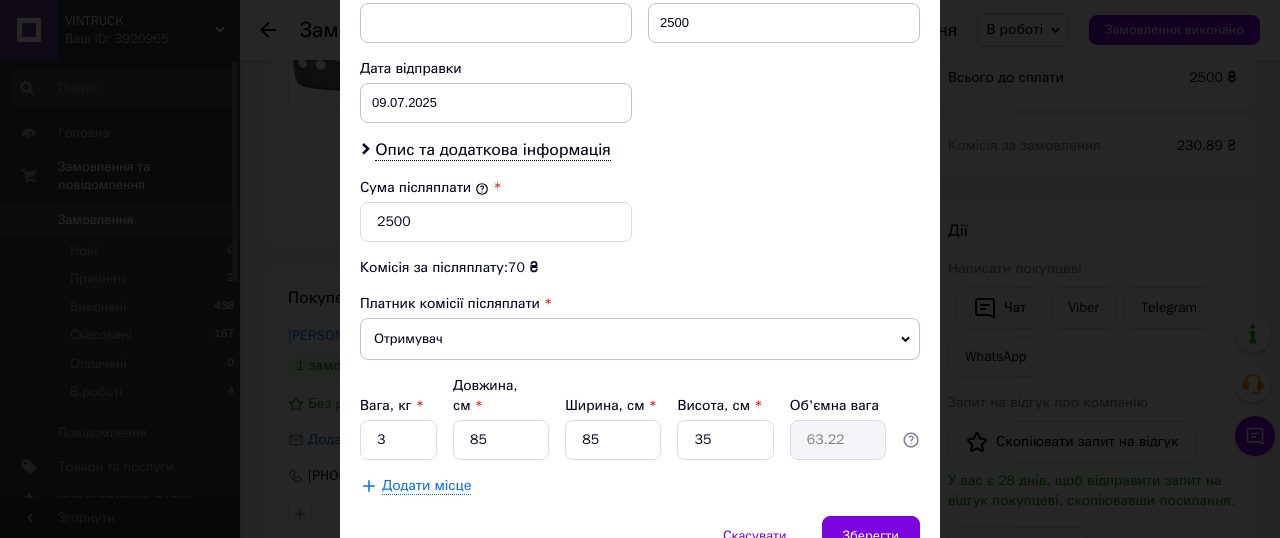 scroll, scrollTop: 988, scrollLeft: 0, axis: vertical 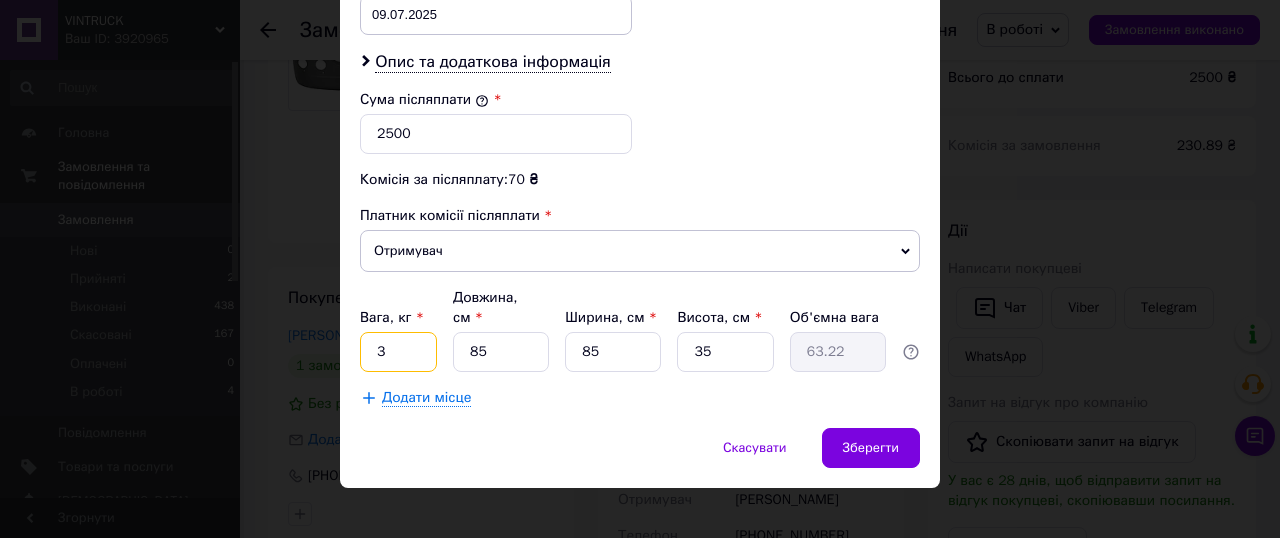 drag, startPoint x: 369, startPoint y: 337, endPoint x: 400, endPoint y: 338, distance: 31.016125 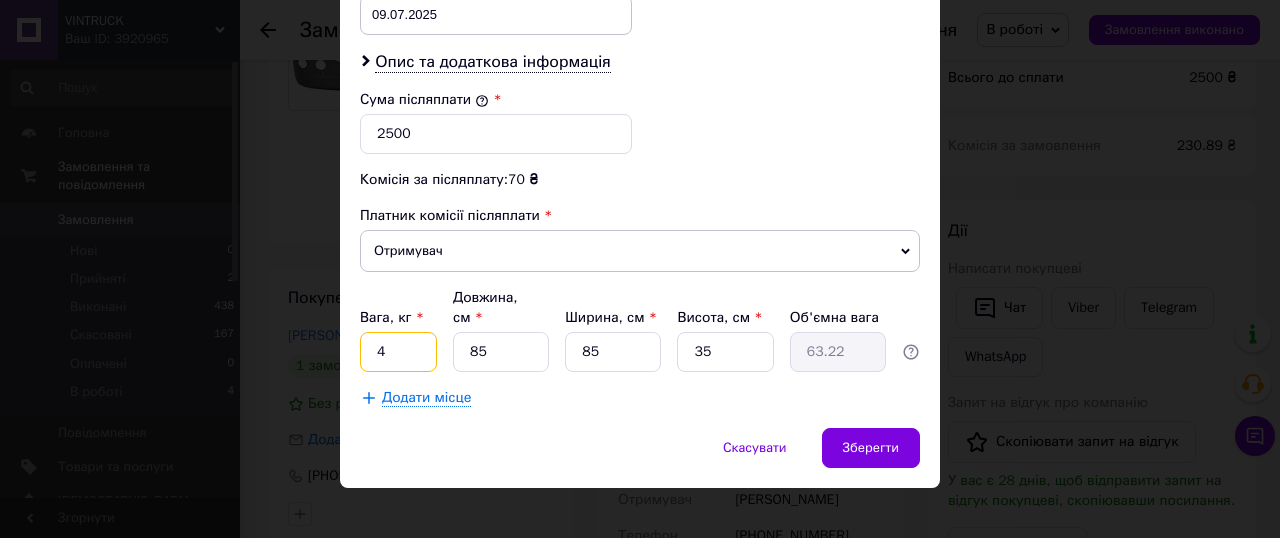 type on "4" 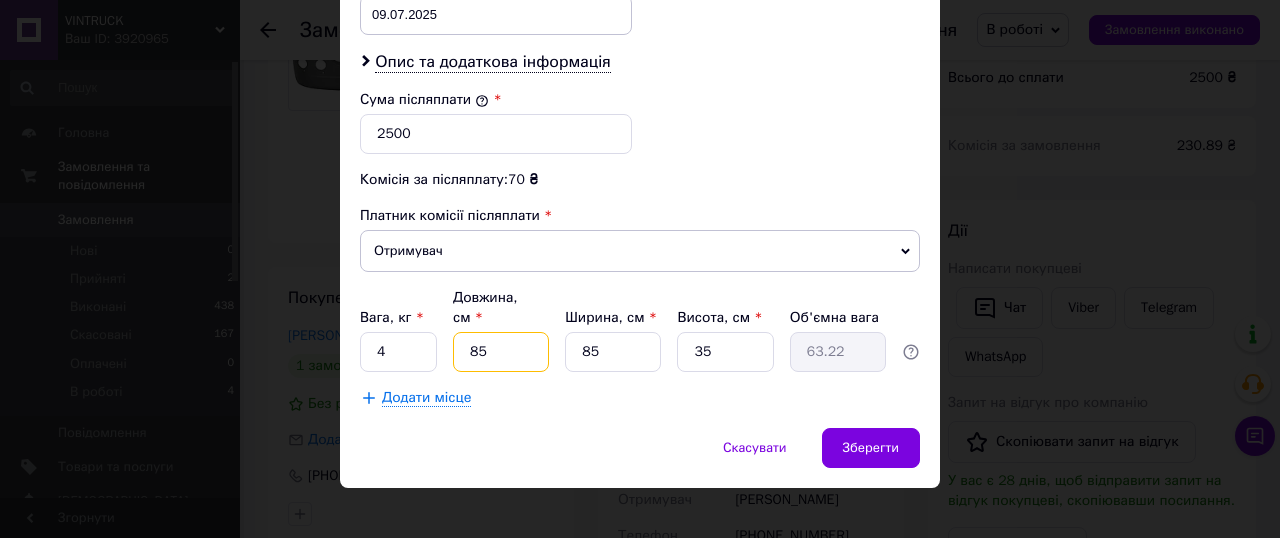 drag, startPoint x: 460, startPoint y: 336, endPoint x: 511, endPoint y: 335, distance: 51.009804 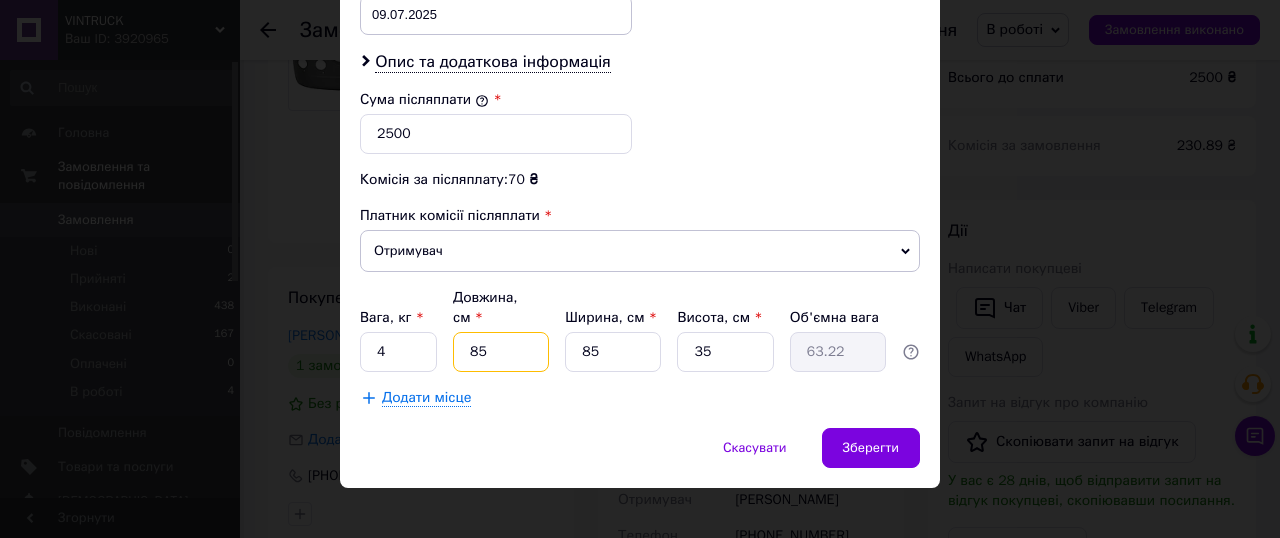 type on "1" 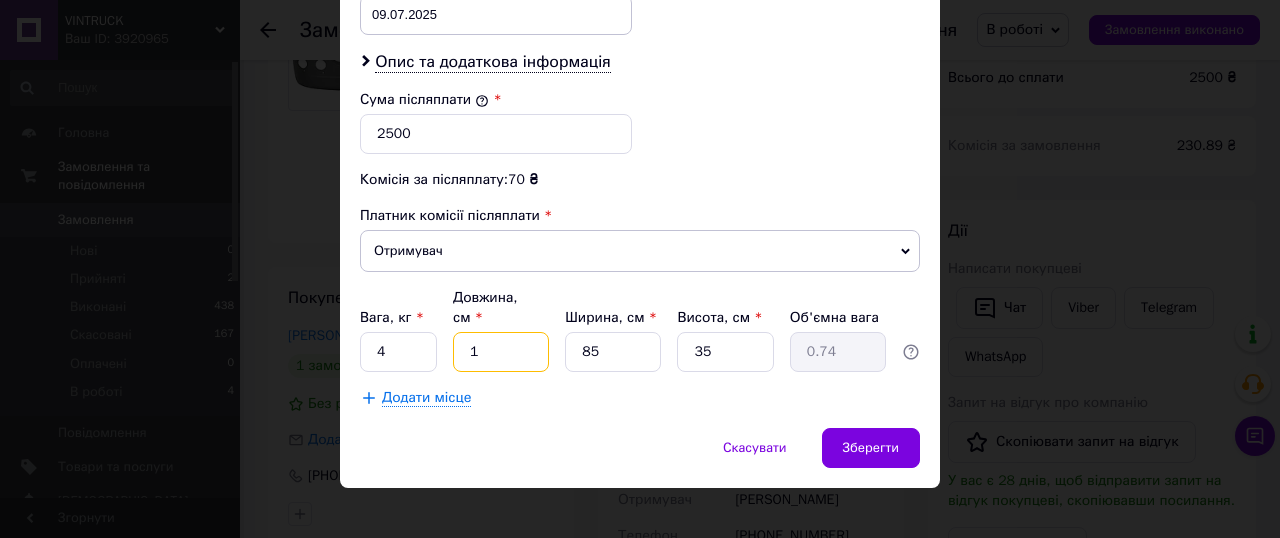 type on "11" 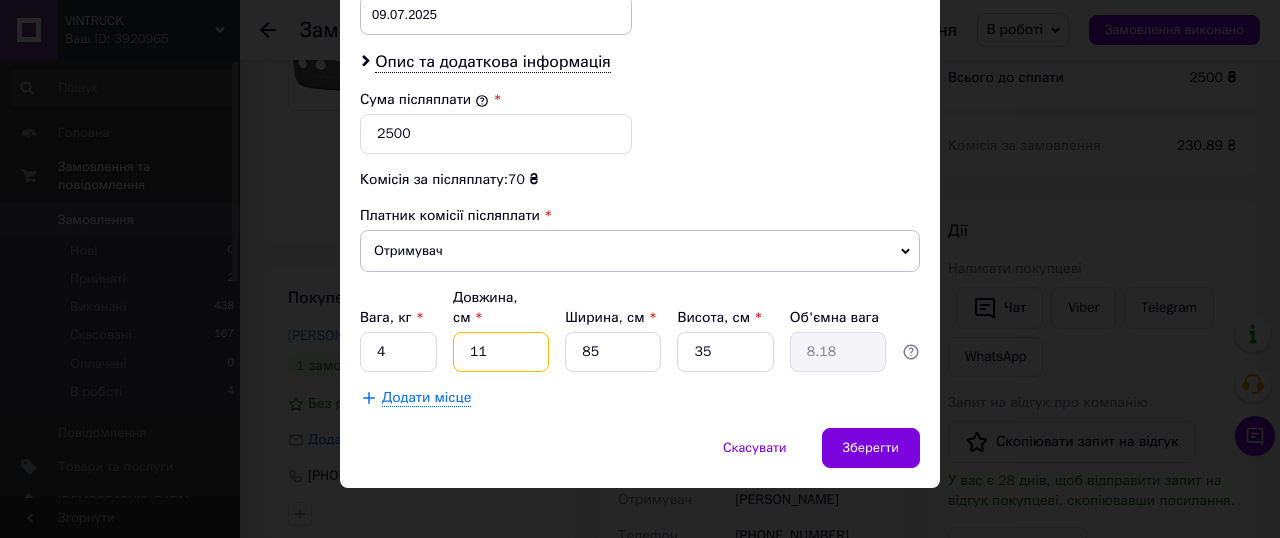 type on "115" 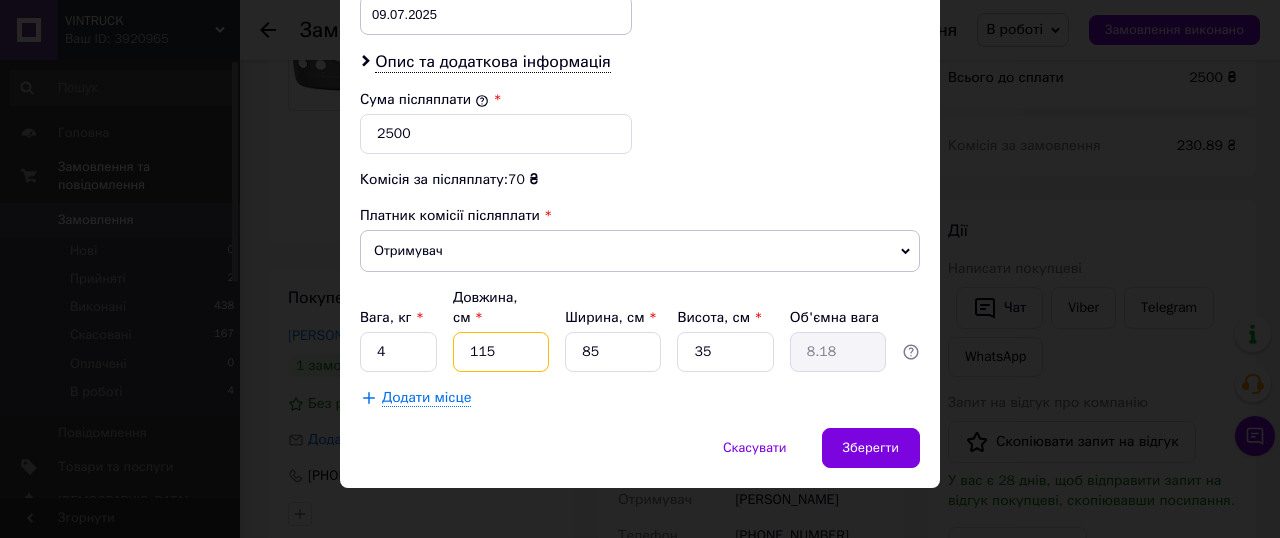 type on "85.53" 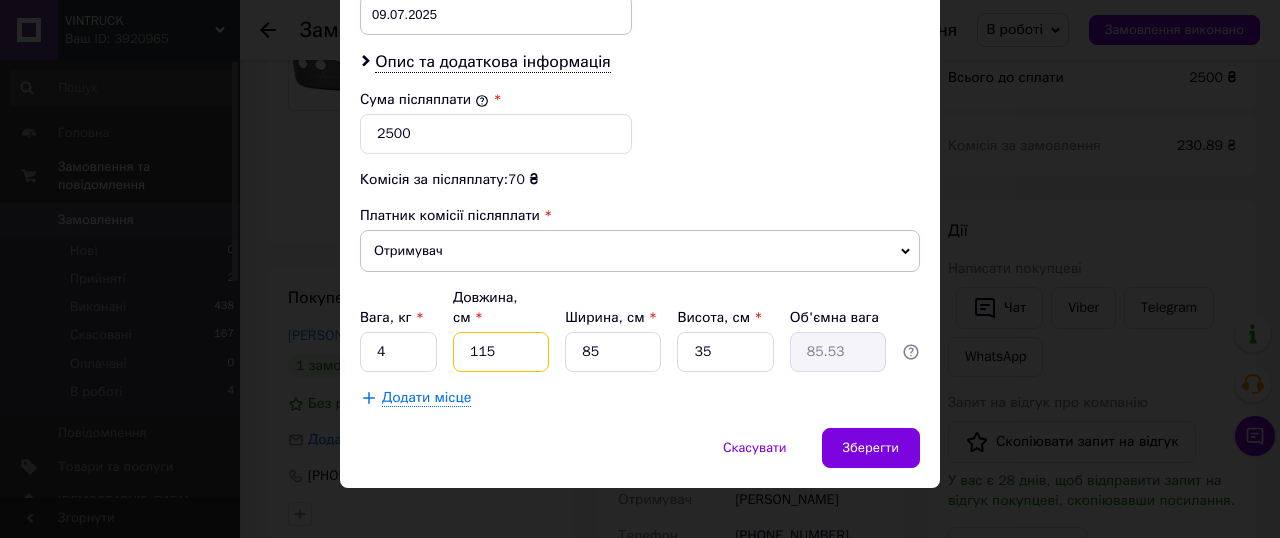 type on "115" 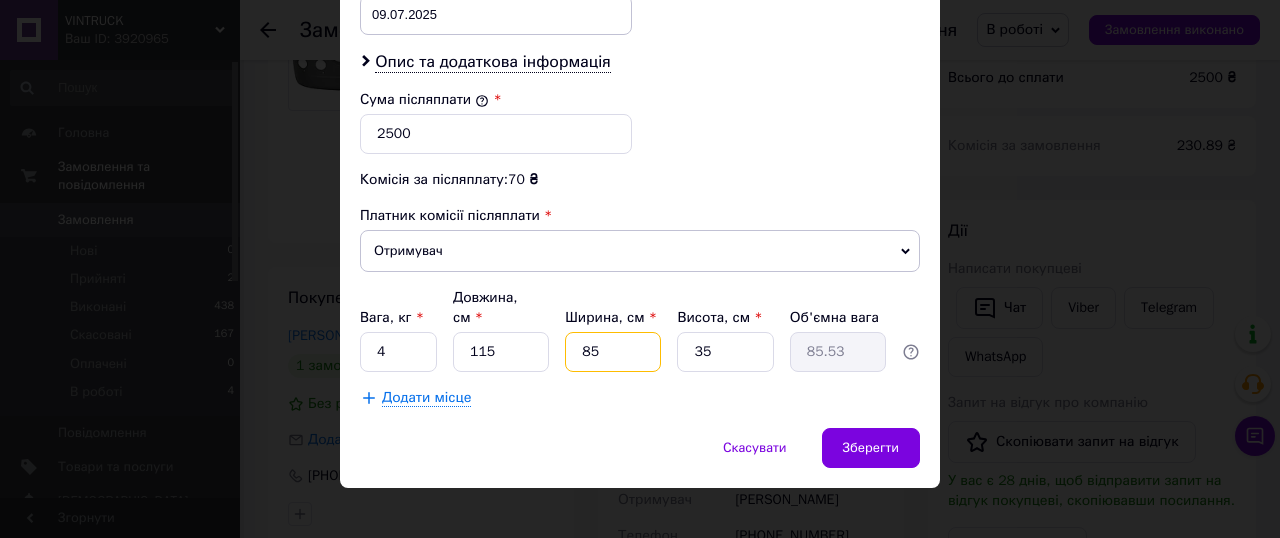 drag, startPoint x: 591, startPoint y: 325, endPoint x: 604, endPoint y: 325, distance: 13 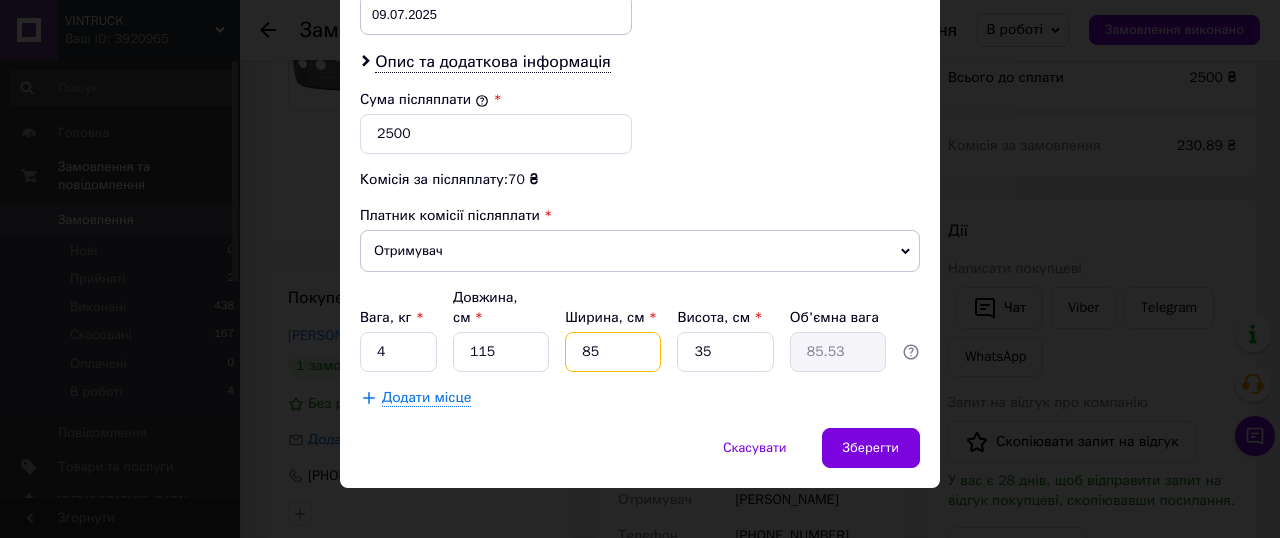 type on "80" 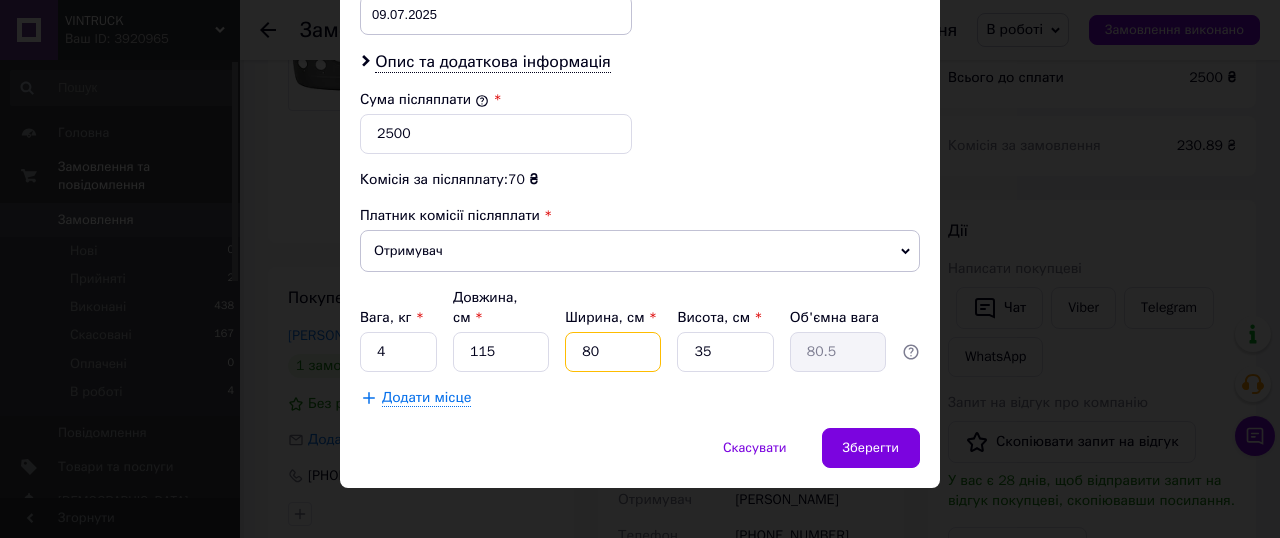 type on "80" 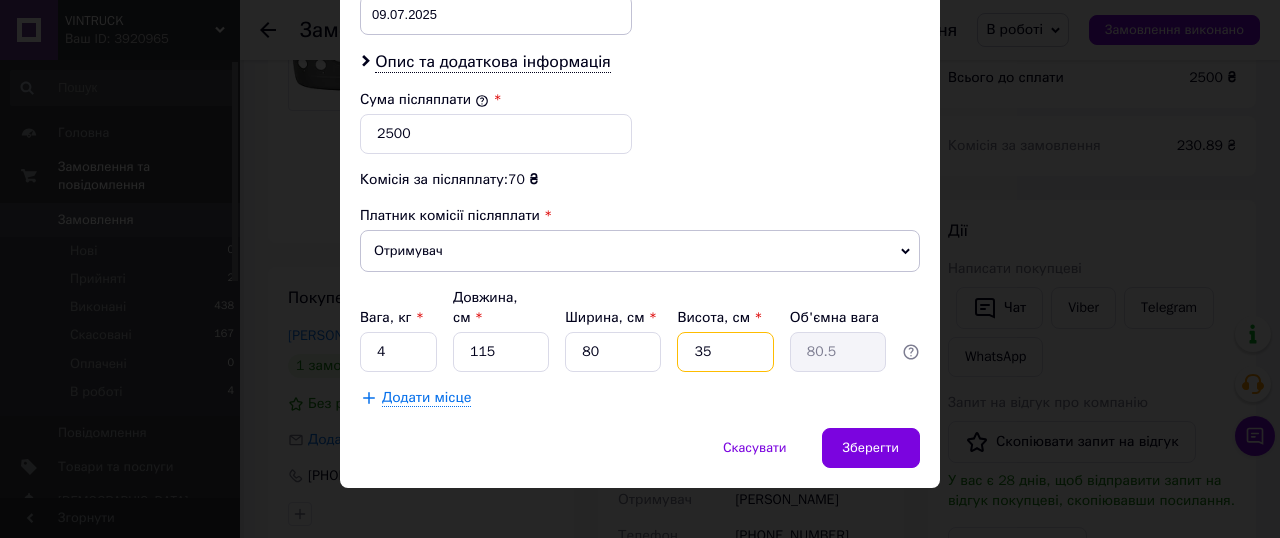 drag, startPoint x: 691, startPoint y: 332, endPoint x: 721, endPoint y: 332, distance: 30 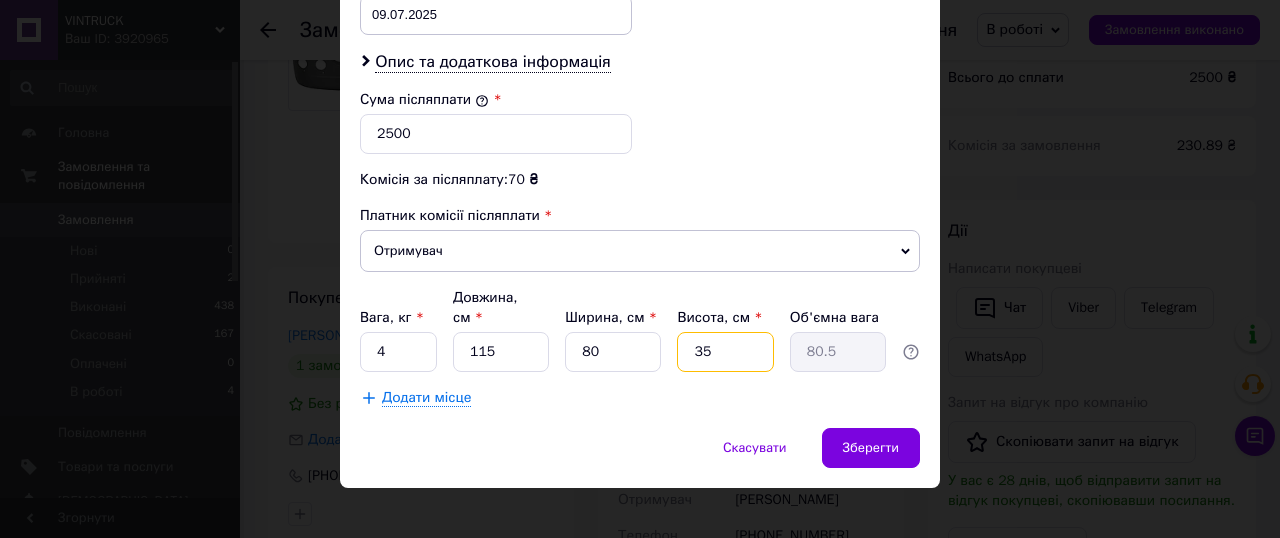 click on "35" at bounding box center (725, 352) 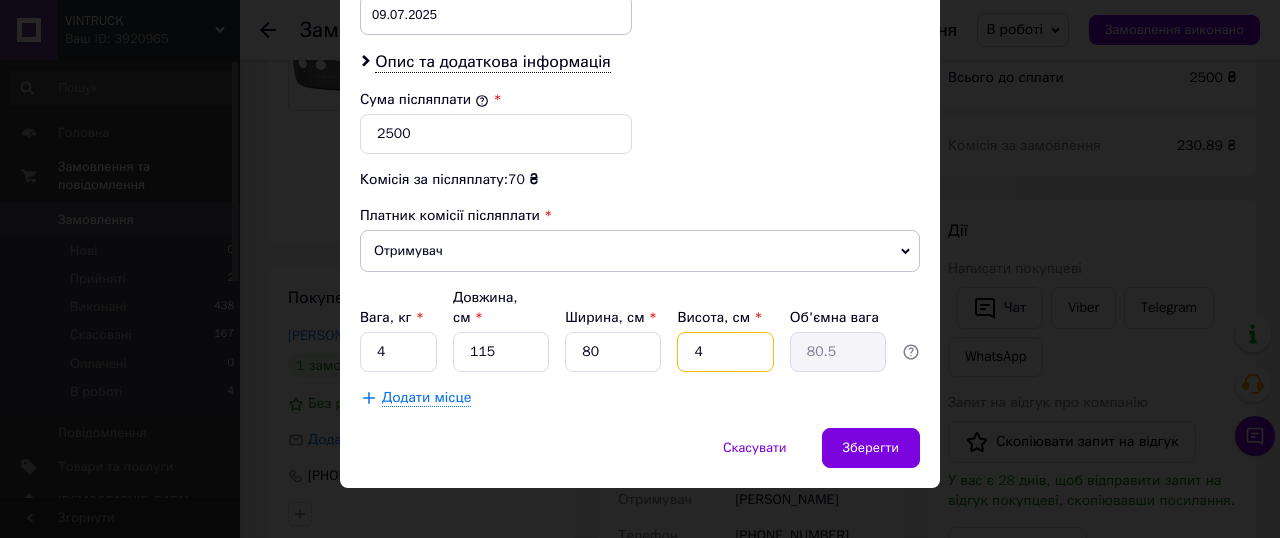 type on "9.2" 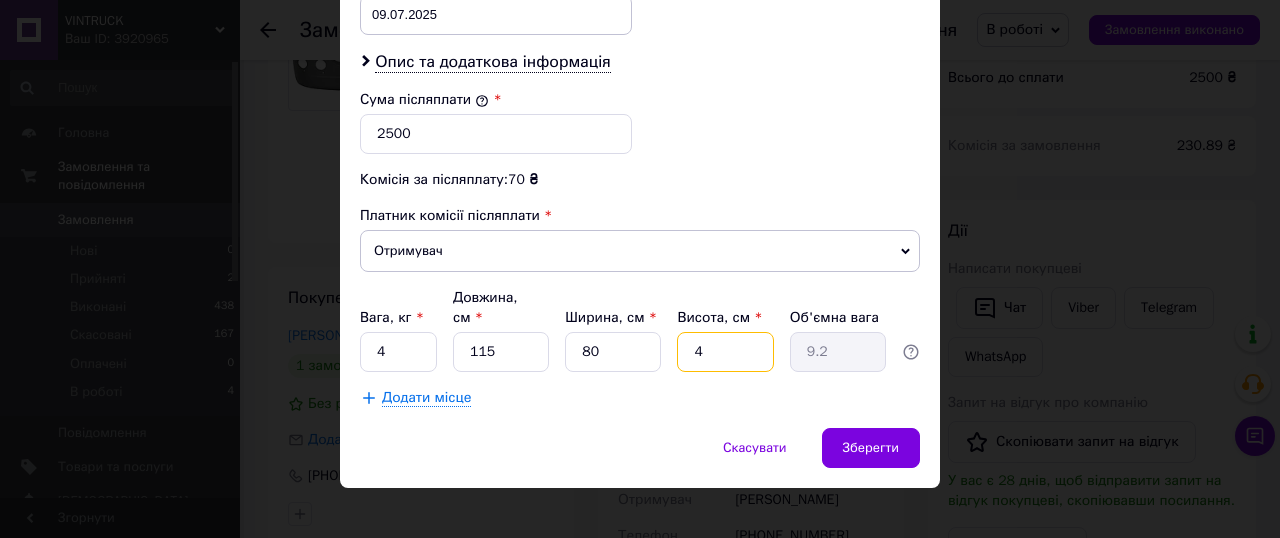 type on "40" 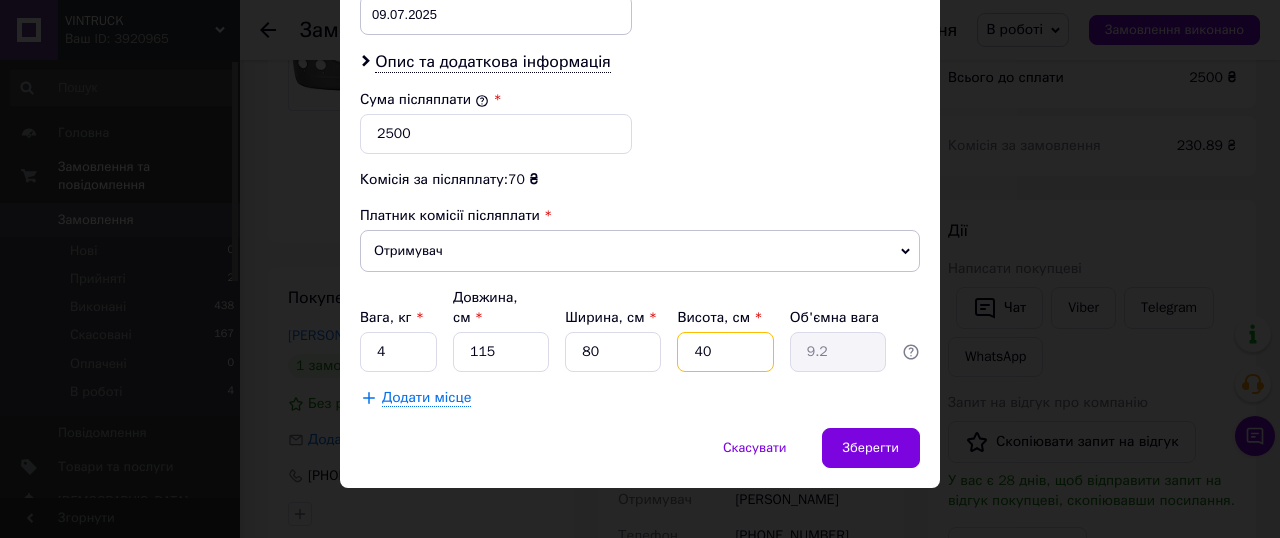 type on "92" 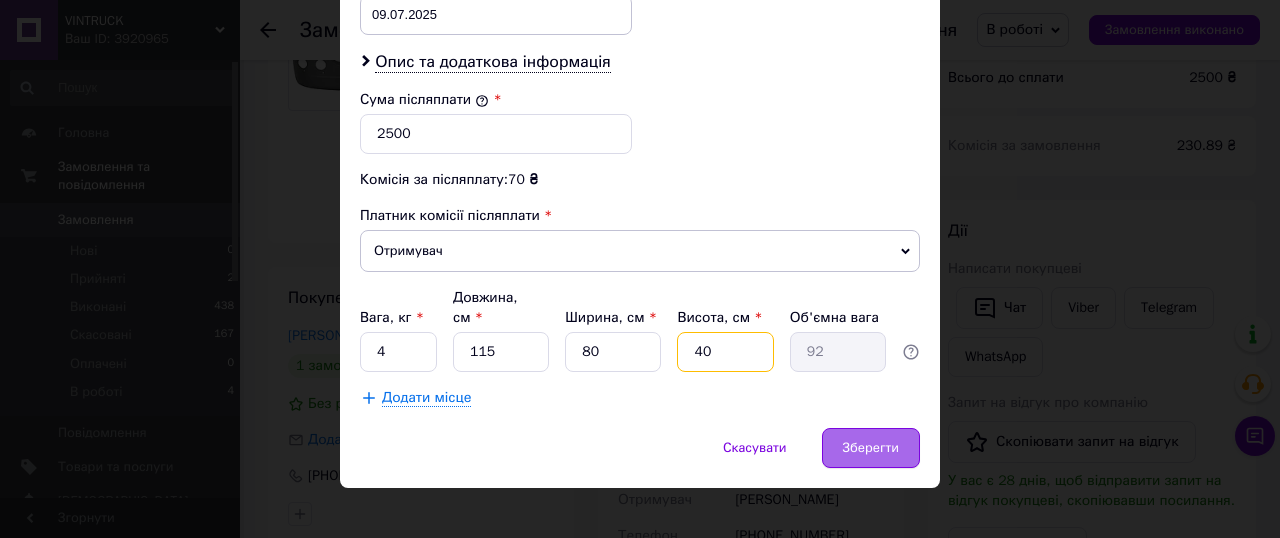type on "40" 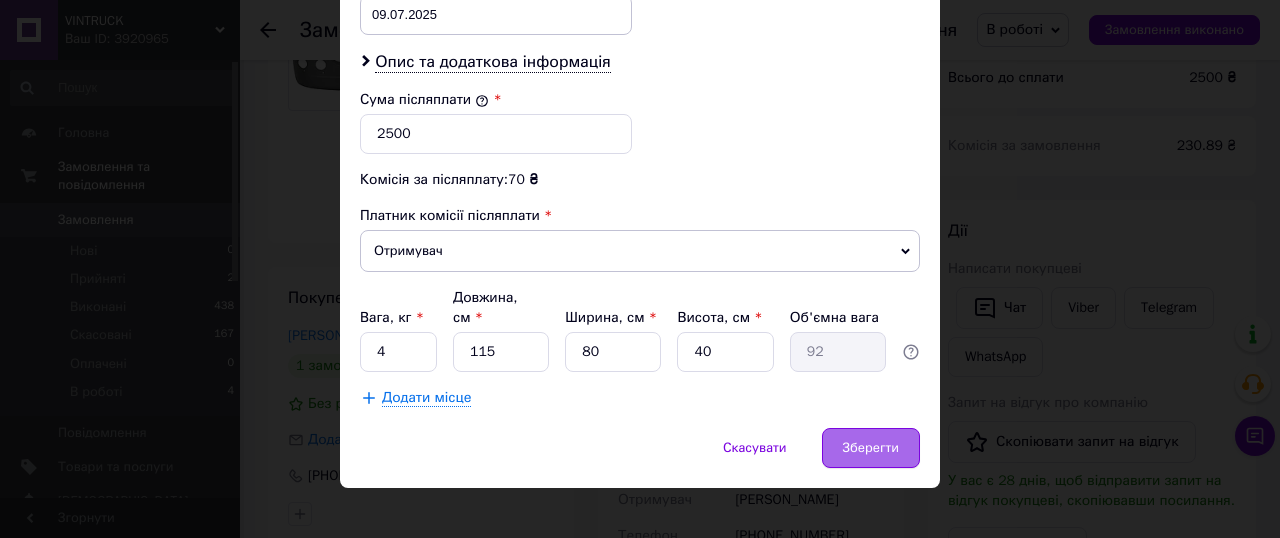 click on "Зберегти" at bounding box center [871, 448] 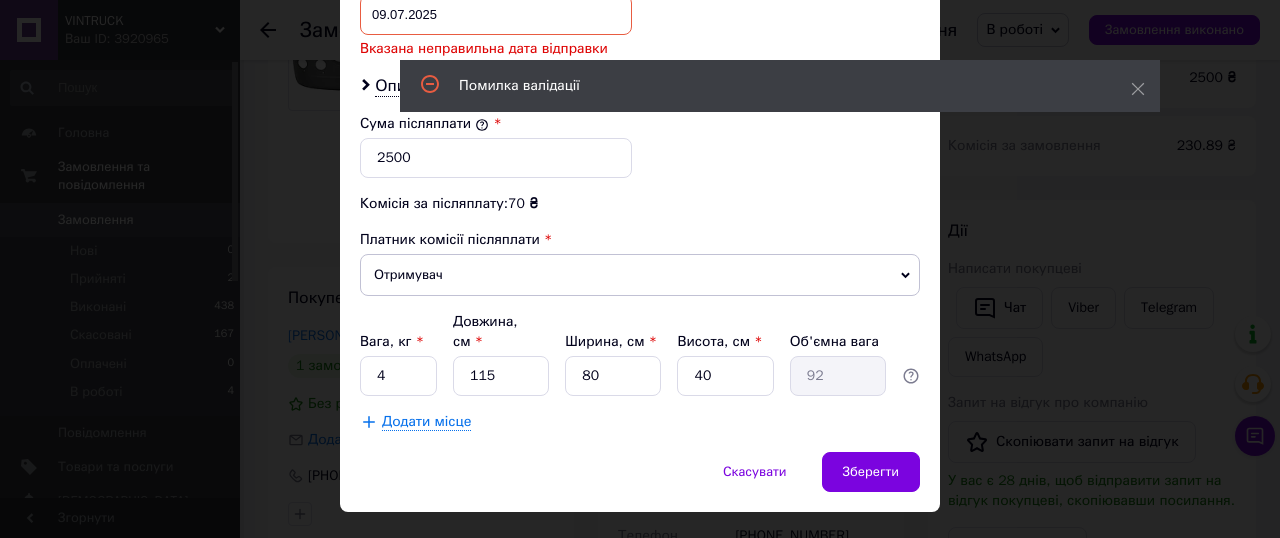 scroll, scrollTop: 788, scrollLeft: 0, axis: vertical 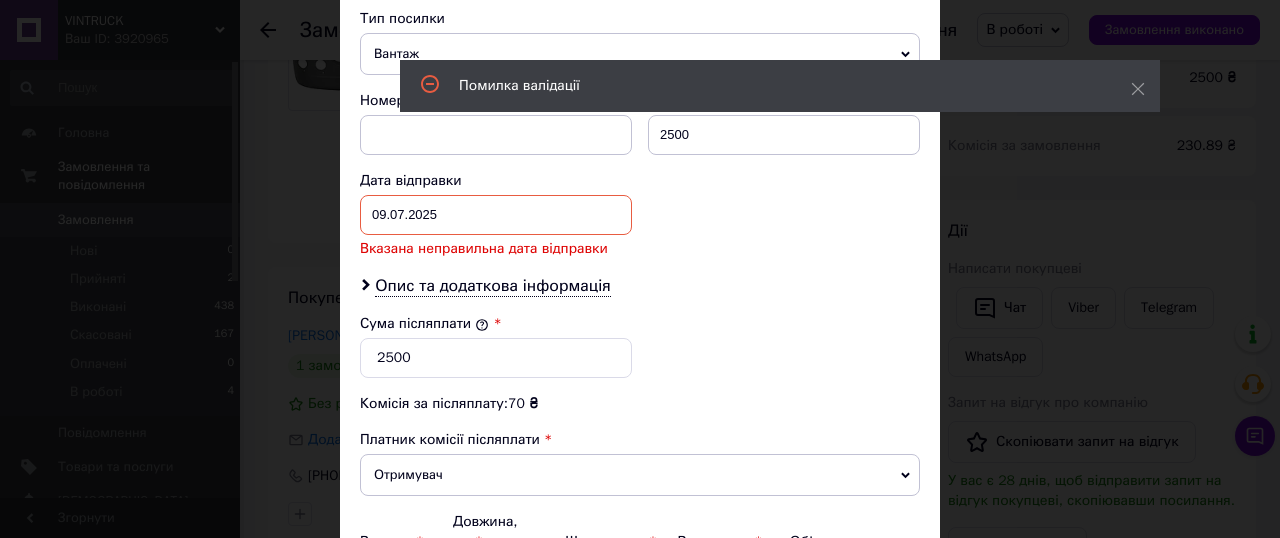 click on "[DATE] < 2025 > < Июль > Пн Вт Ср Чт Пт Сб Вс 30 1 2 3 4 5 6 7 8 9 10 11 12 13 14 15 16 17 18 19 20 21 22 23 24 25 26 27 28 29 30 31 1 2 3 4 5 6 7 8 9 10" at bounding box center (496, 215) 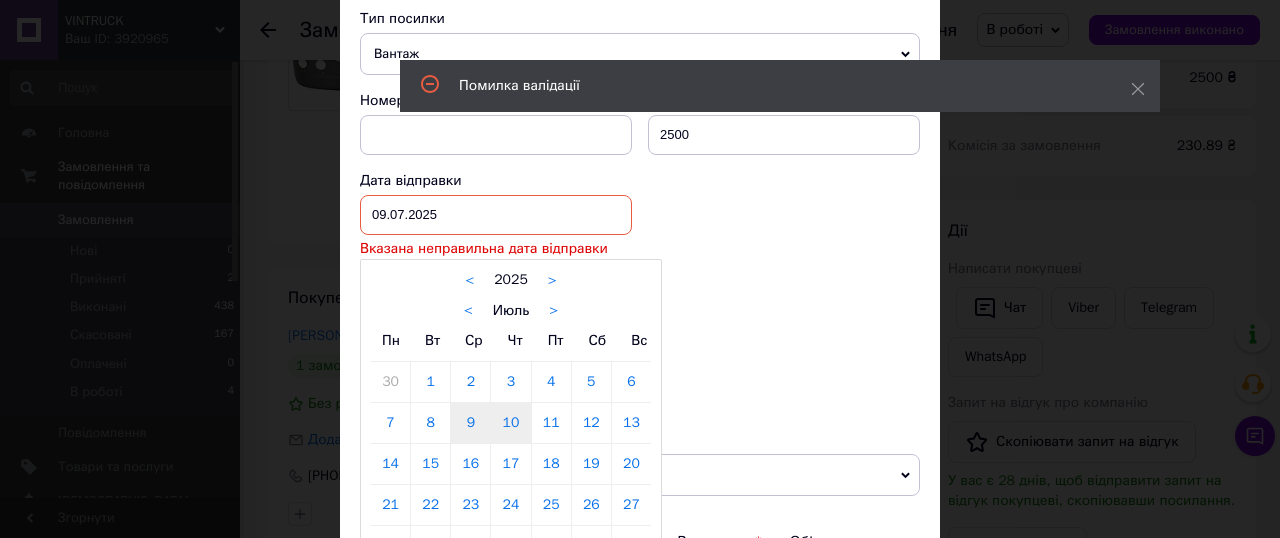 click on "10" at bounding box center (510, 423) 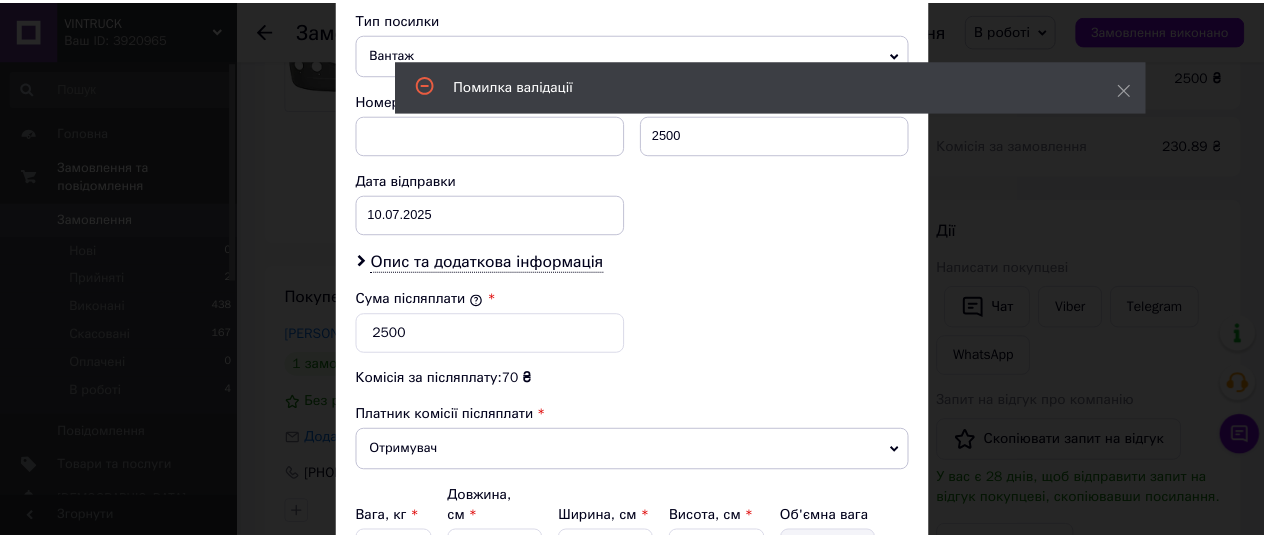 scroll, scrollTop: 988, scrollLeft: 0, axis: vertical 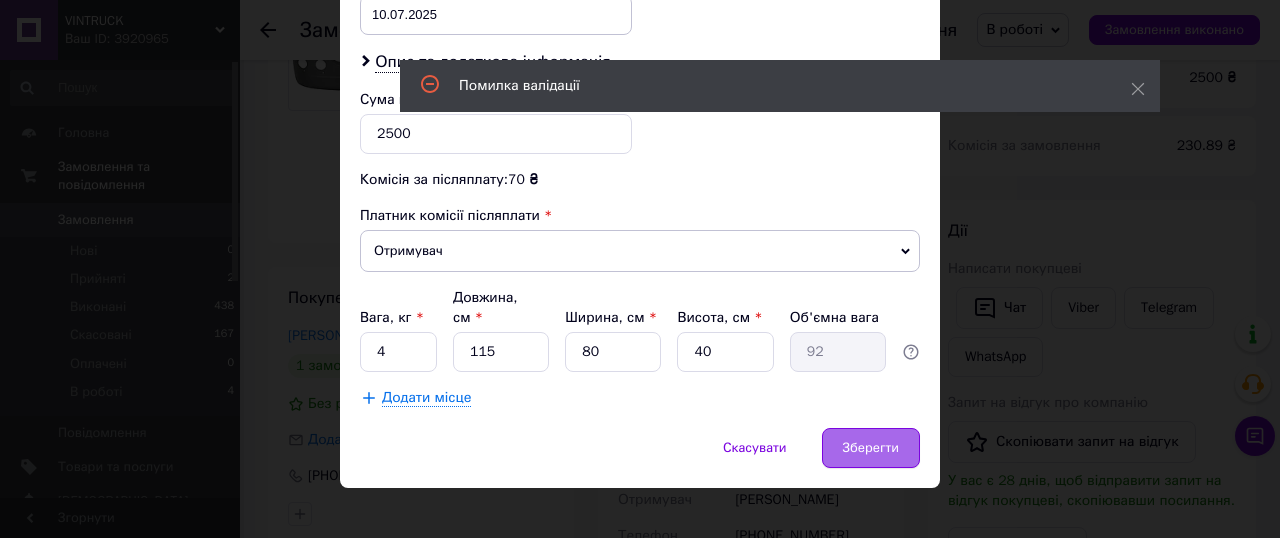 click on "Зберегти" at bounding box center [871, 448] 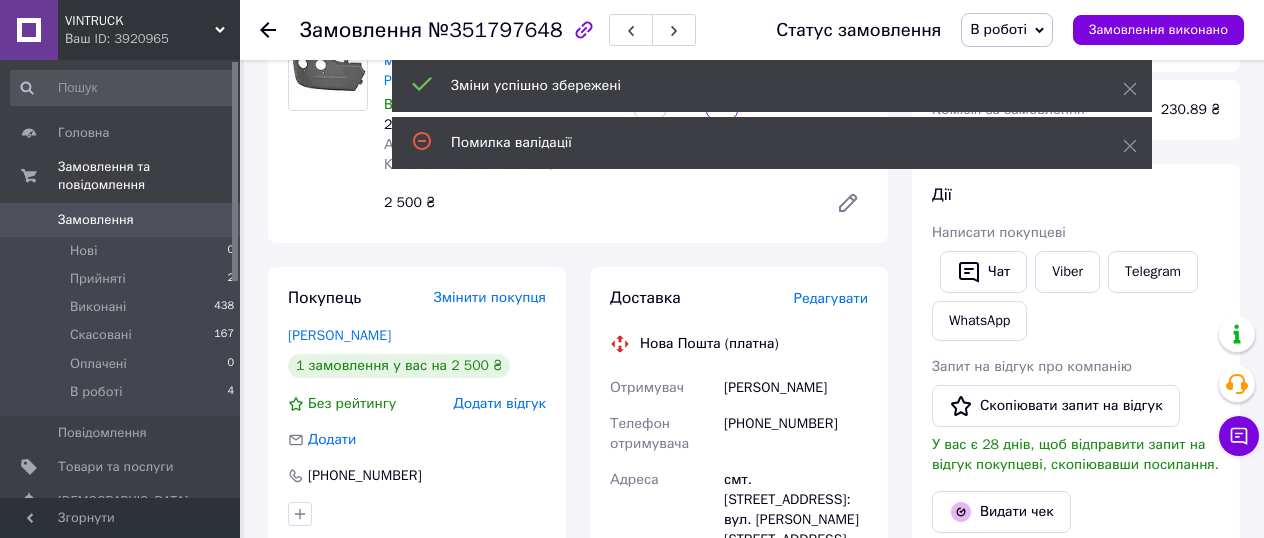 scroll, scrollTop: 312, scrollLeft: 0, axis: vertical 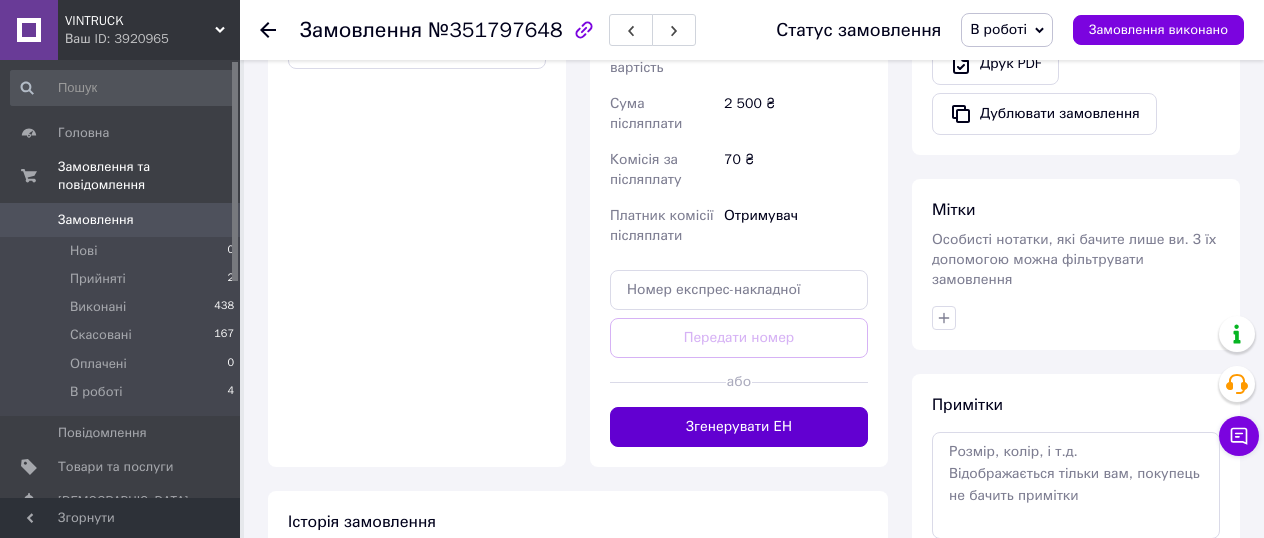 click on "Згенерувати ЕН" at bounding box center [739, 427] 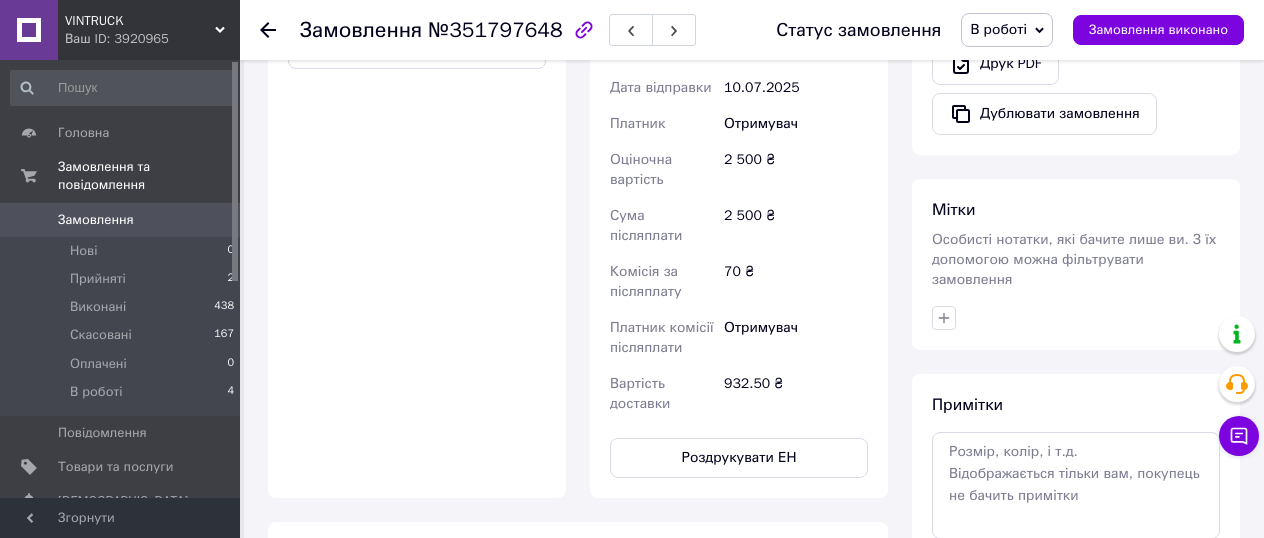 scroll, scrollTop: 360, scrollLeft: 0, axis: vertical 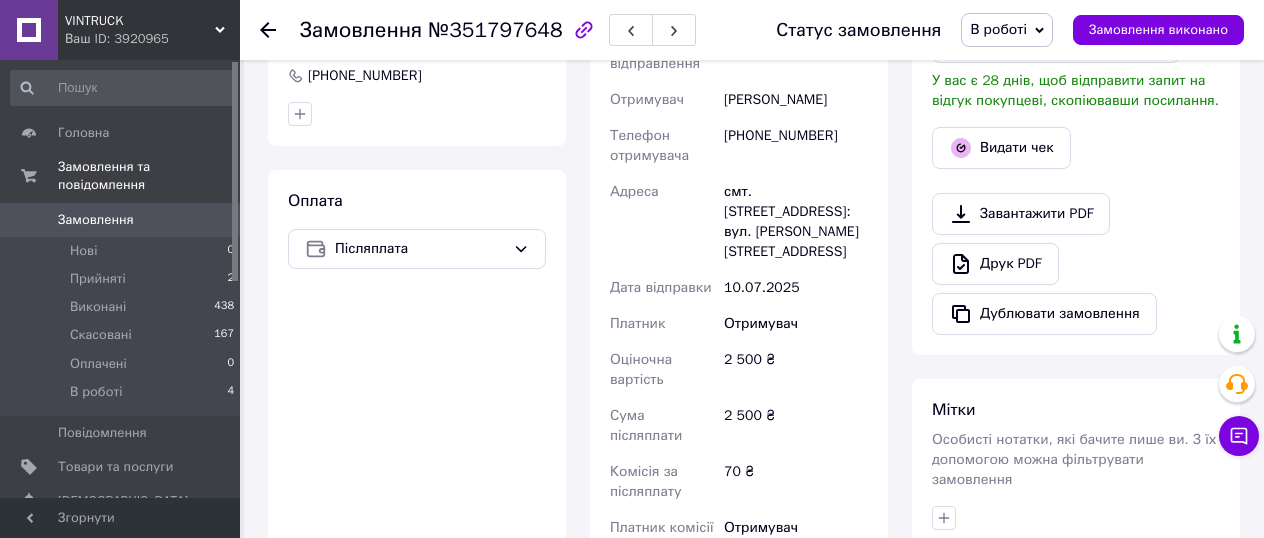 click 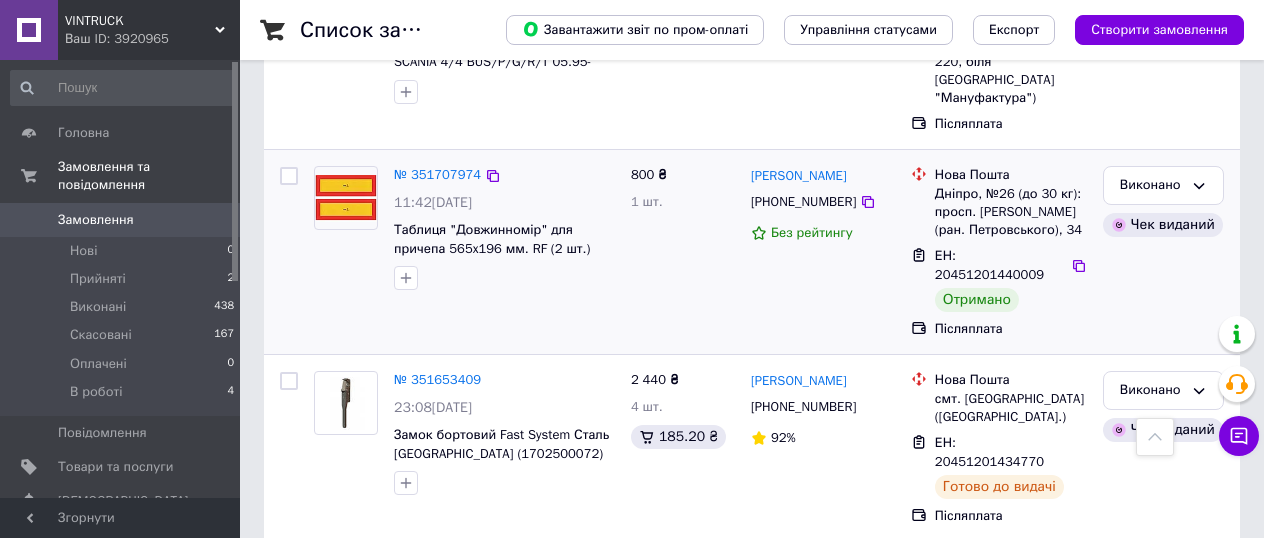 scroll, scrollTop: 1300, scrollLeft: 0, axis: vertical 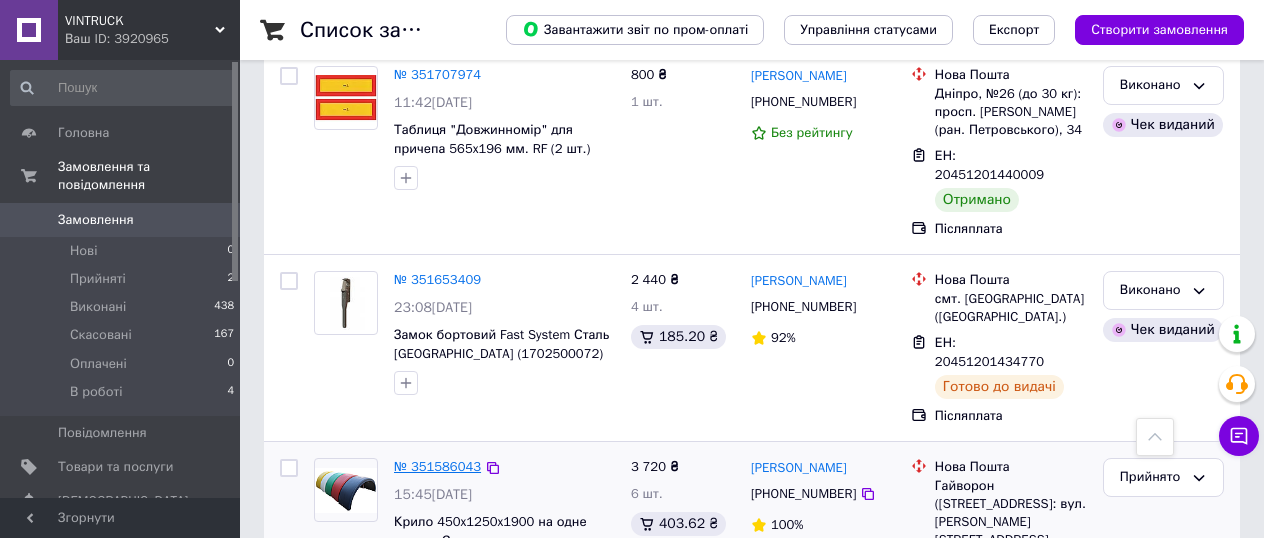 click on "№ 351586043" at bounding box center (437, 466) 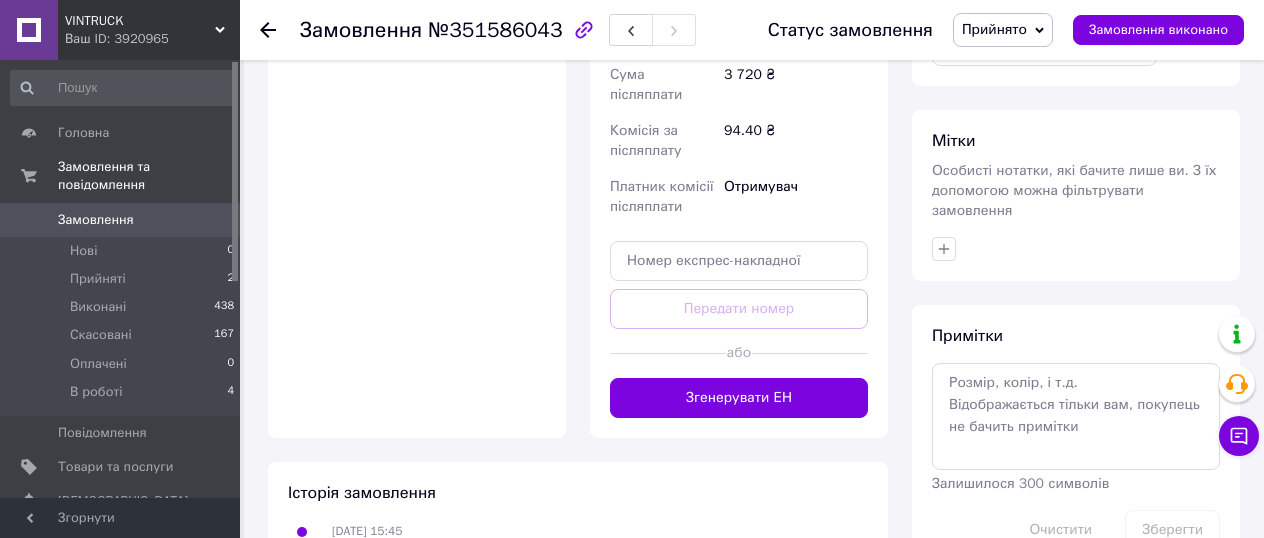 scroll, scrollTop: 944, scrollLeft: 0, axis: vertical 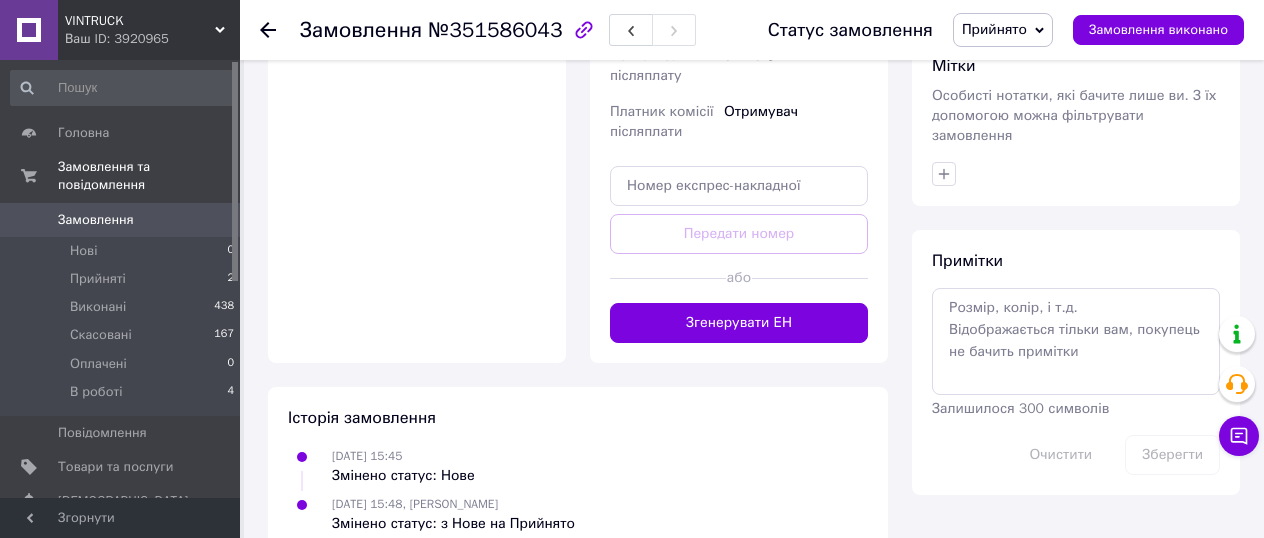 click on "Прийнято" at bounding box center (1003, 30) 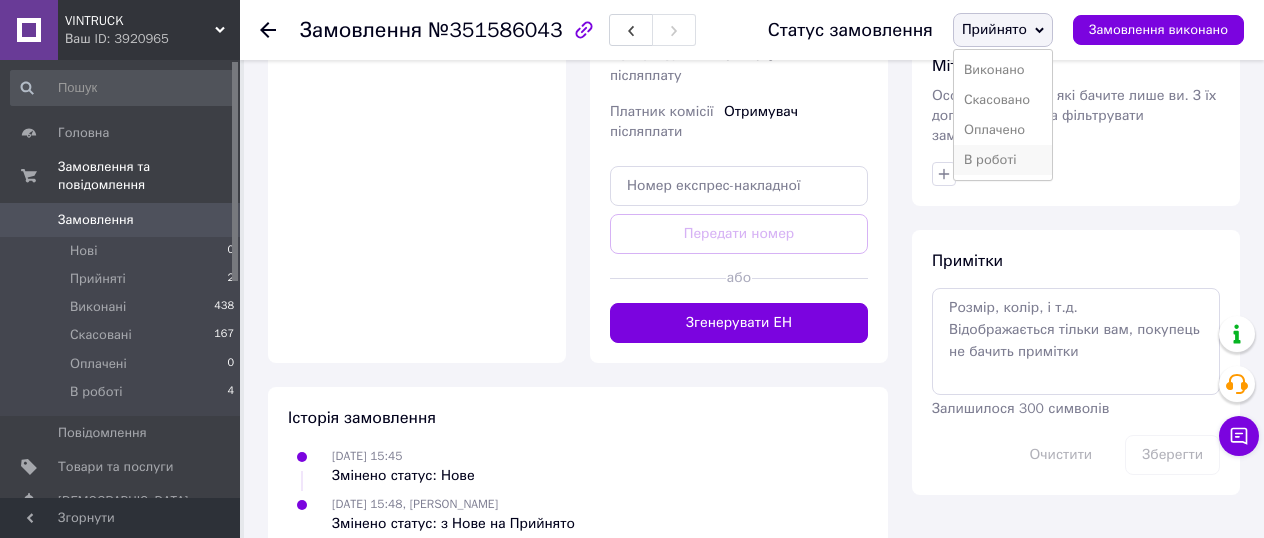click on "В роботі" at bounding box center [1003, 160] 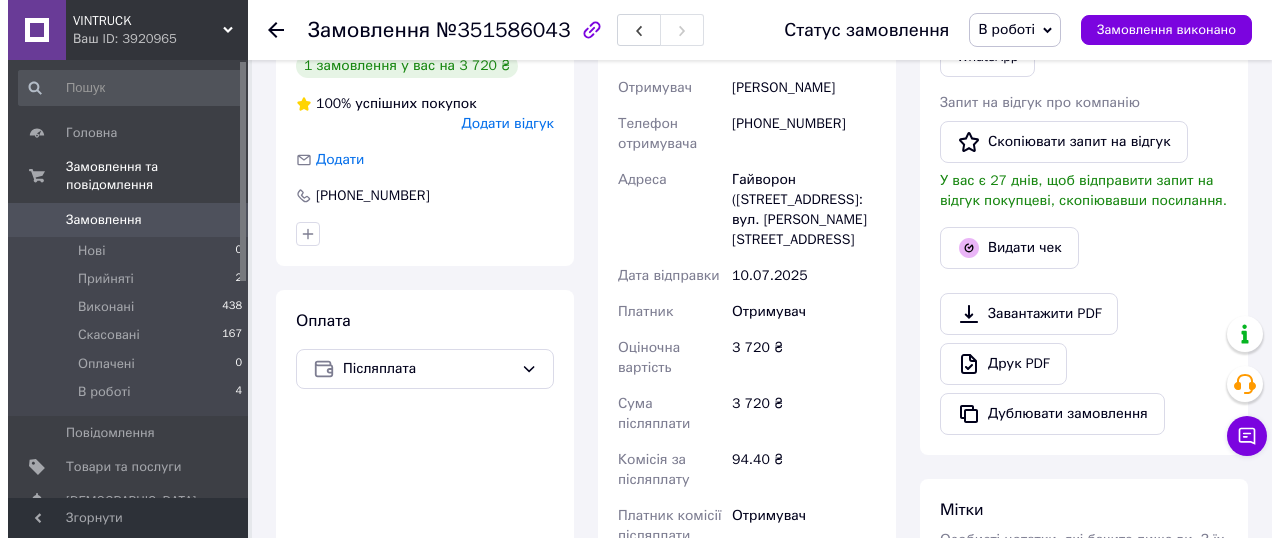 scroll, scrollTop: 300, scrollLeft: 0, axis: vertical 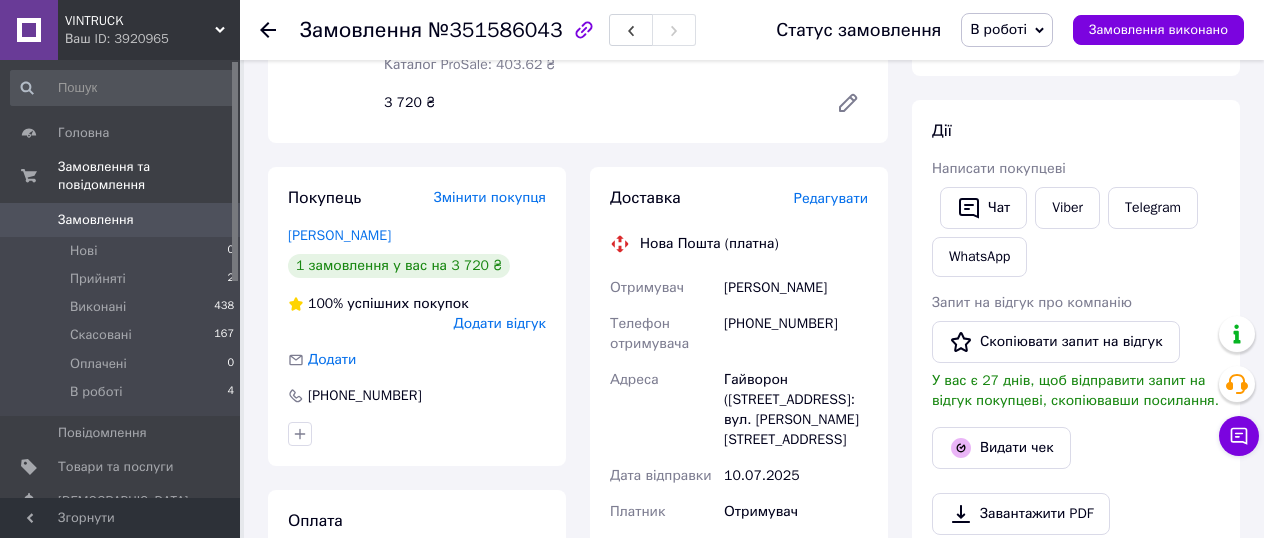 click on "Редагувати" at bounding box center (831, 198) 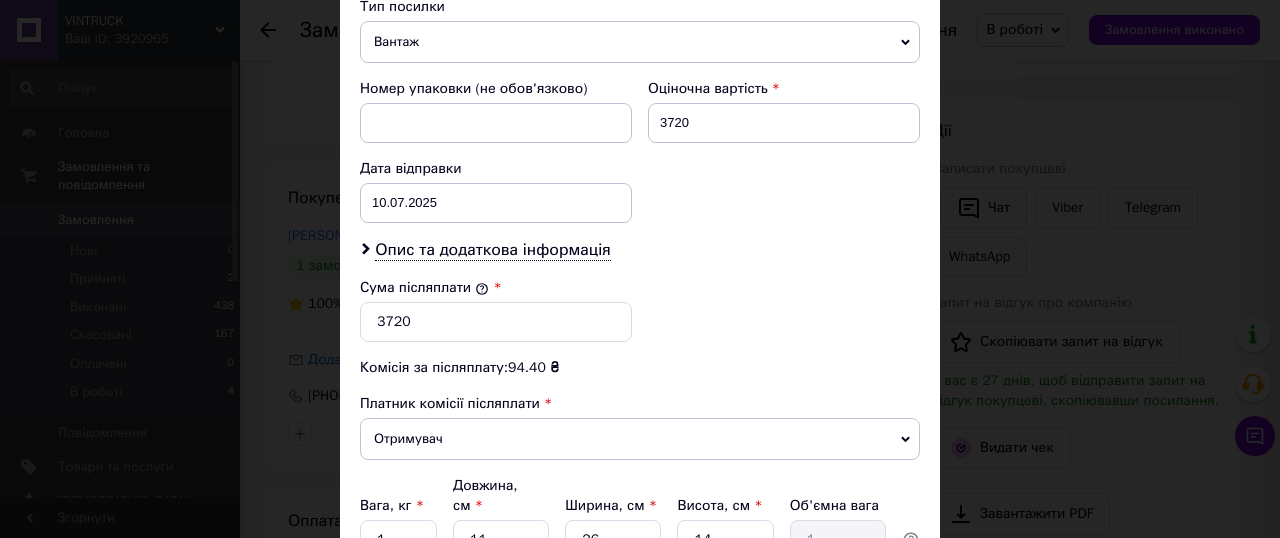 scroll, scrollTop: 900, scrollLeft: 0, axis: vertical 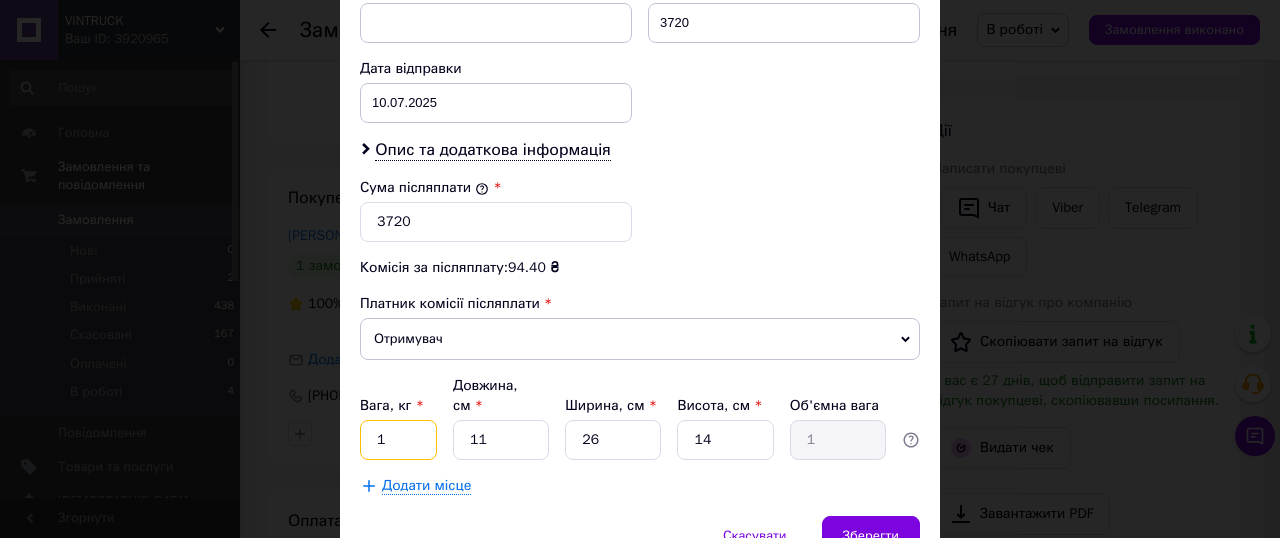 drag, startPoint x: 374, startPoint y: 422, endPoint x: 399, endPoint y: 426, distance: 25.317978 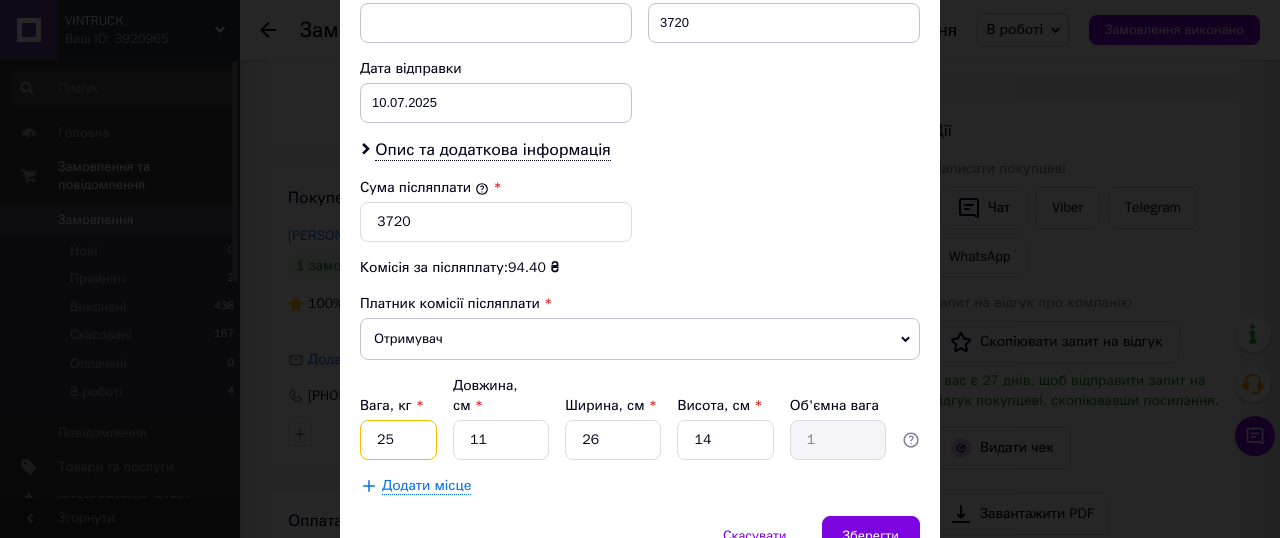 type on "25" 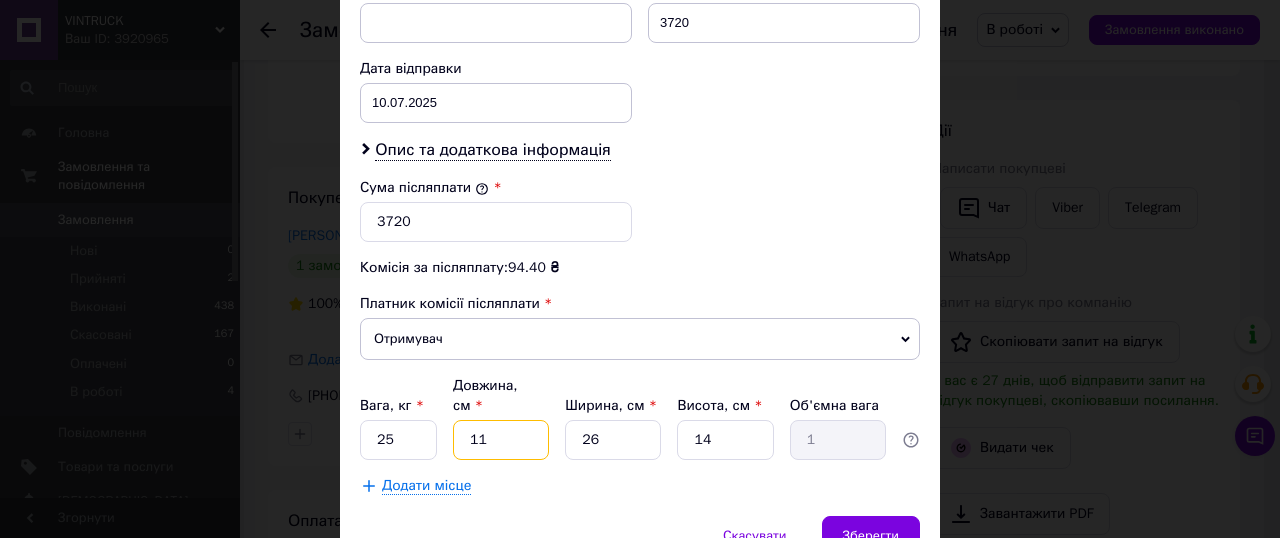 drag, startPoint x: 453, startPoint y: 427, endPoint x: 512, endPoint y: 427, distance: 59 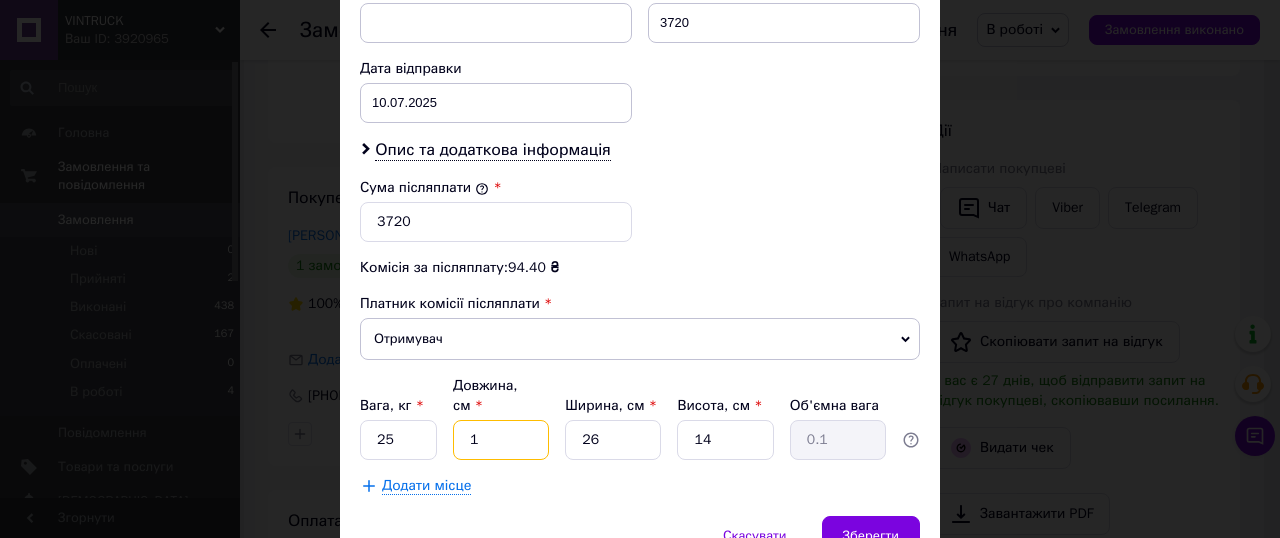 type on "14" 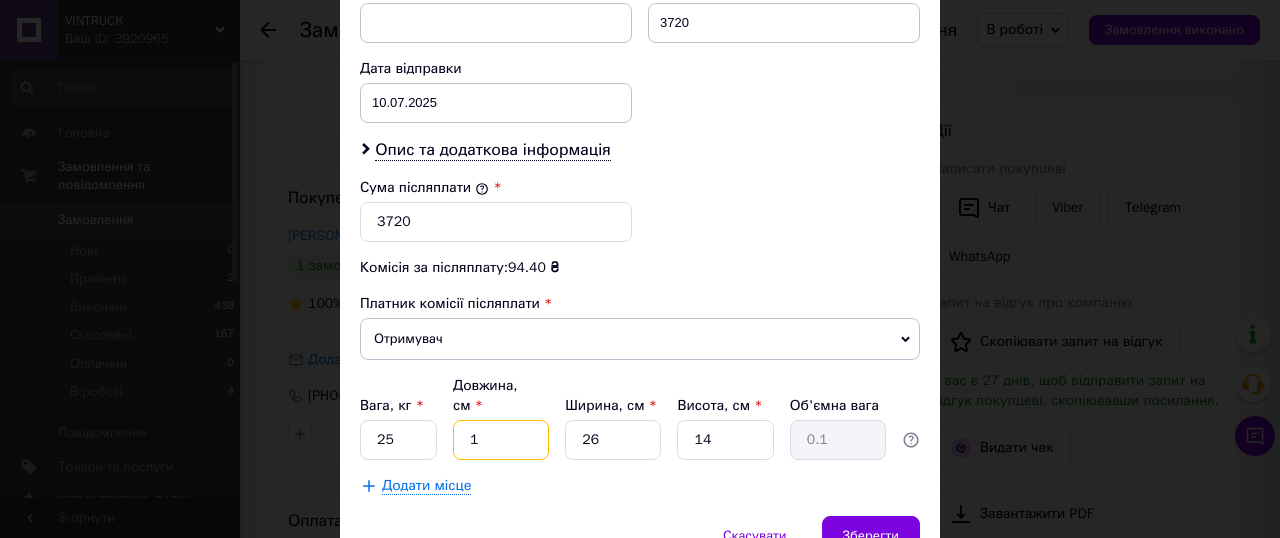 type on "1.27" 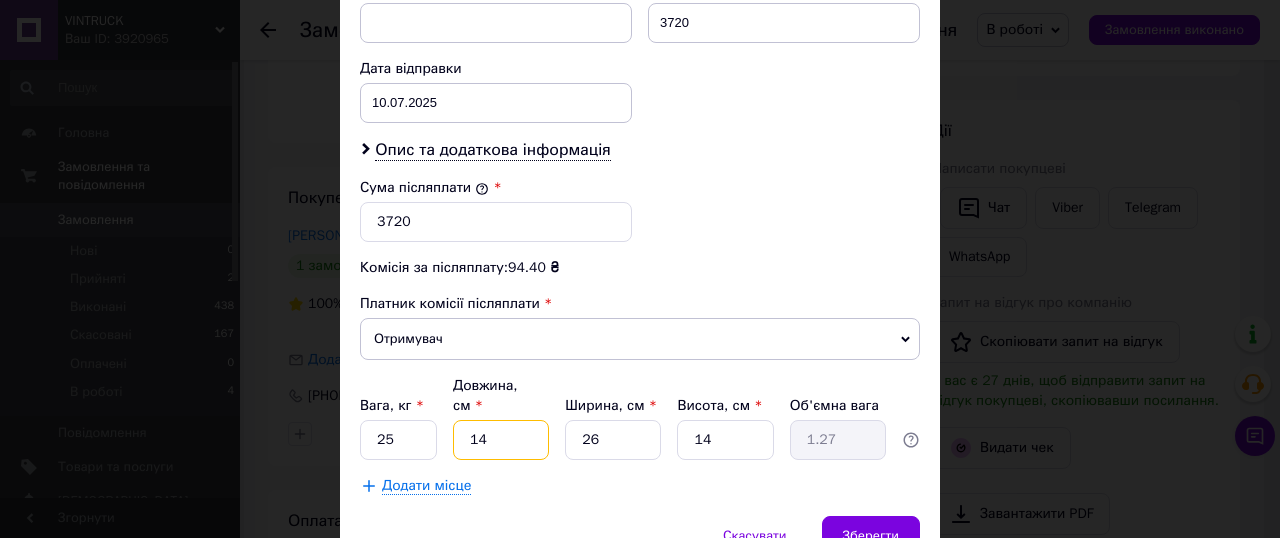 type on "140" 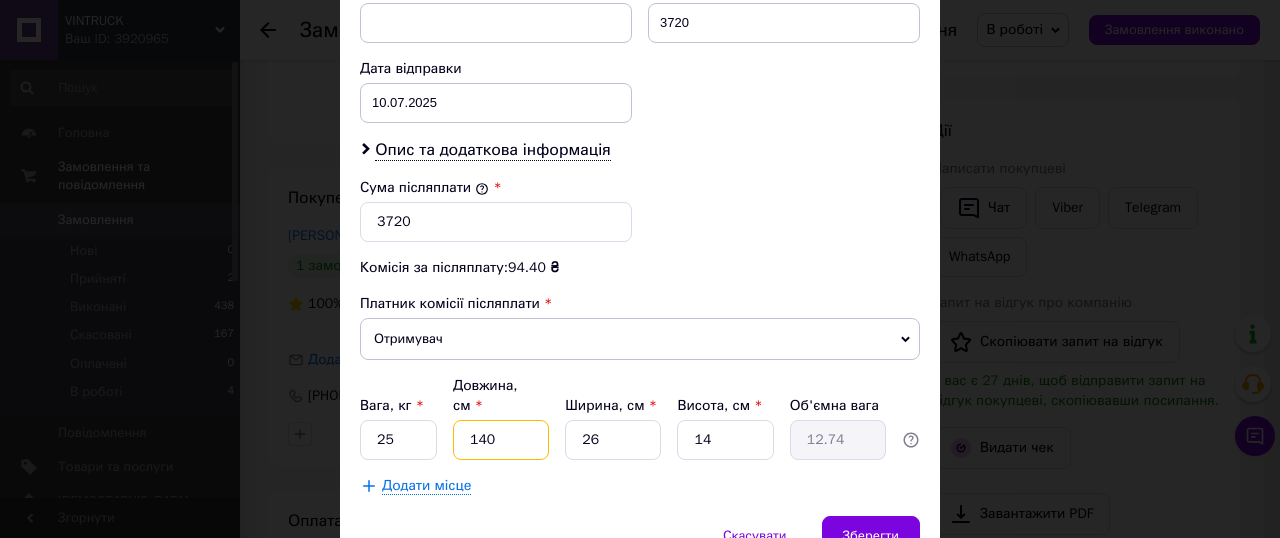 type on "140" 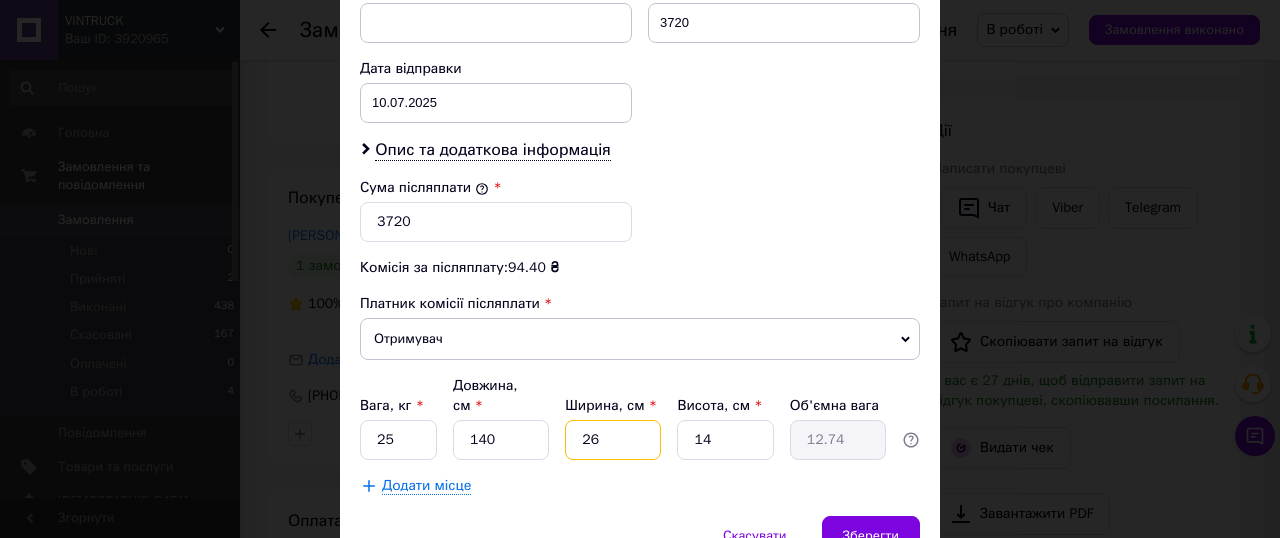 drag, startPoint x: 571, startPoint y: 419, endPoint x: 618, endPoint y: 421, distance: 47.042534 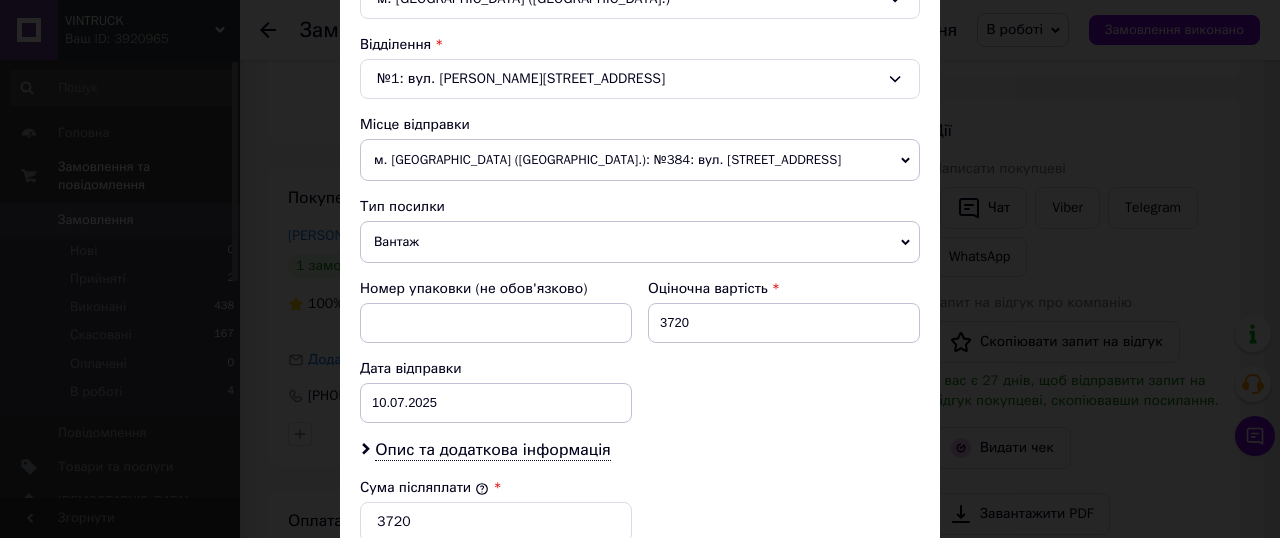 scroll, scrollTop: 800, scrollLeft: 0, axis: vertical 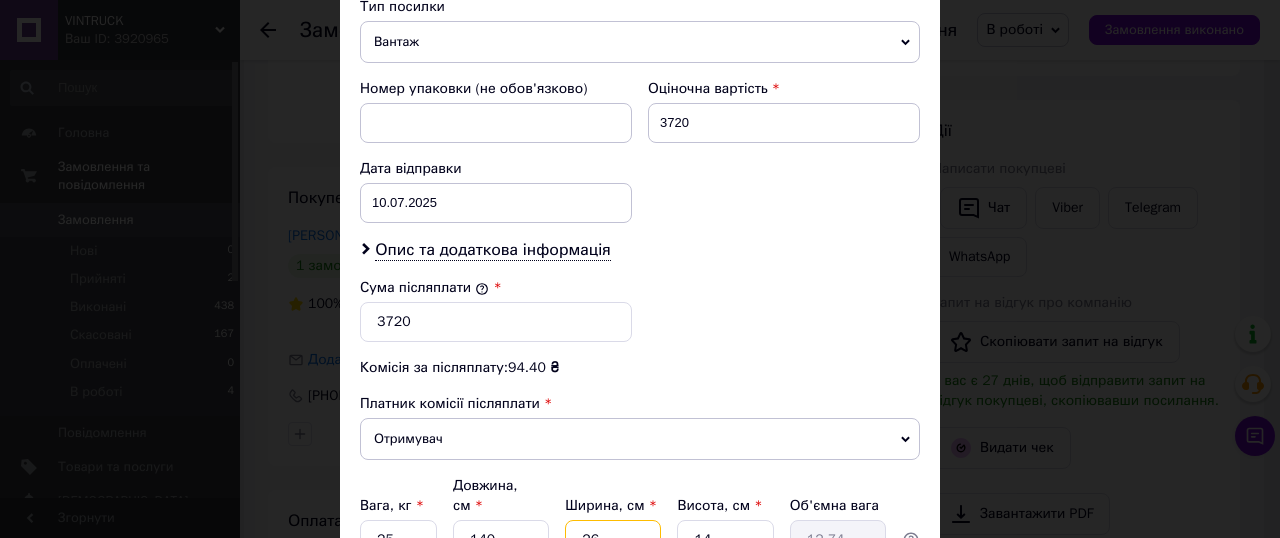 type on "9" 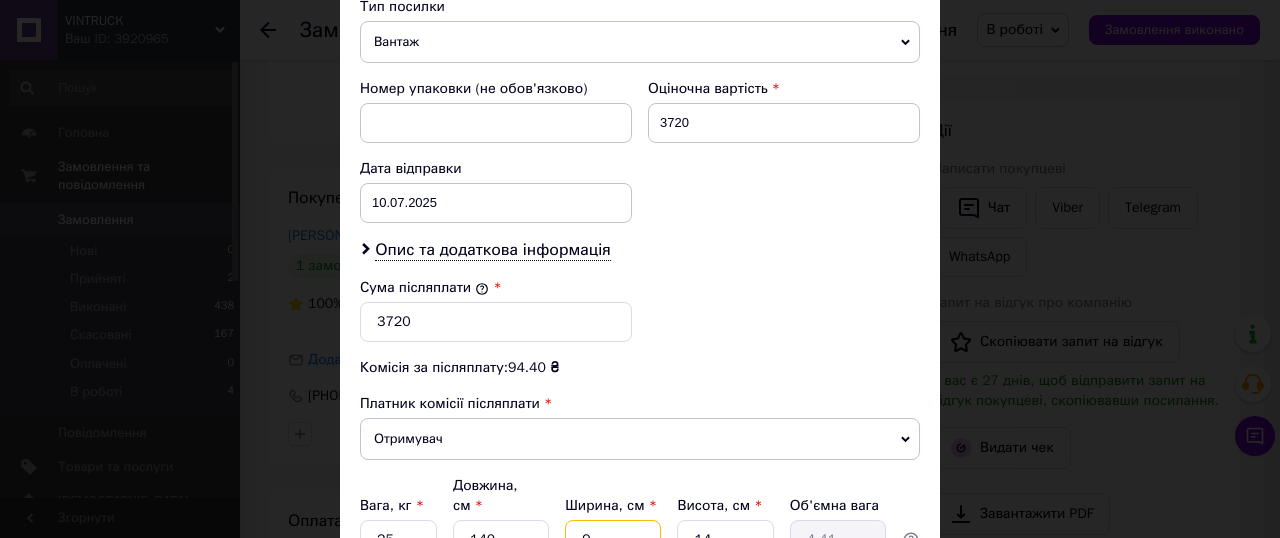type on "90" 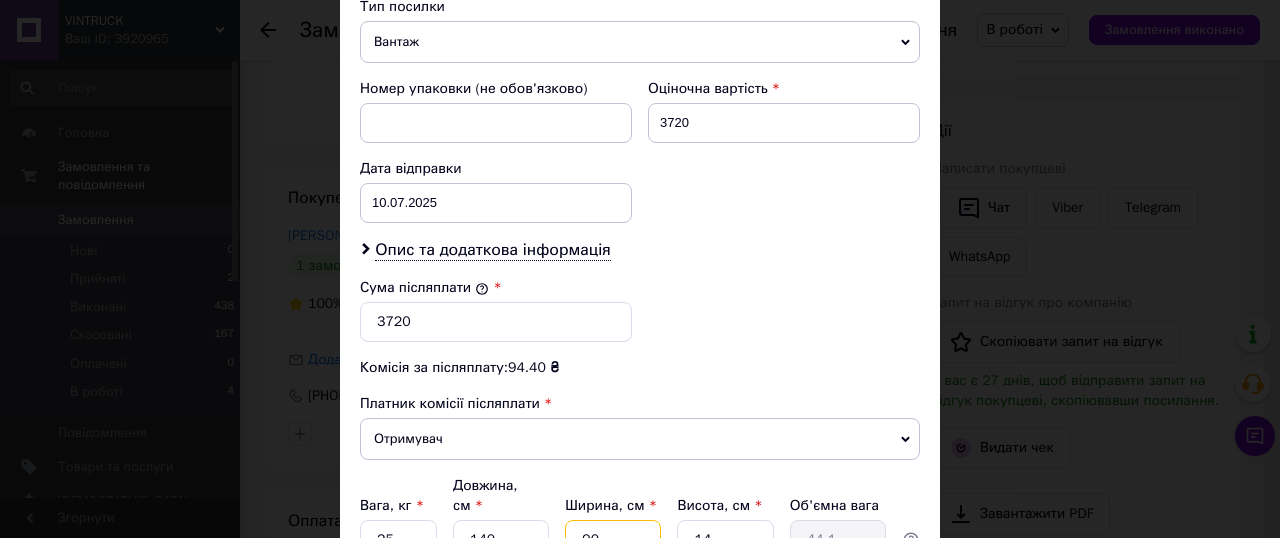 type on "90" 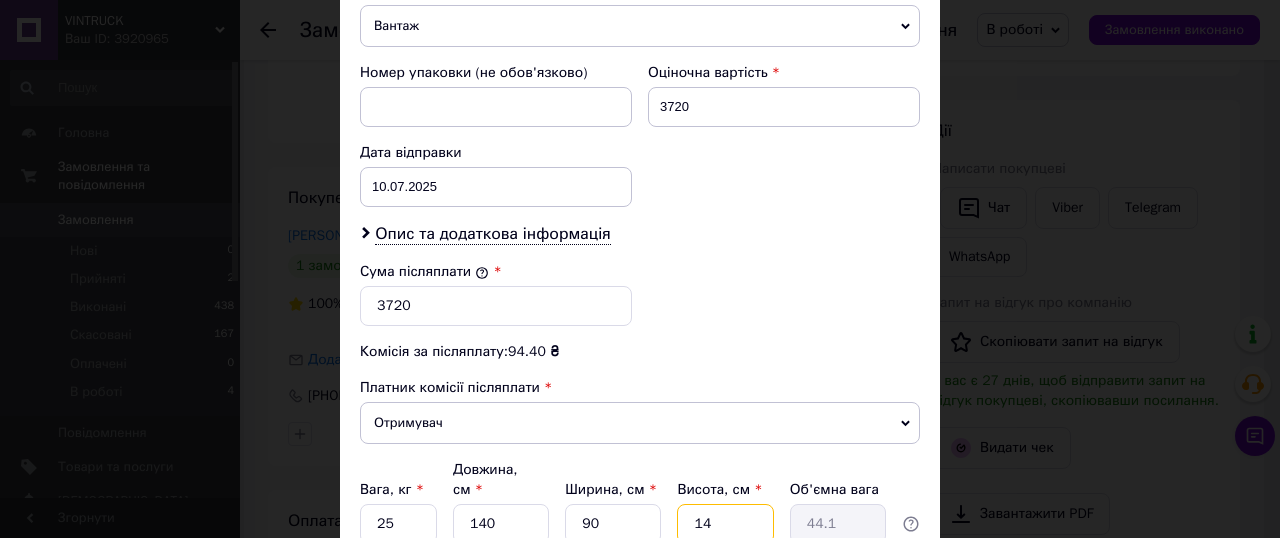 drag, startPoint x: 685, startPoint y: 518, endPoint x: 711, endPoint y: 521, distance: 26.172504 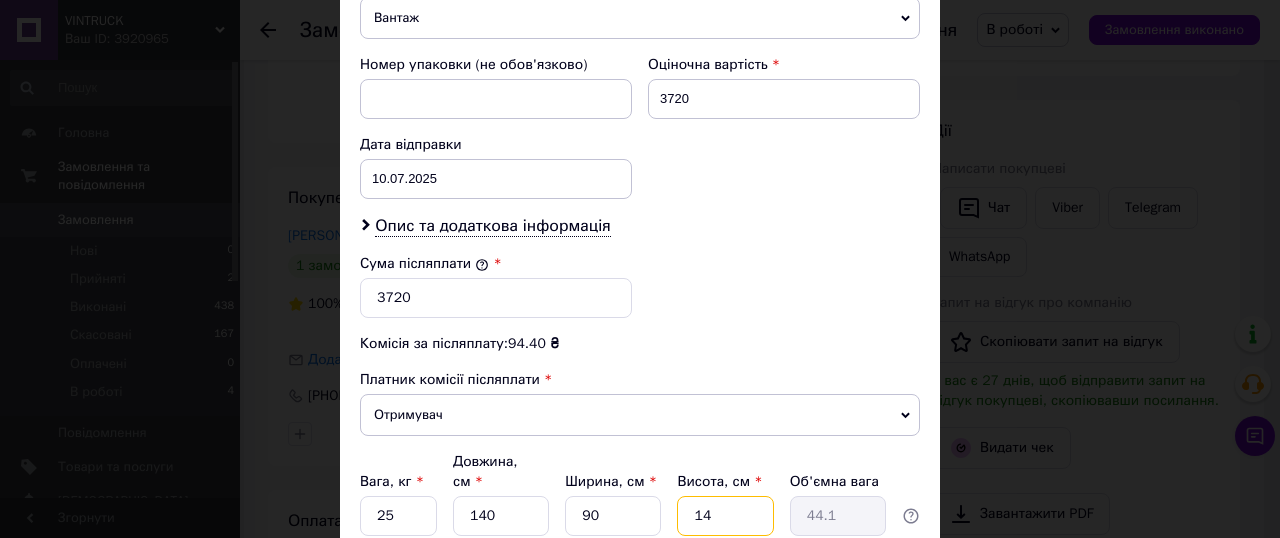 type on "4" 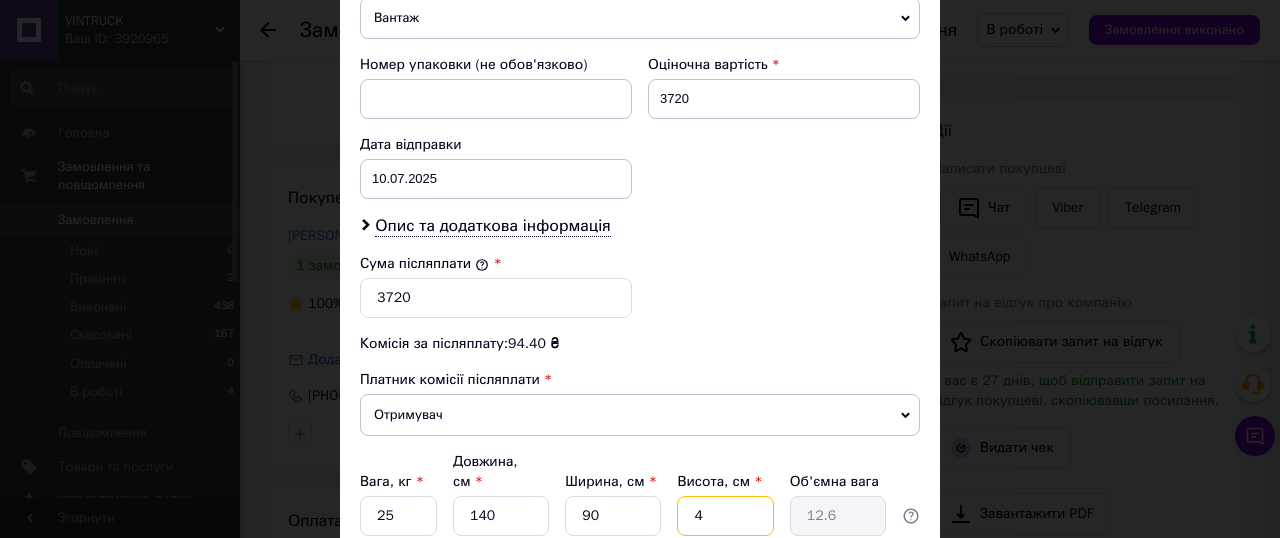 type on "45" 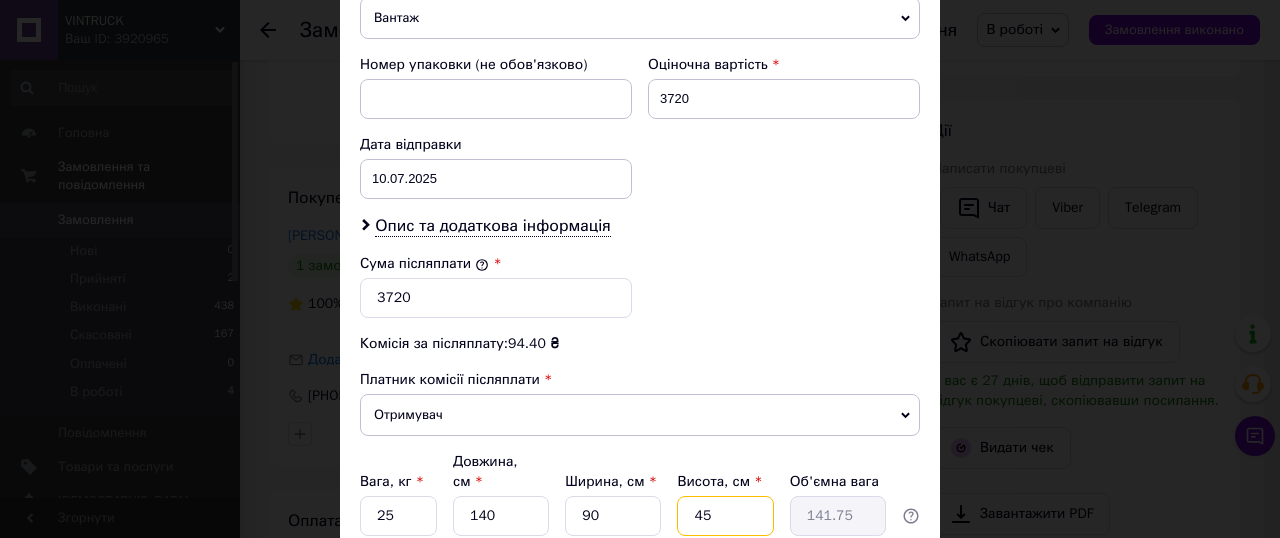 scroll, scrollTop: 924, scrollLeft: 0, axis: vertical 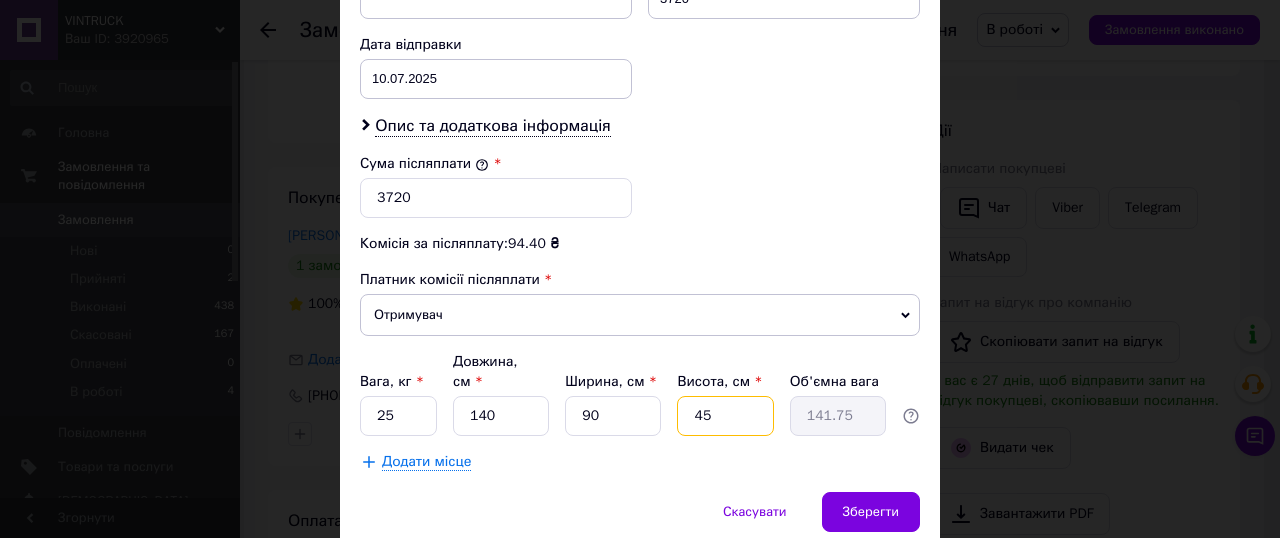 type on "45" 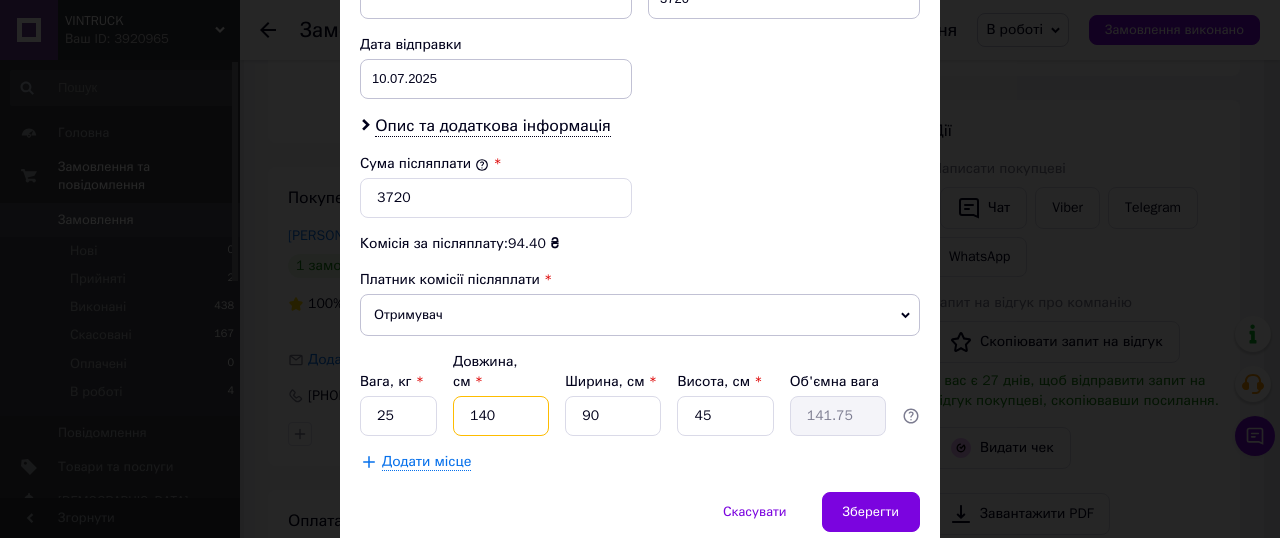 drag, startPoint x: 474, startPoint y: 397, endPoint x: 497, endPoint y: 395, distance: 23.086792 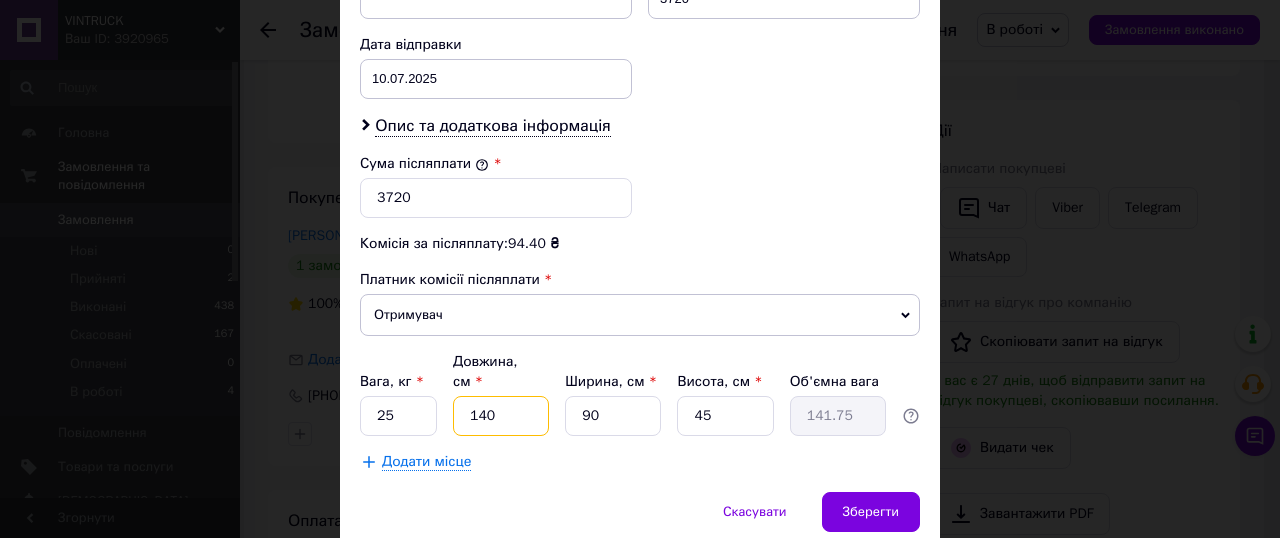 type on "12" 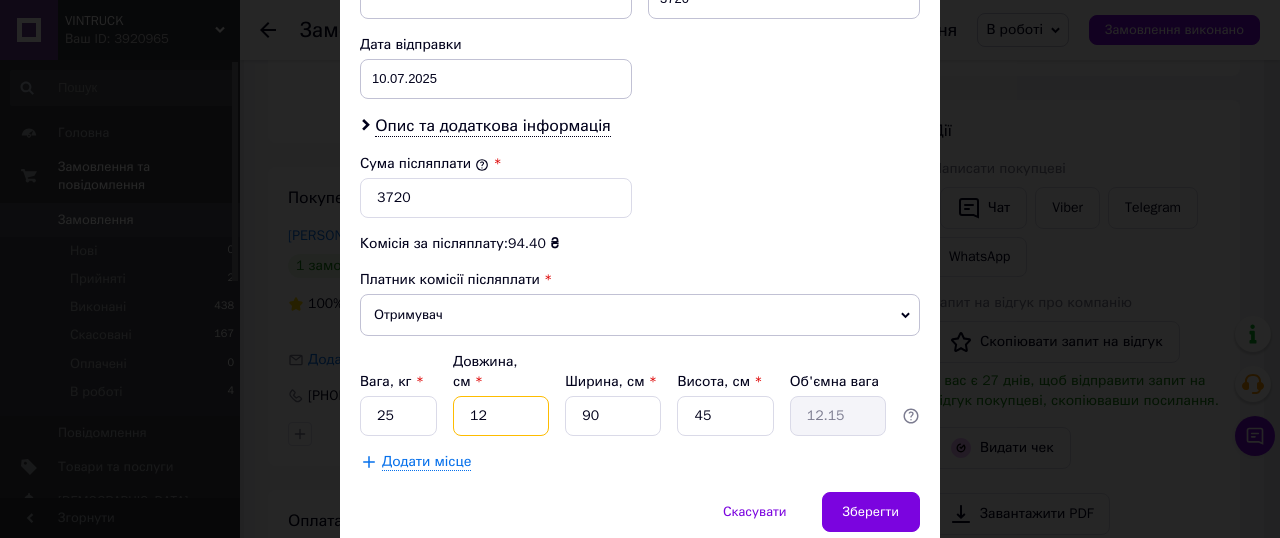 type on "125" 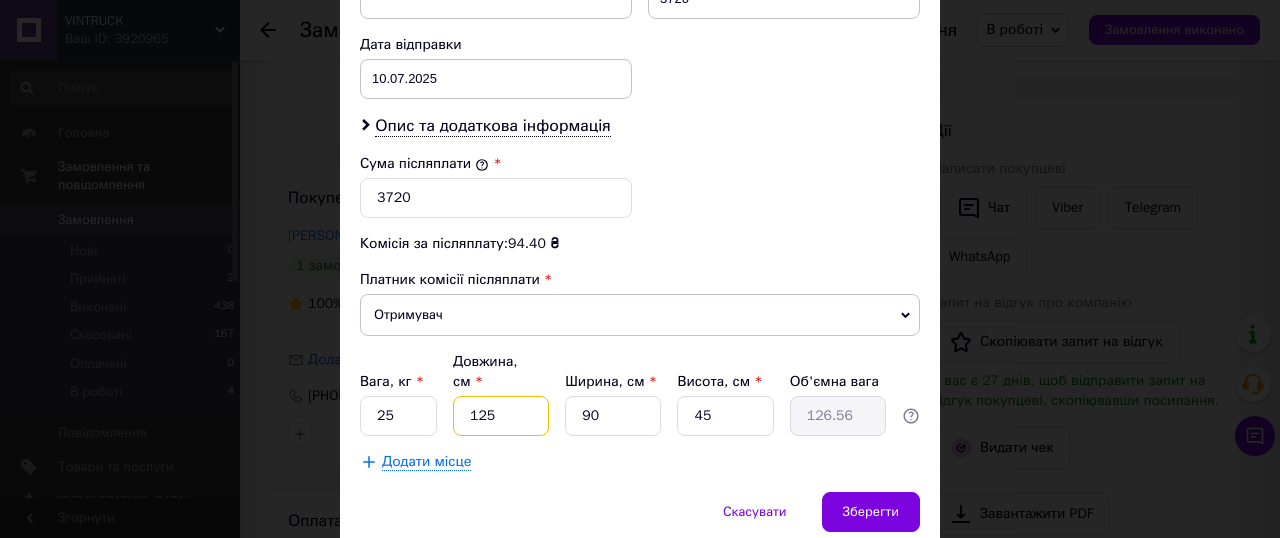 drag, startPoint x: 477, startPoint y: 397, endPoint x: 502, endPoint y: 397, distance: 25 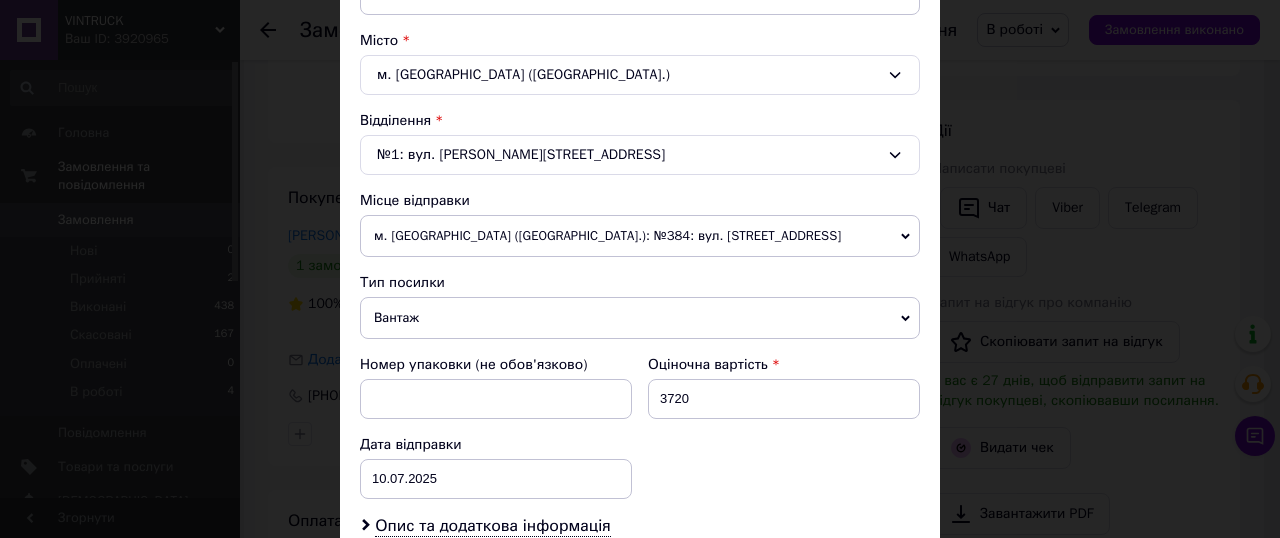 scroll, scrollTop: 324, scrollLeft: 0, axis: vertical 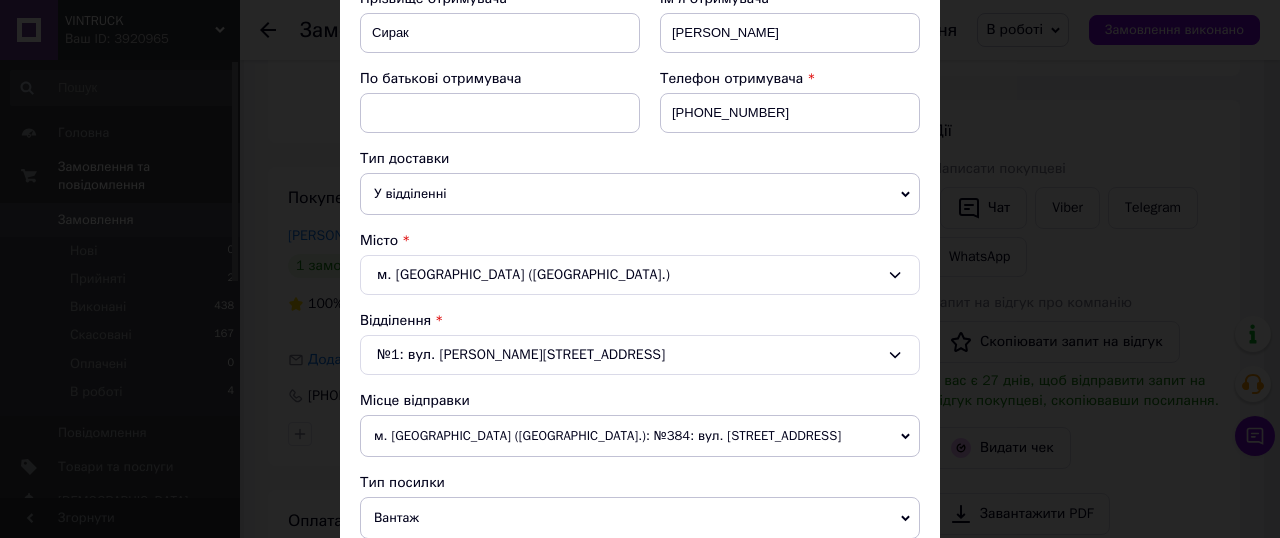 type on "125" 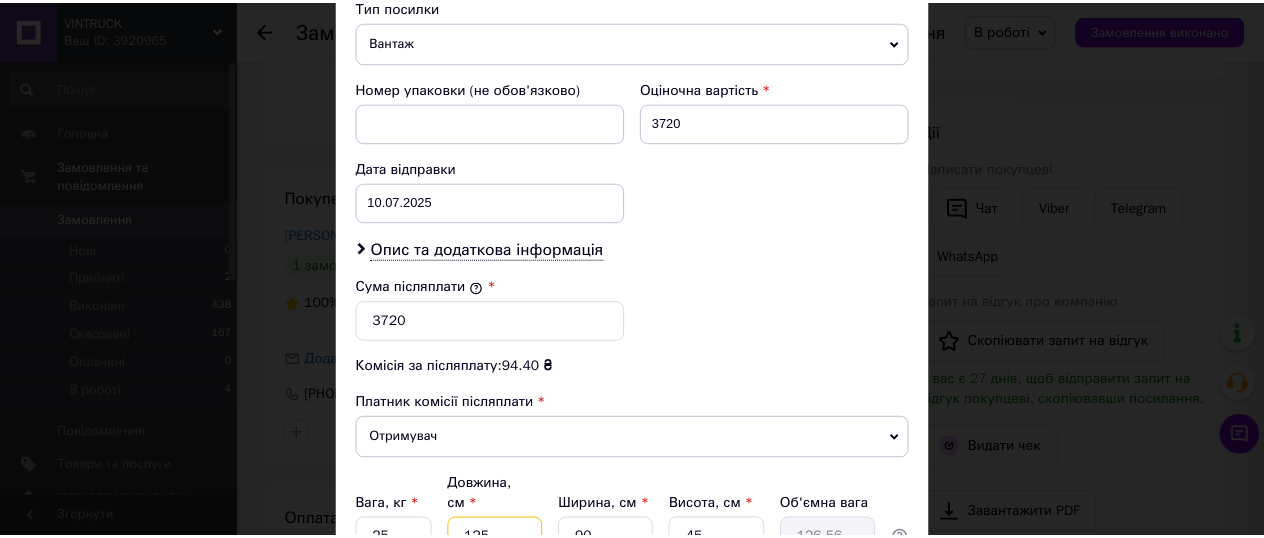scroll, scrollTop: 900, scrollLeft: 0, axis: vertical 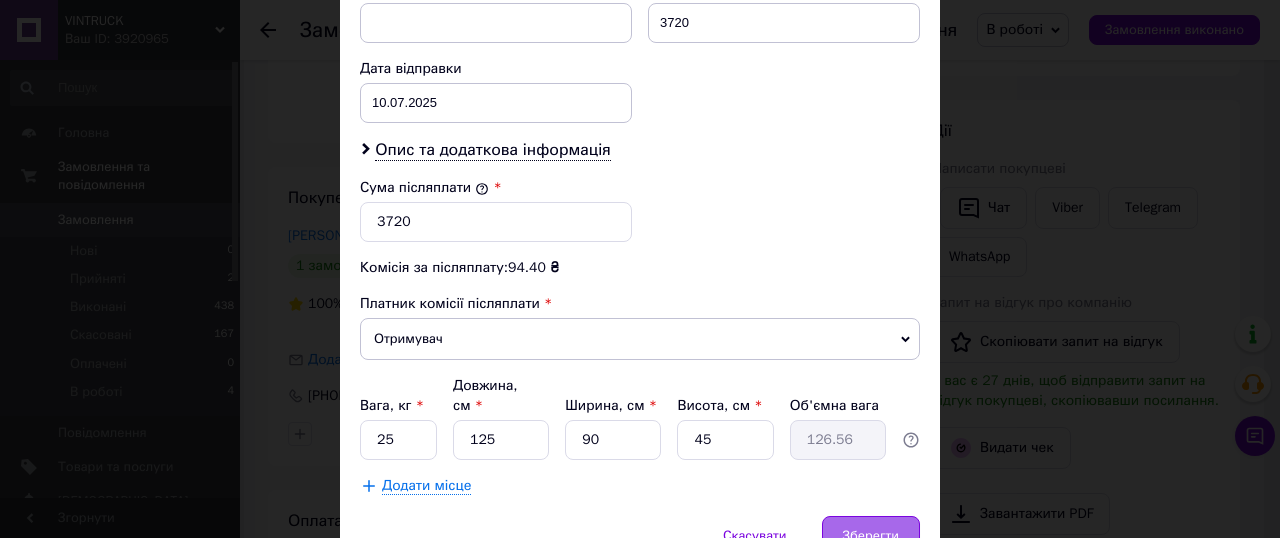 click on "Зберегти" at bounding box center (871, 536) 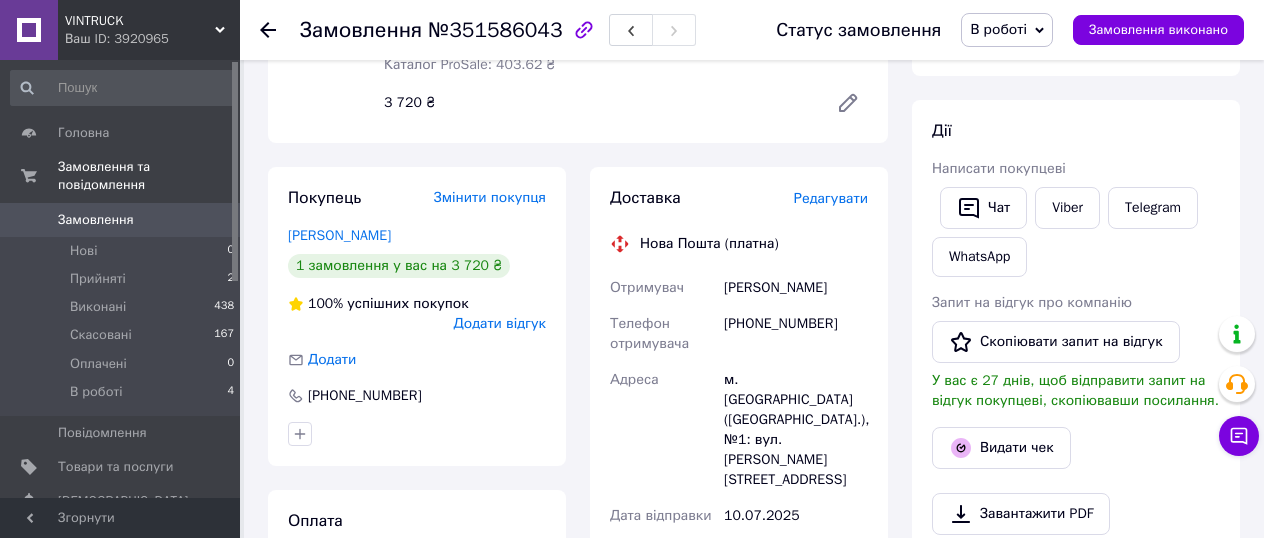 scroll, scrollTop: 0, scrollLeft: 0, axis: both 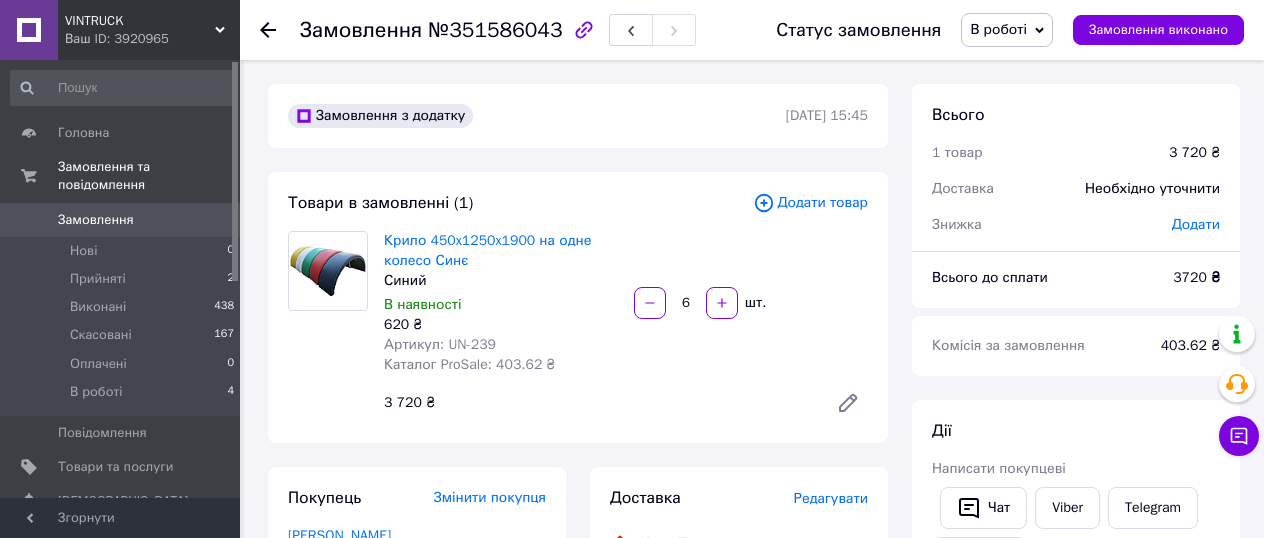 click 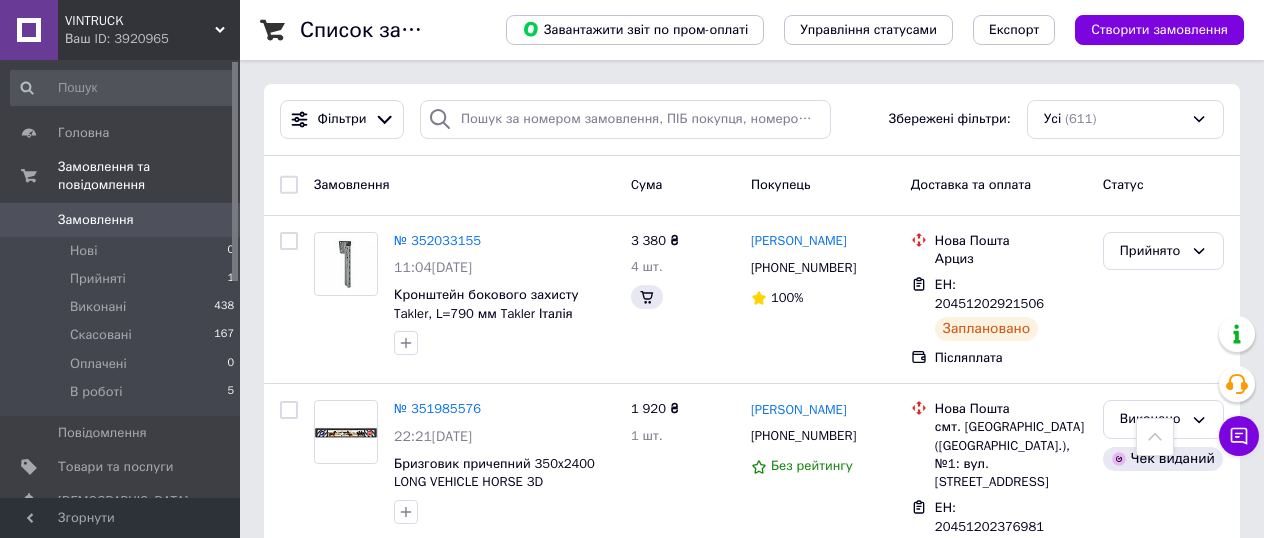 click on "№ 351797648" at bounding box center [437, 806] 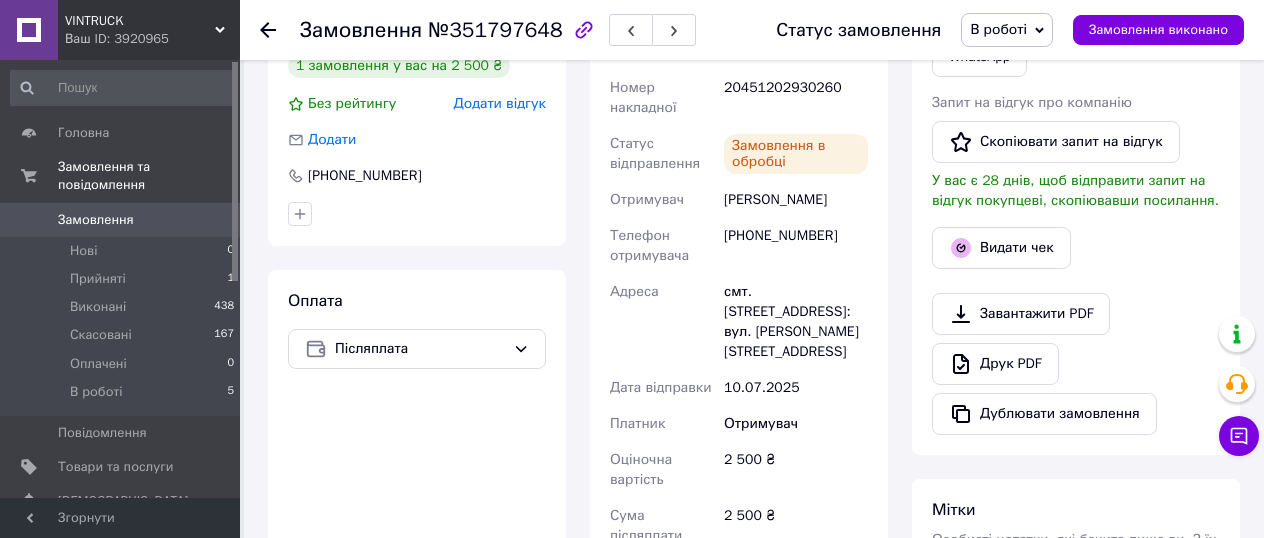 scroll, scrollTop: 200, scrollLeft: 0, axis: vertical 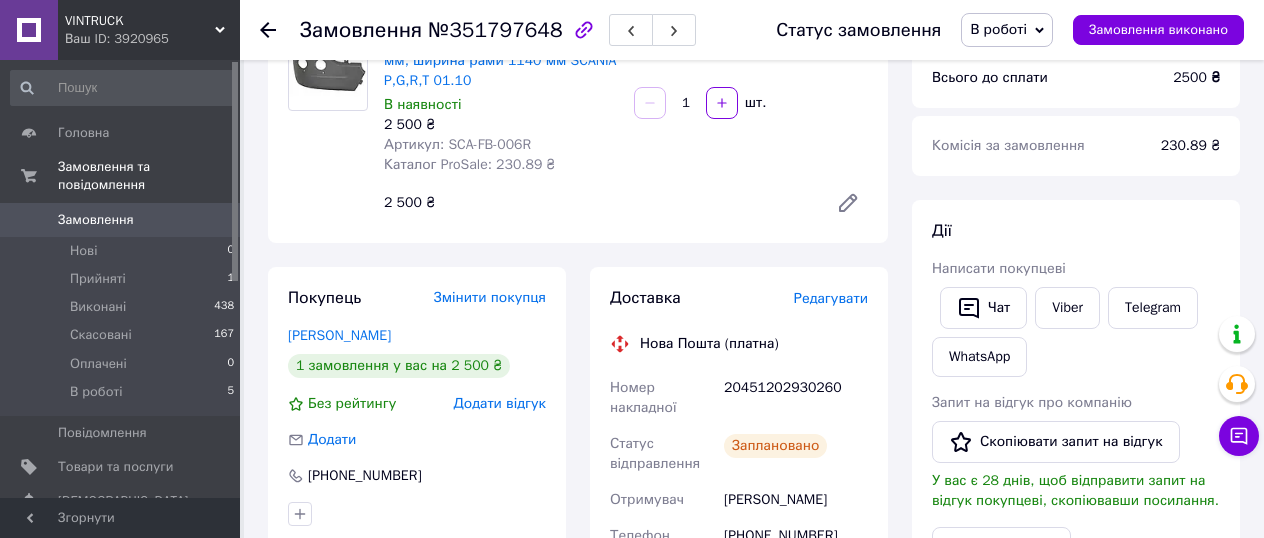 click on "Редагувати" at bounding box center (831, 298) 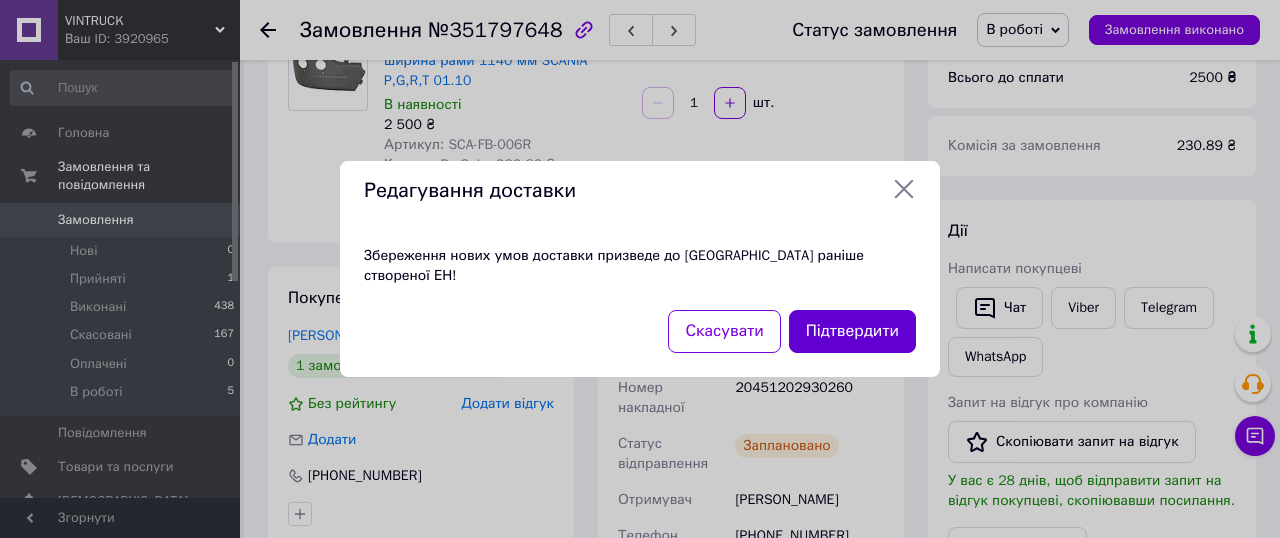 click on "Підтвердити" at bounding box center [852, 331] 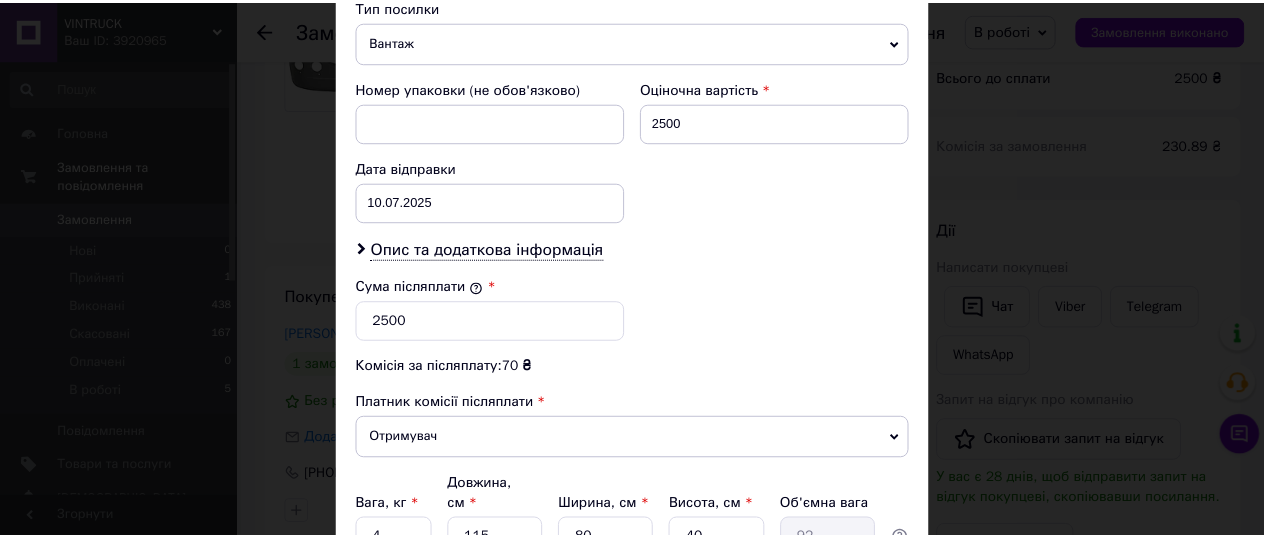 scroll, scrollTop: 900, scrollLeft: 0, axis: vertical 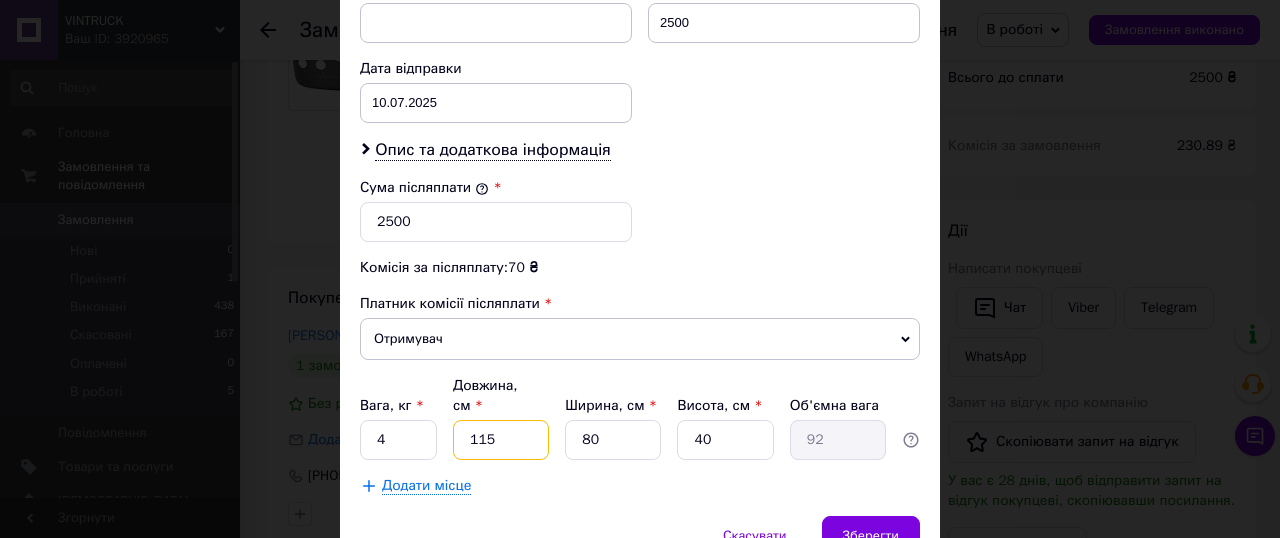 drag, startPoint x: 464, startPoint y: 424, endPoint x: 504, endPoint y: 423, distance: 40.012497 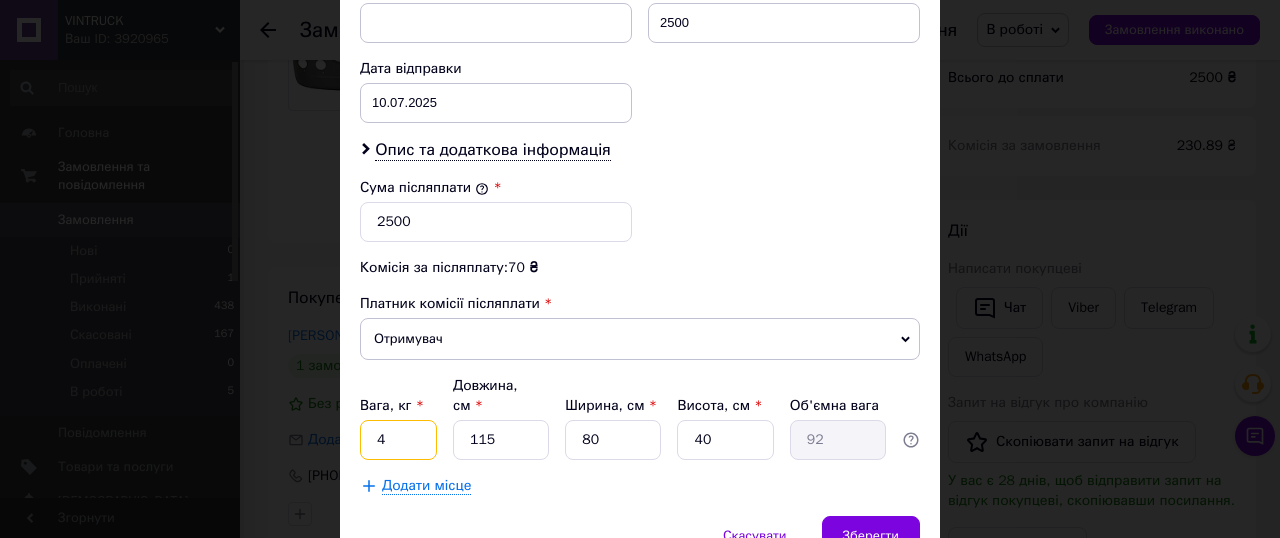 drag, startPoint x: 365, startPoint y: 417, endPoint x: 387, endPoint y: 419, distance: 22.090721 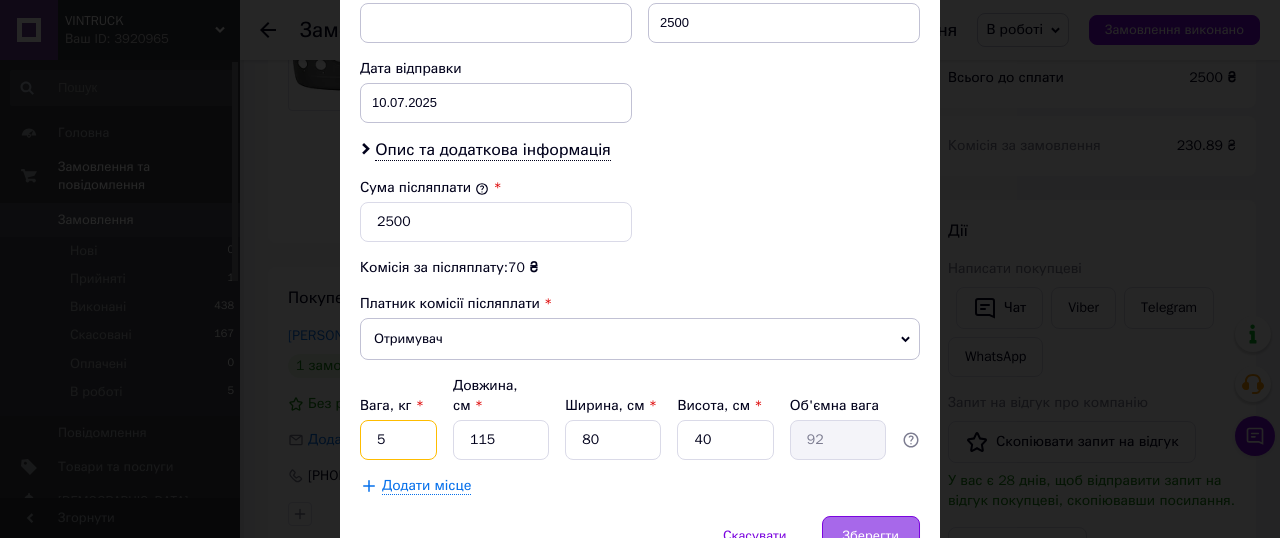 type on "5" 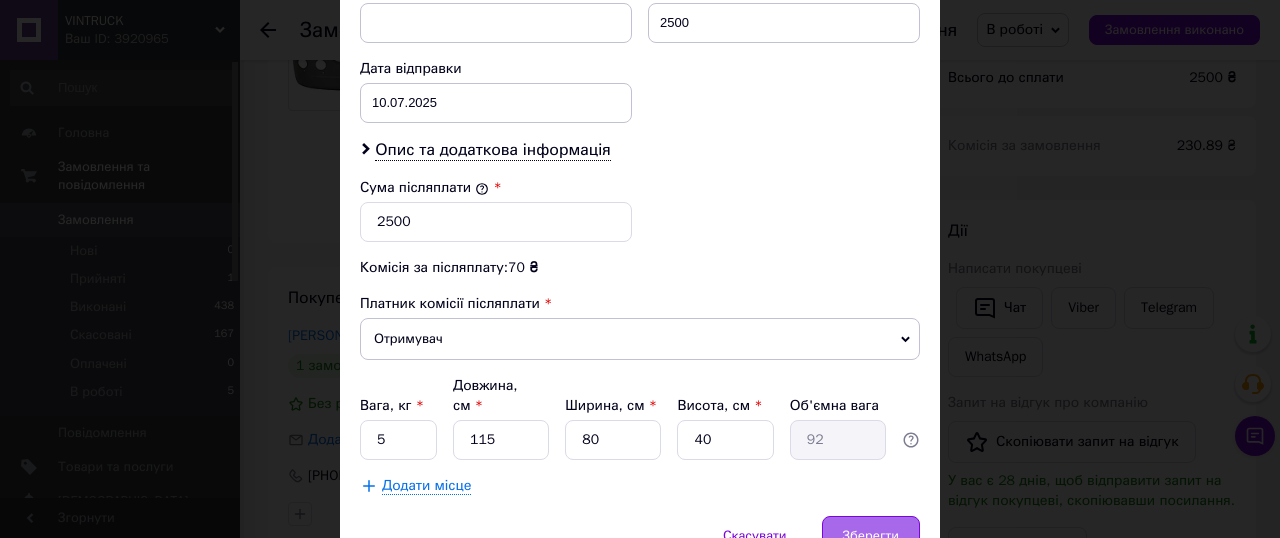 click on "Зберегти" at bounding box center [871, 536] 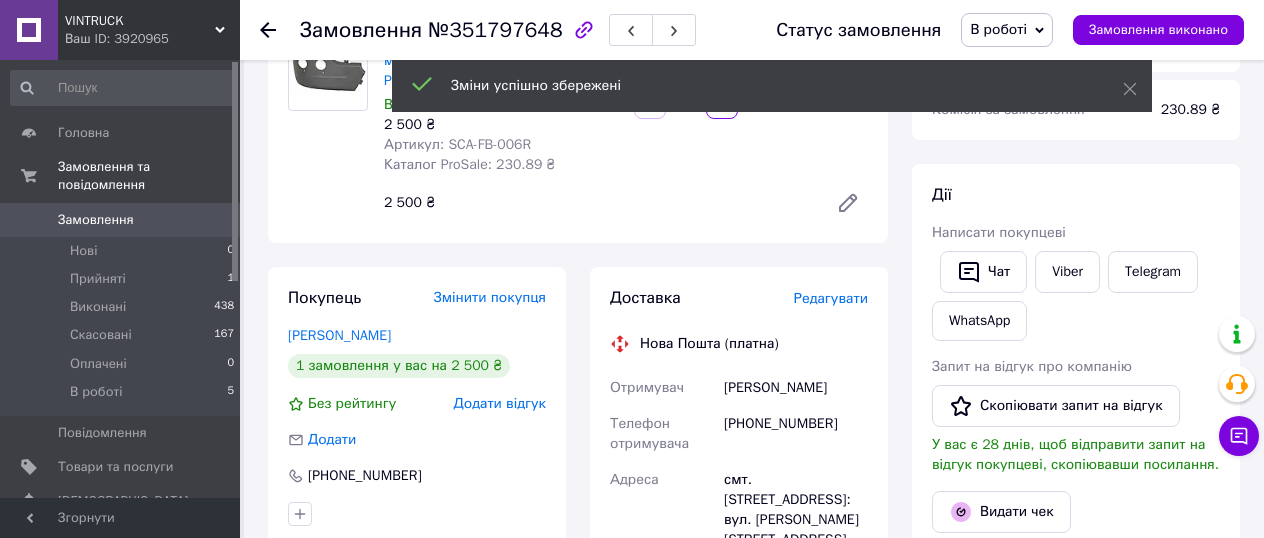 scroll, scrollTop: 456, scrollLeft: 0, axis: vertical 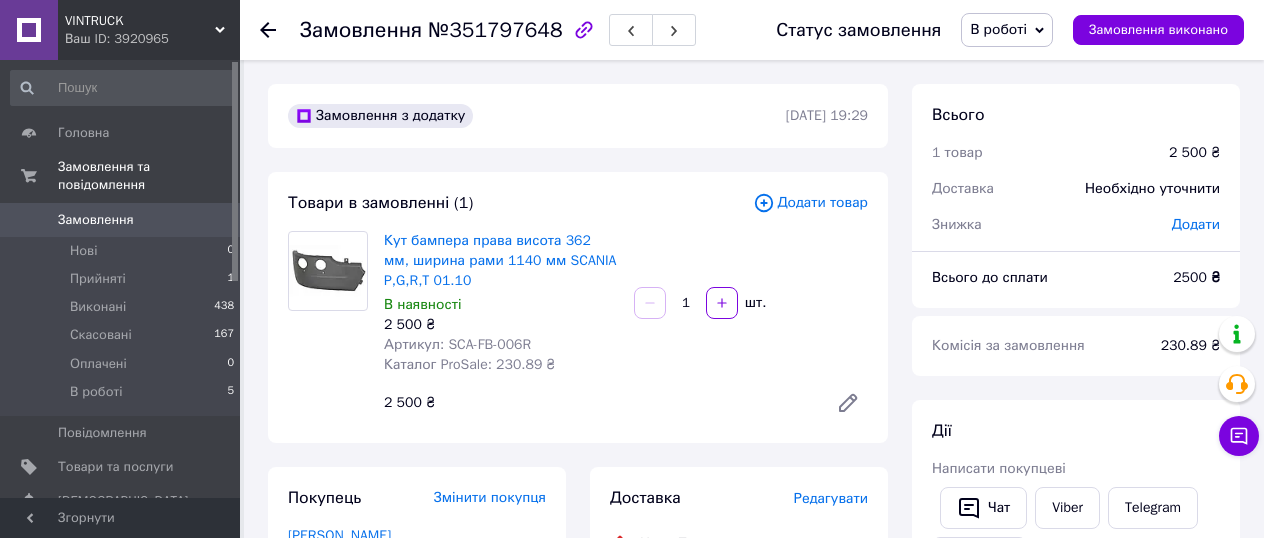 click 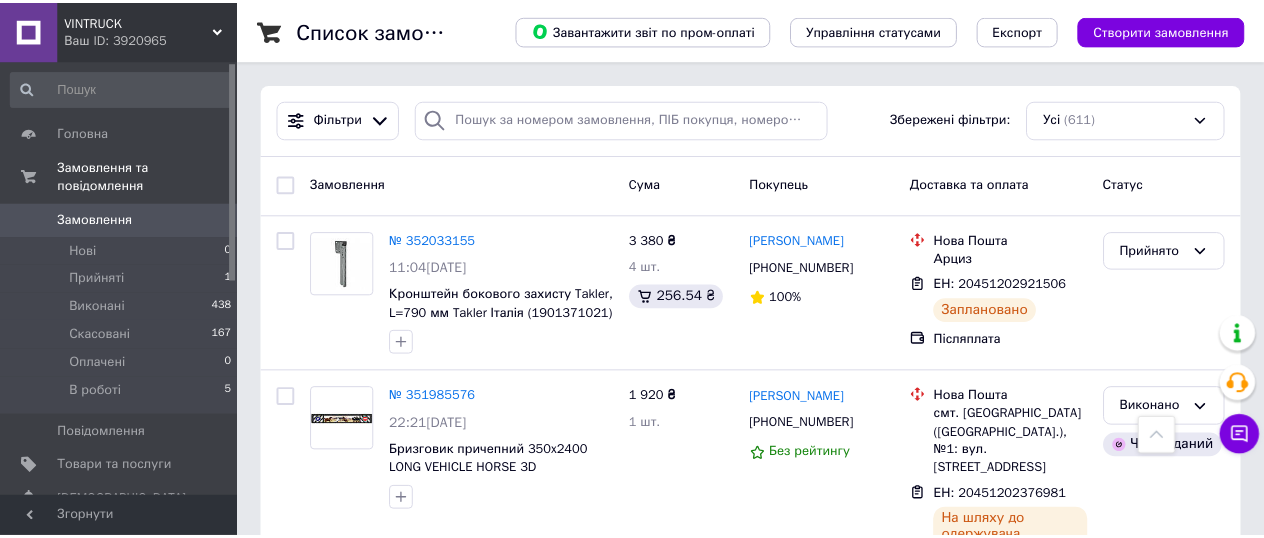 scroll, scrollTop: 1300, scrollLeft: 0, axis: vertical 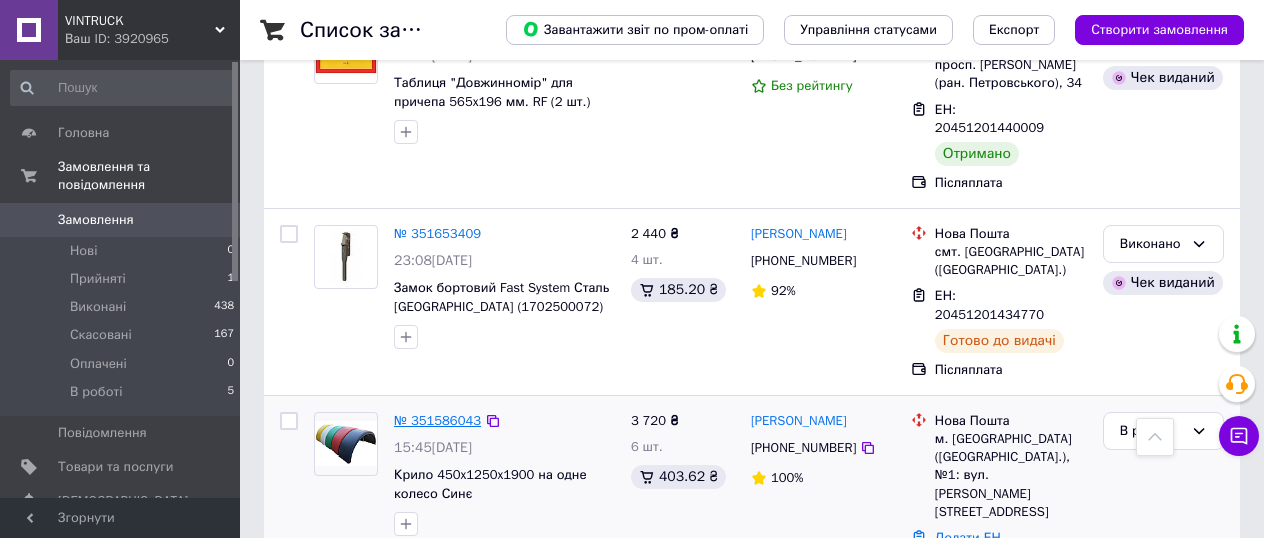 click on "№ 351586043" at bounding box center [437, 420] 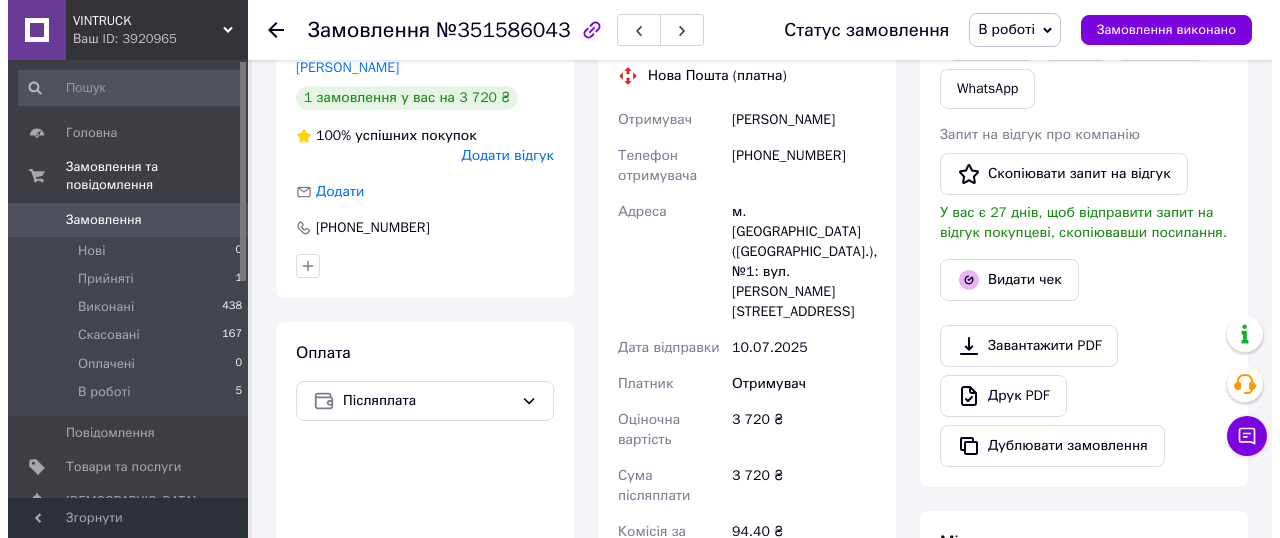 scroll, scrollTop: 268, scrollLeft: 0, axis: vertical 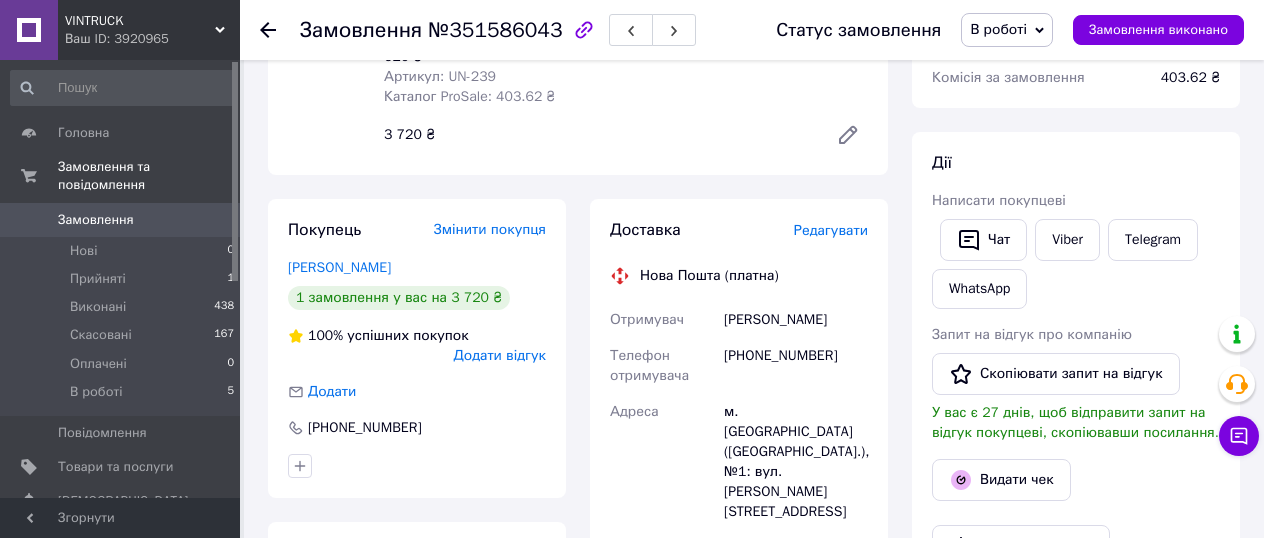 click on "Редагувати" at bounding box center [831, 230] 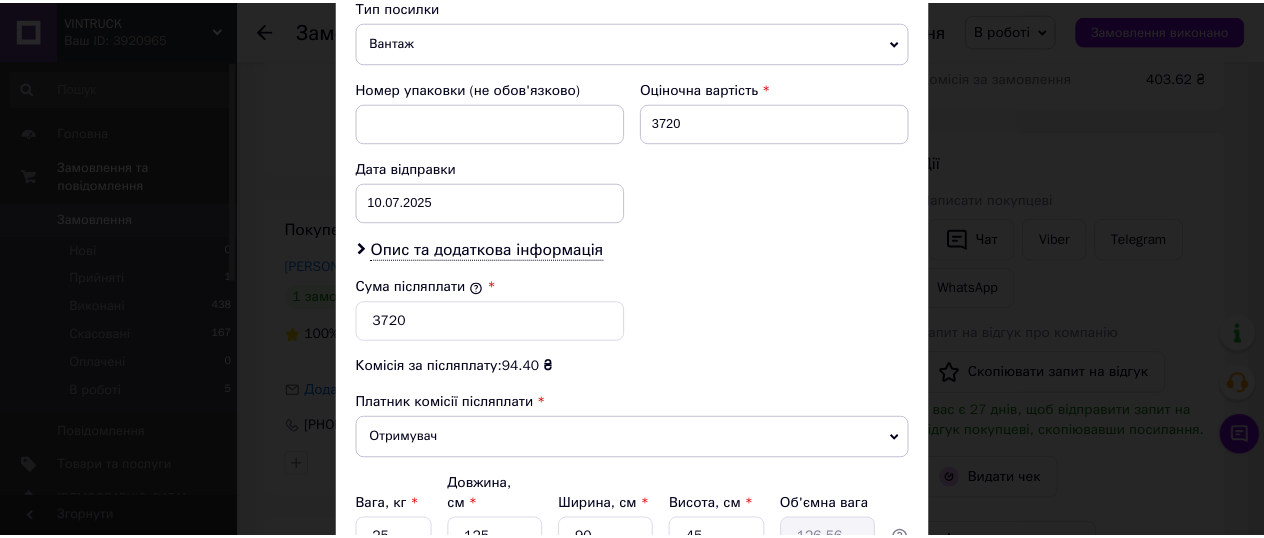 scroll, scrollTop: 988, scrollLeft: 0, axis: vertical 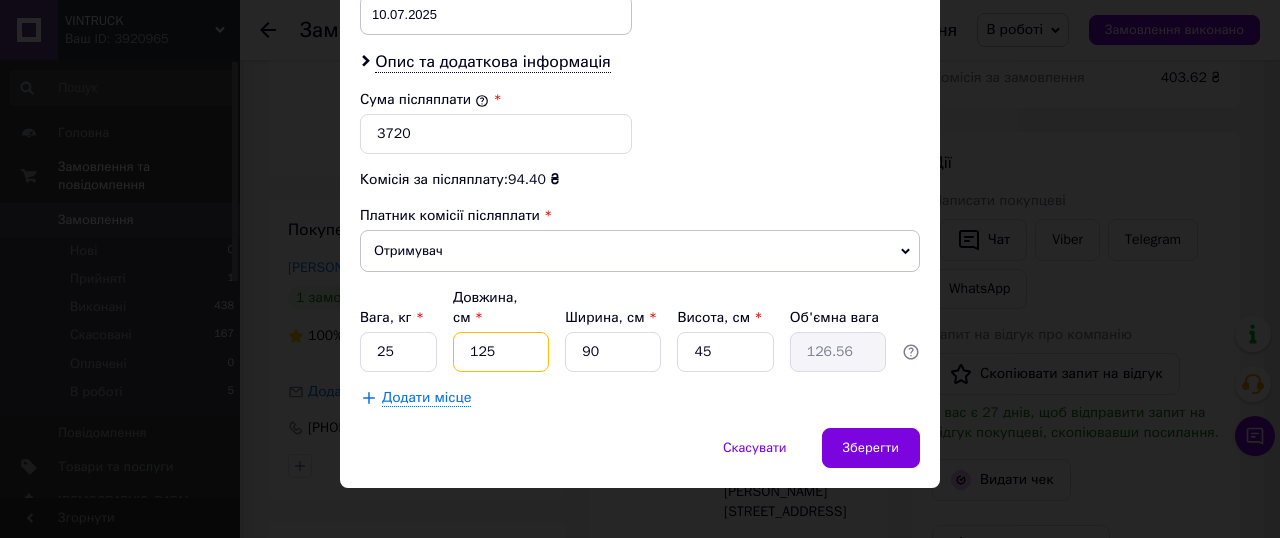 drag, startPoint x: 473, startPoint y: 330, endPoint x: 509, endPoint y: 332, distance: 36.05551 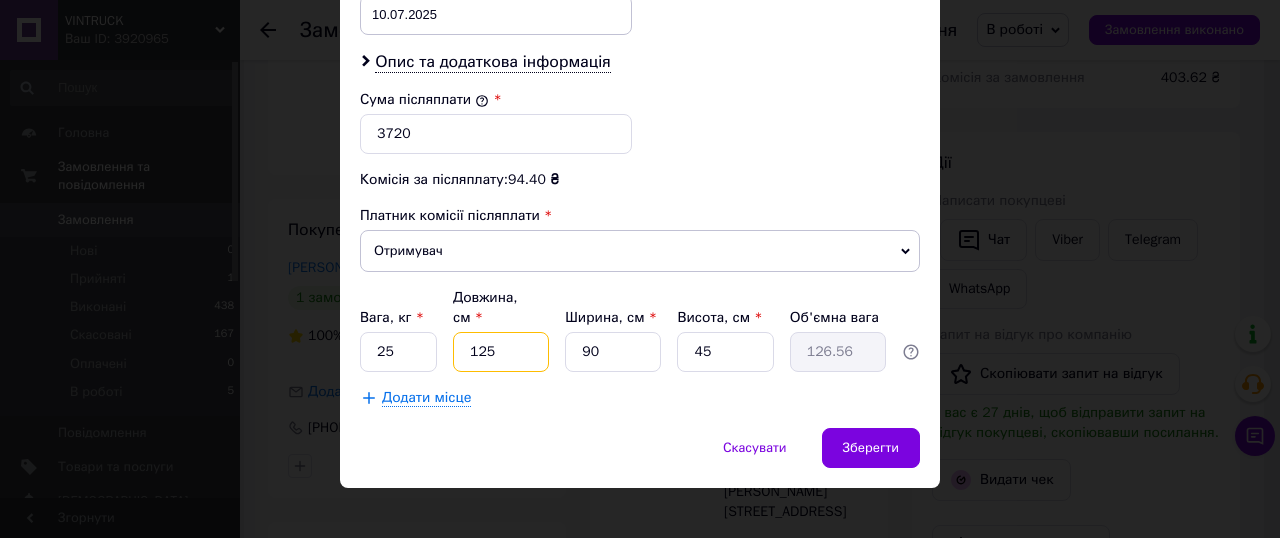click on "125" at bounding box center (501, 352) 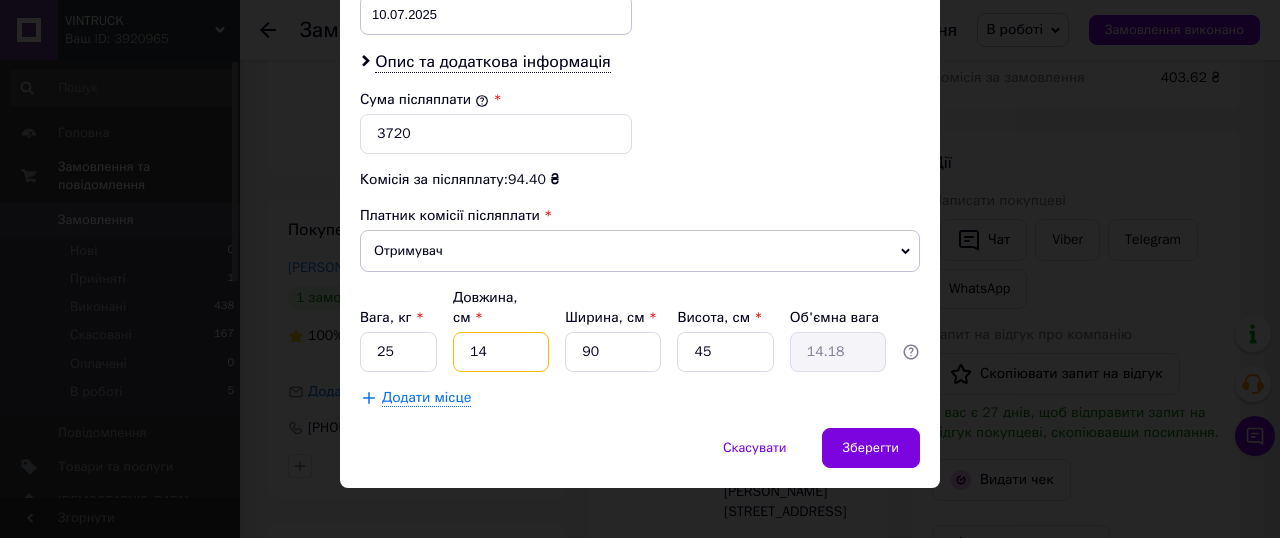 type on "140" 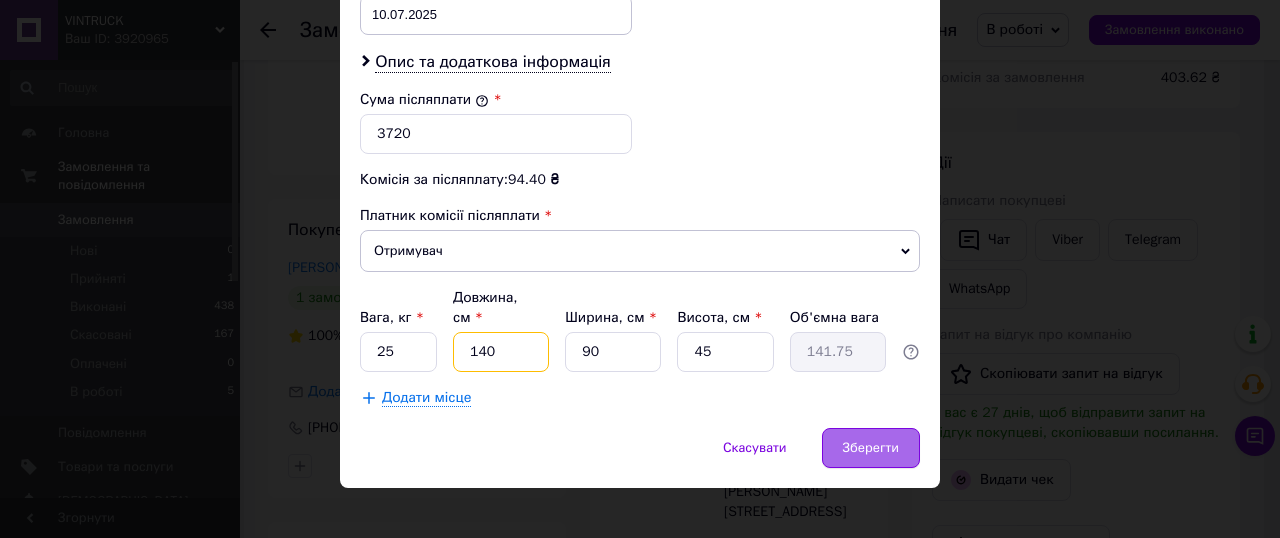 type on "140" 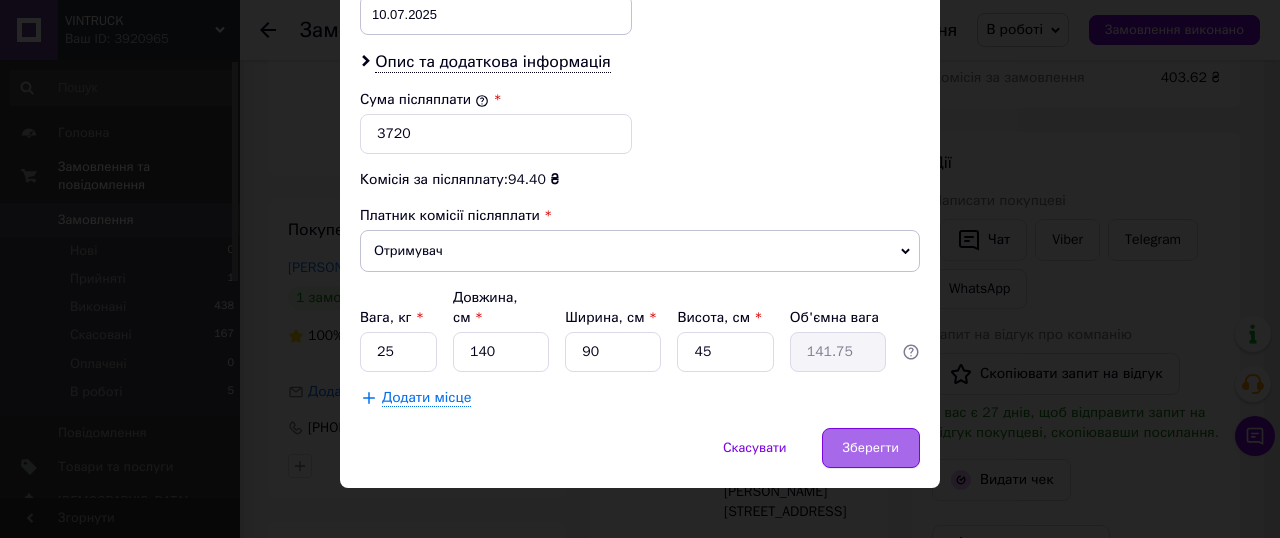 click on "Зберегти" at bounding box center (871, 448) 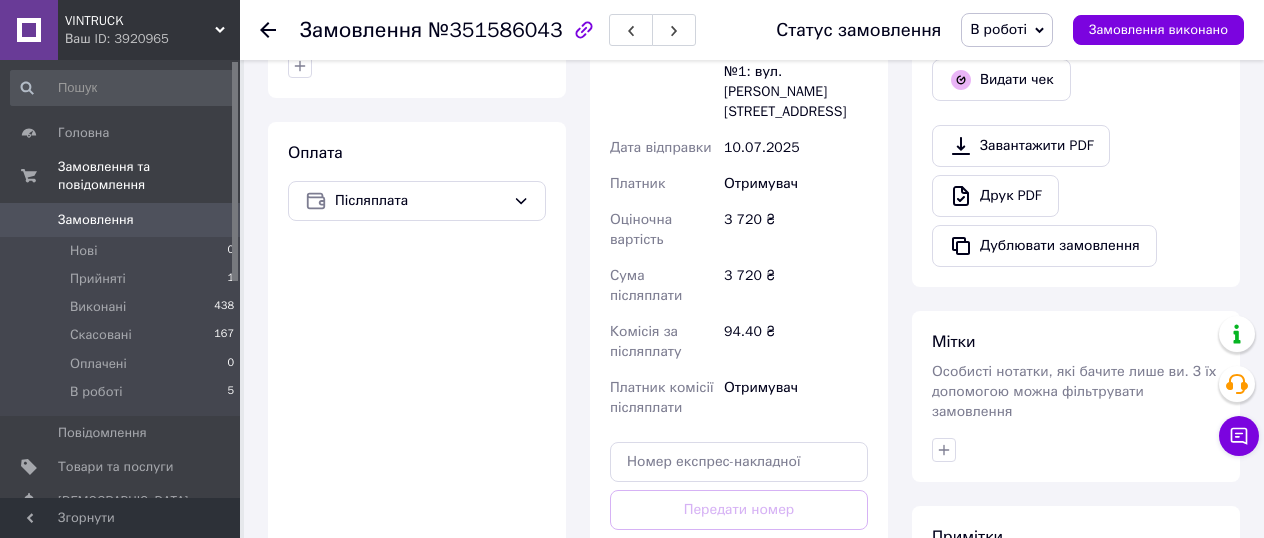 scroll, scrollTop: 768, scrollLeft: 0, axis: vertical 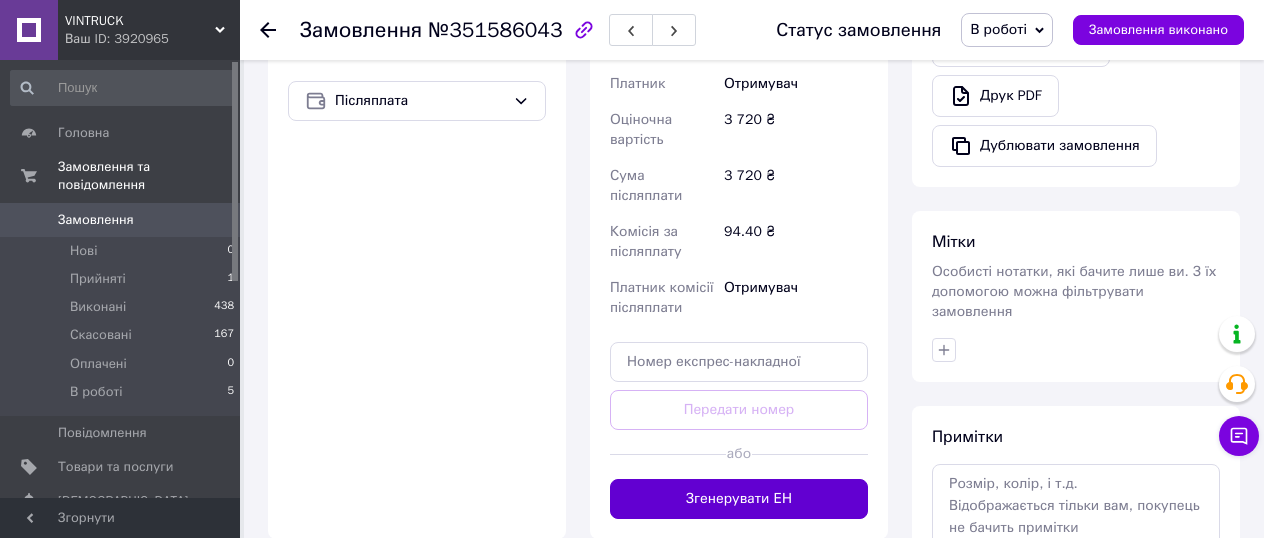 click on "Згенерувати ЕН" at bounding box center (739, 499) 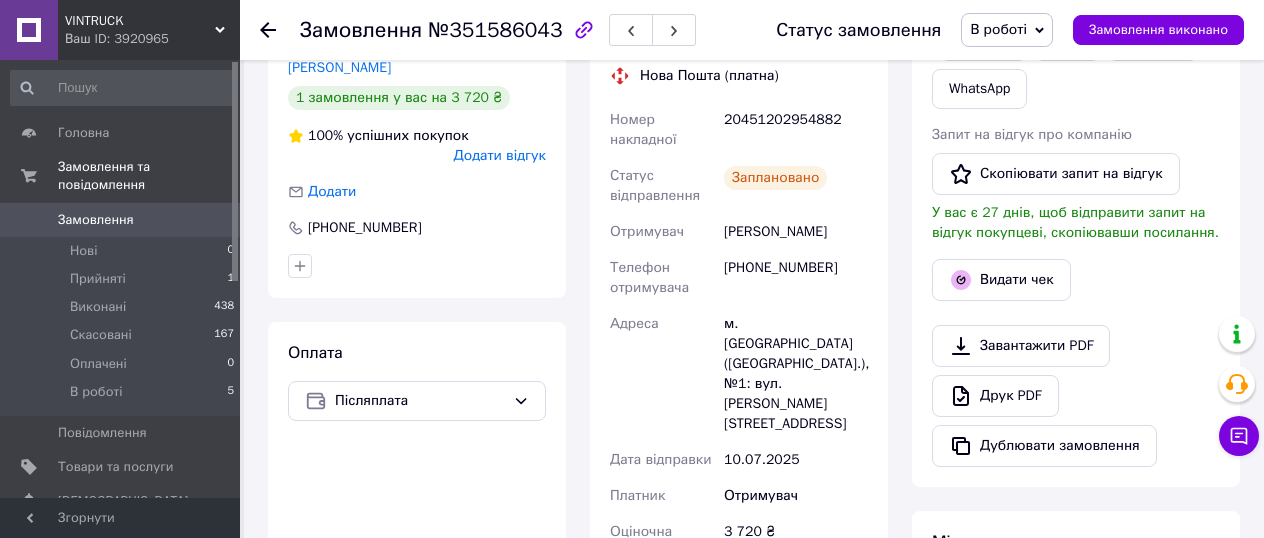 scroll, scrollTop: 268, scrollLeft: 0, axis: vertical 